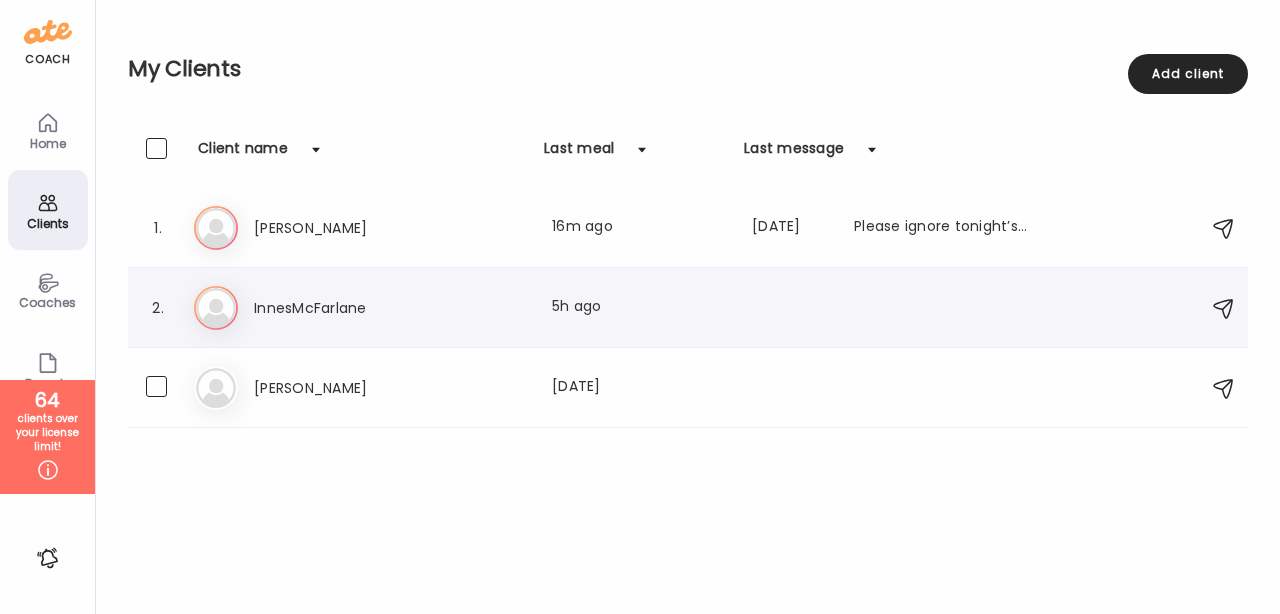 scroll, scrollTop: 0, scrollLeft: 0, axis: both 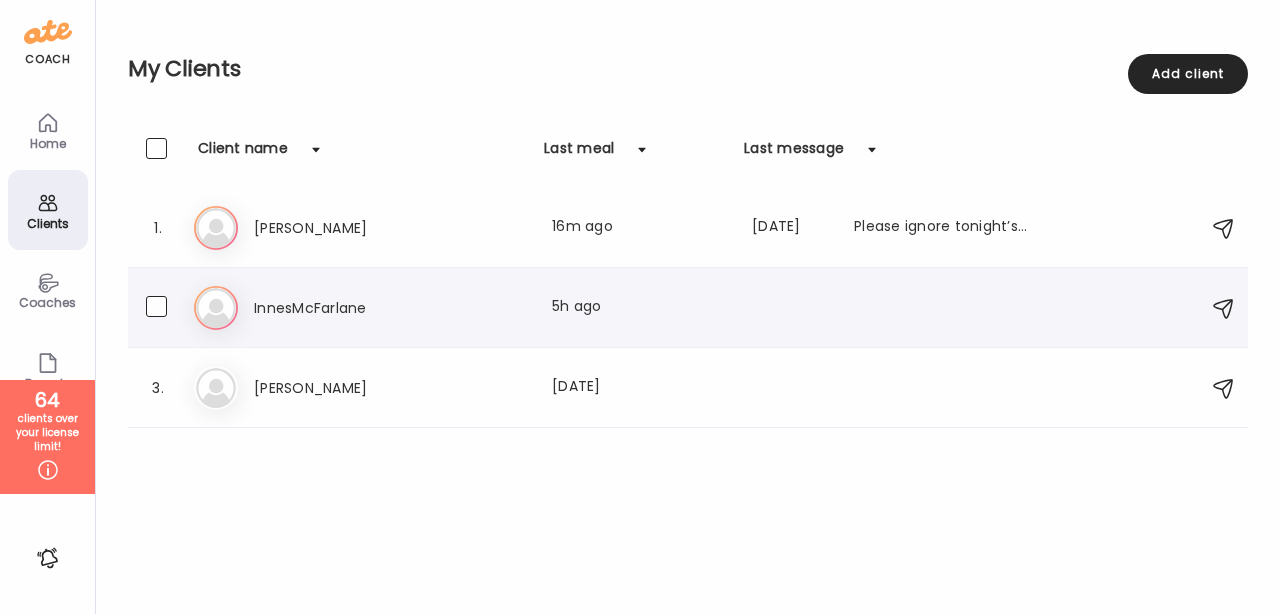 click on "In
InnesMcFarlane
Last meal:  5h ago" at bounding box center [691, 308] 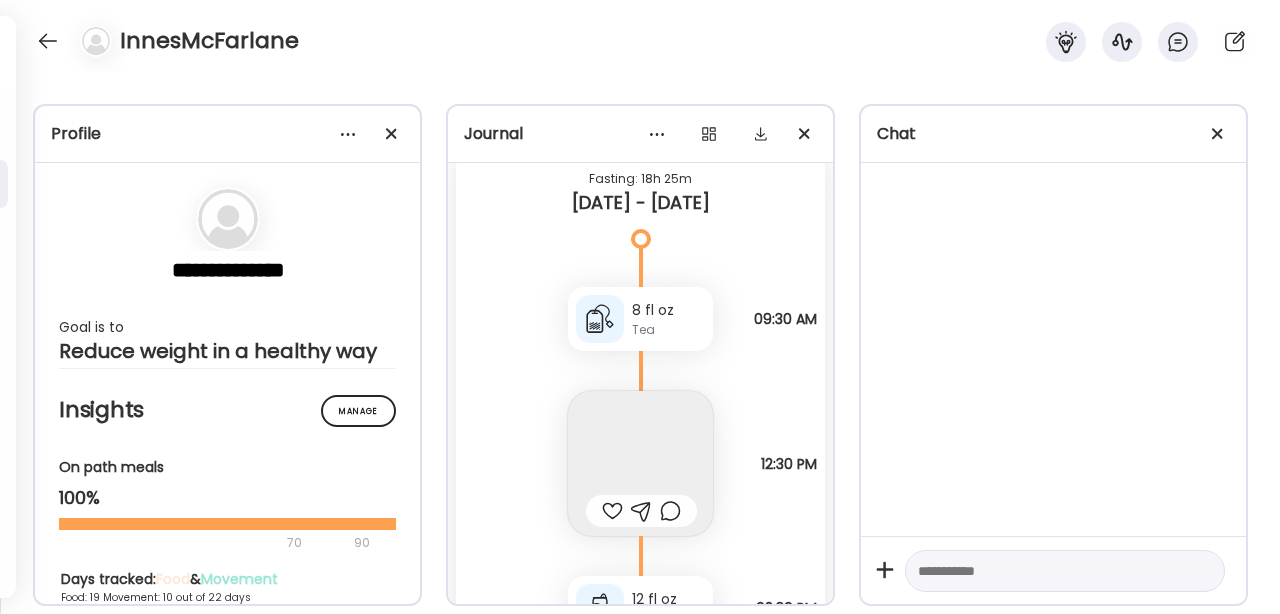 scroll, scrollTop: 23223, scrollLeft: 0, axis: vertical 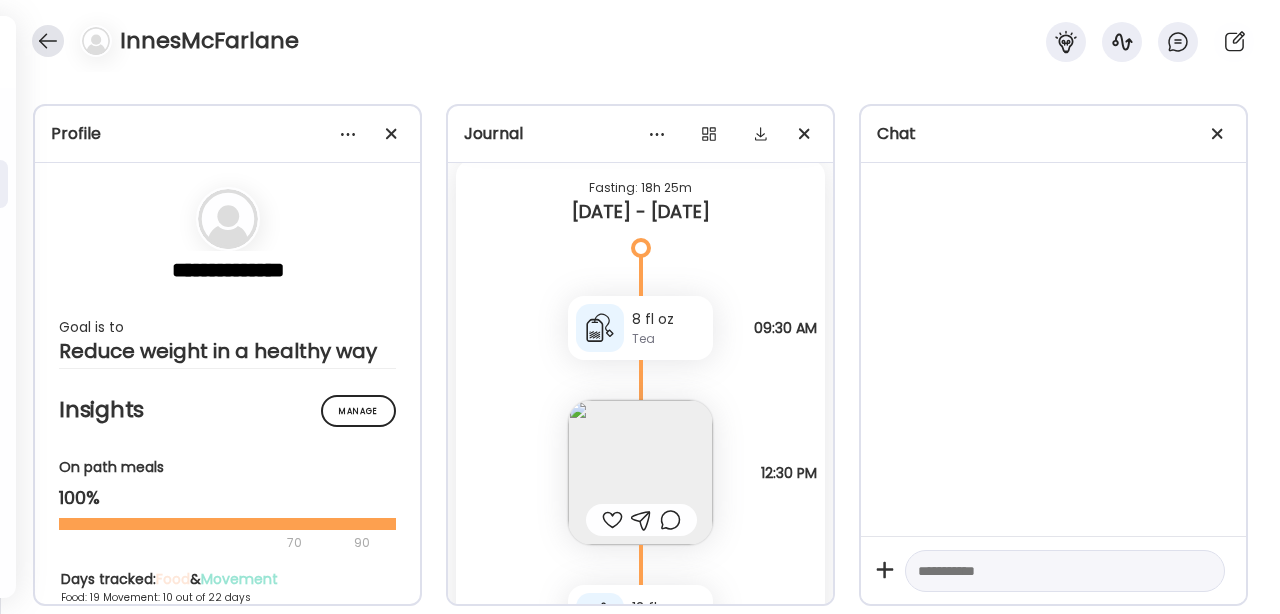 click at bounding box center (48, 41) 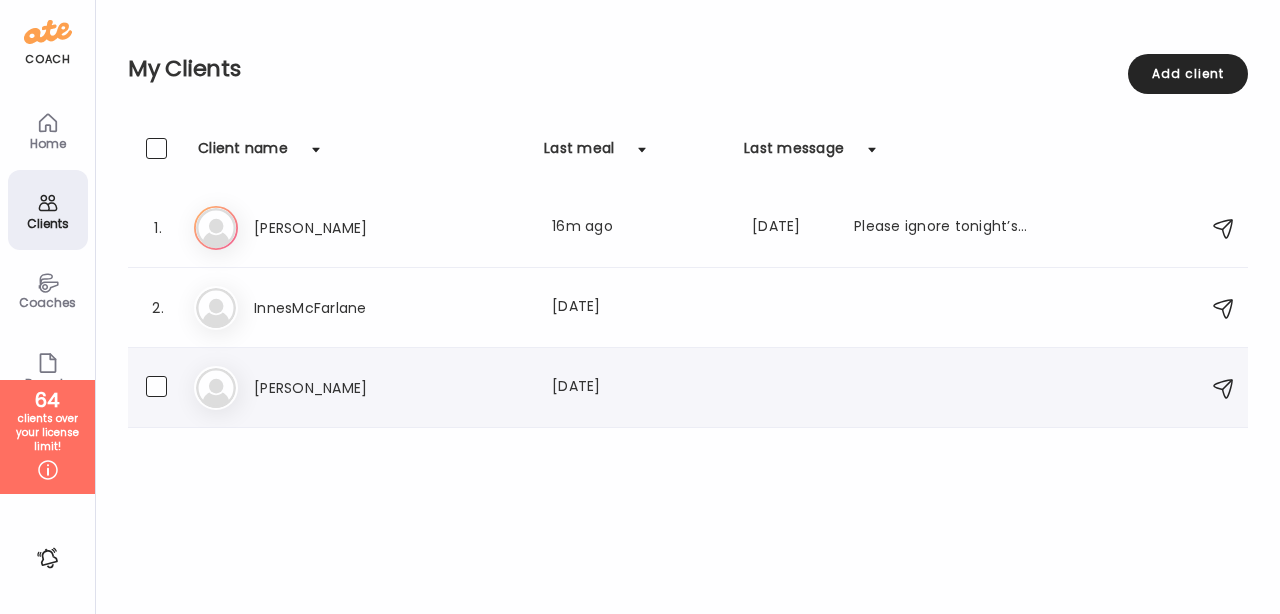 click on "[PERSON_NAME]" at bounding box center (342, 388) 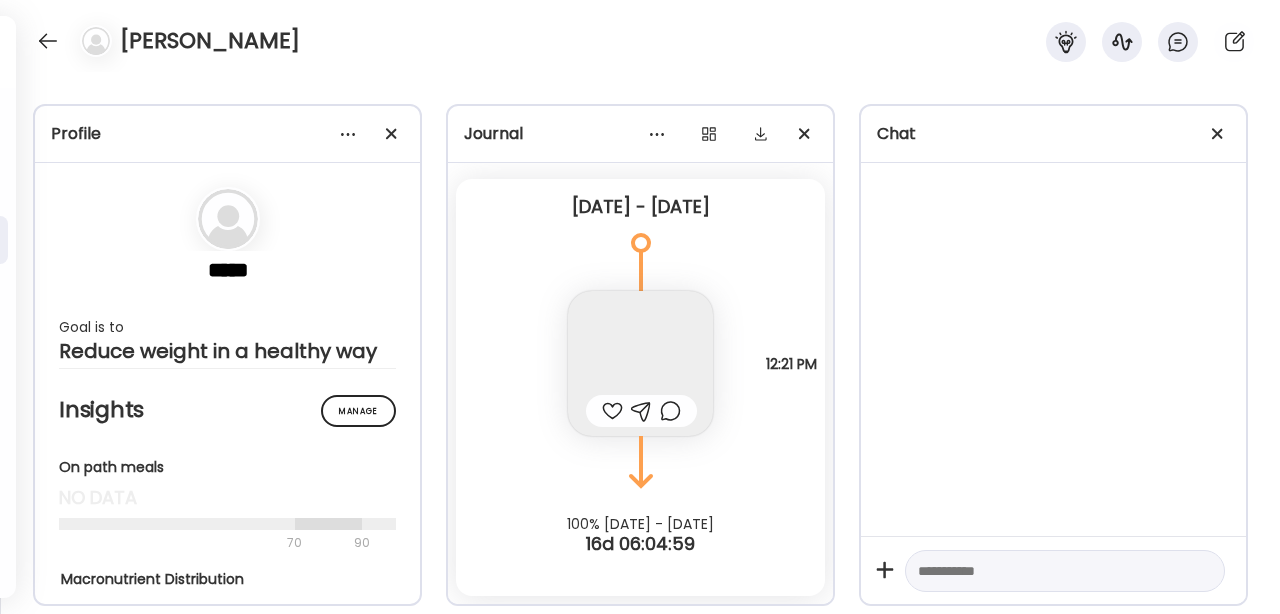 scroll, scrollTop: 56, scrollLeft: 0, axis: vertical 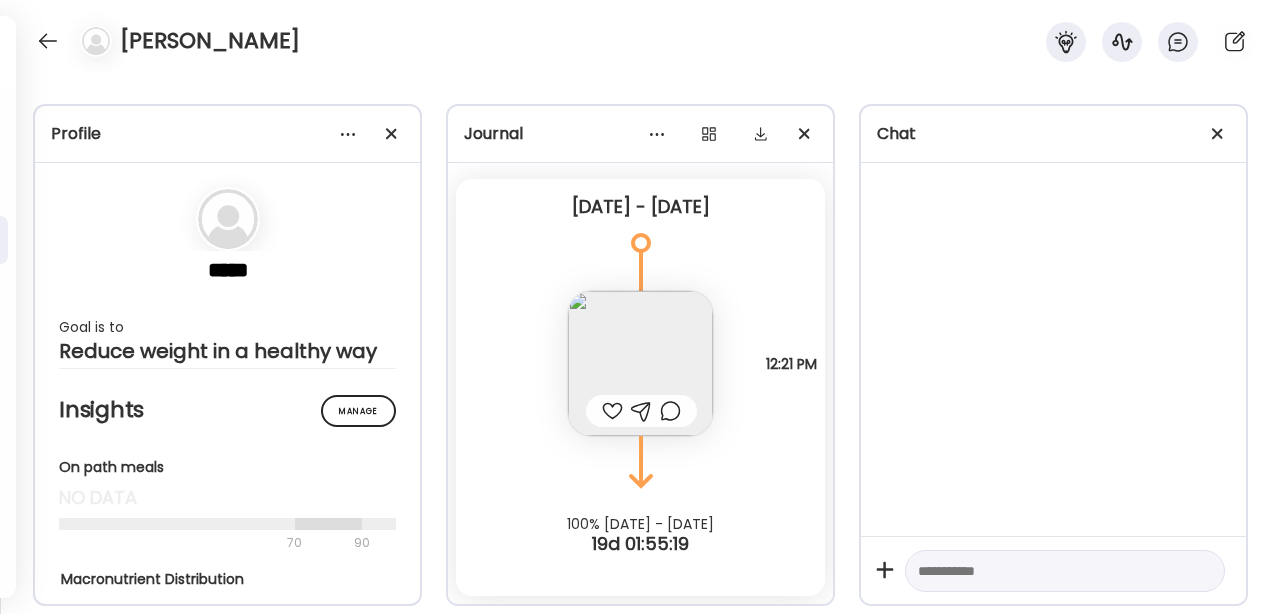 click on "[PERSON_NAME]" at bounding box center [640, 36] 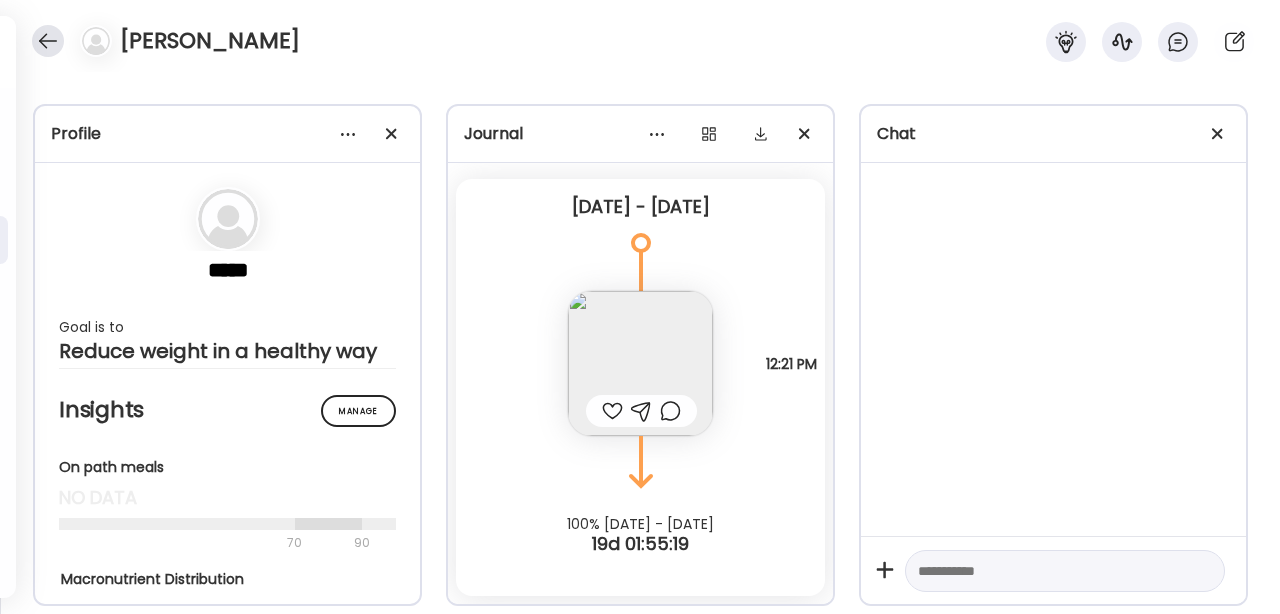click at bounding box center [48, 41] 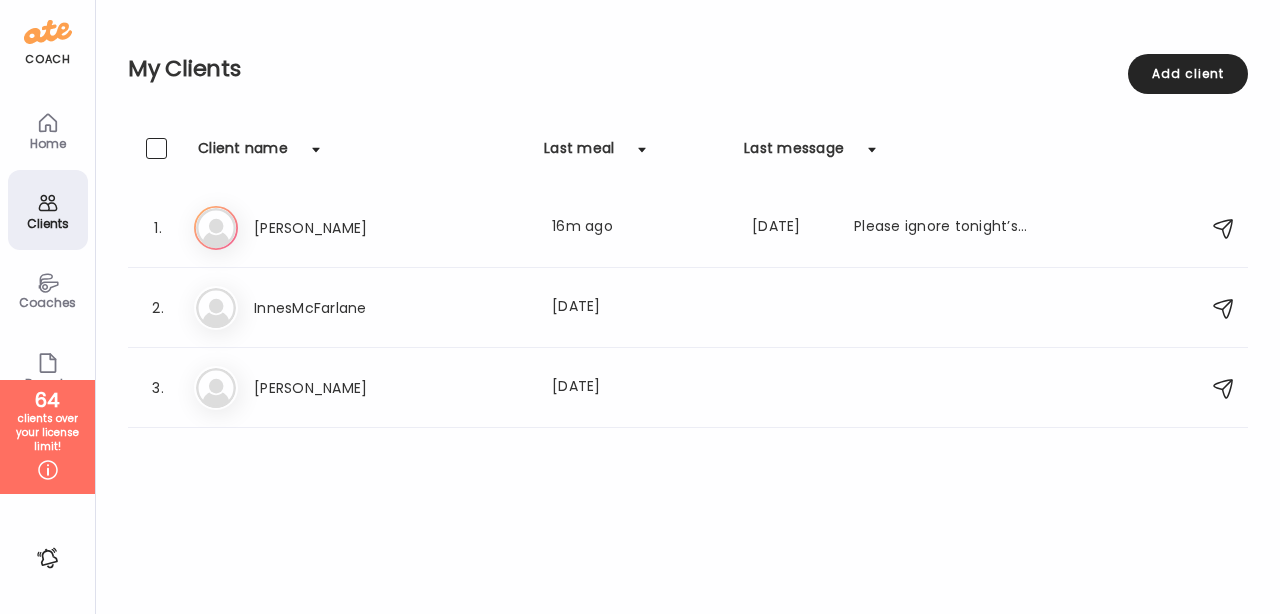 click on "Coaches" at bounding box center (48, 302) 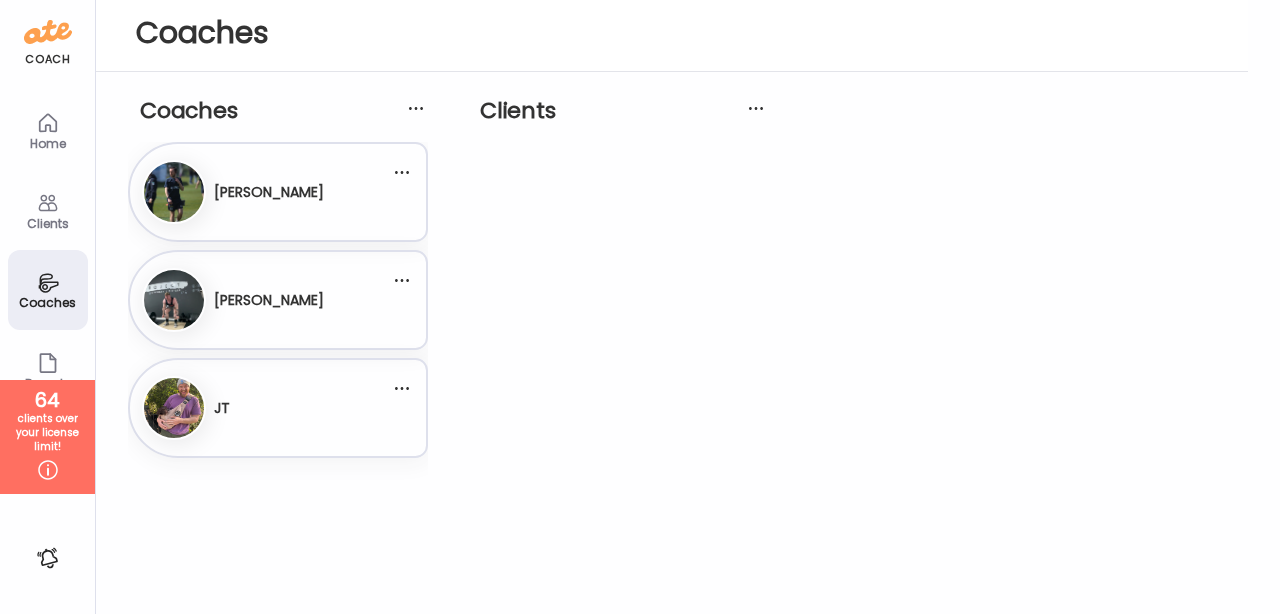 click on "Da
[PERSON_NAME]" at bounding box center [266, 300] 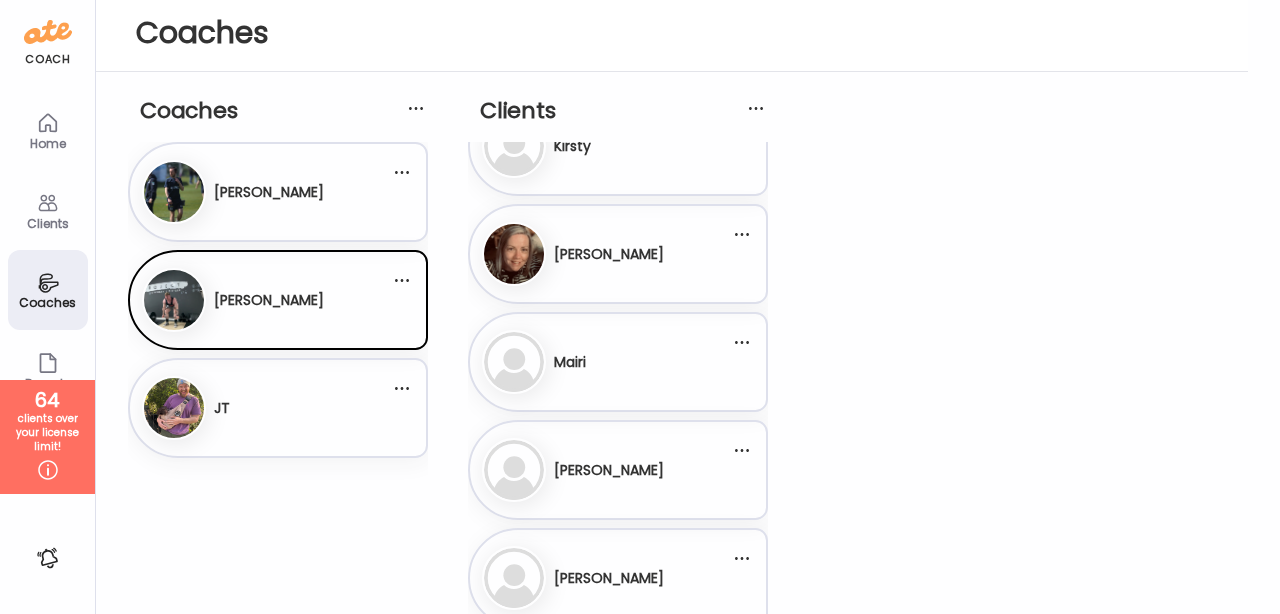 scroll, scrollTop: 1452, scrollLeft: 0, axis: vertical 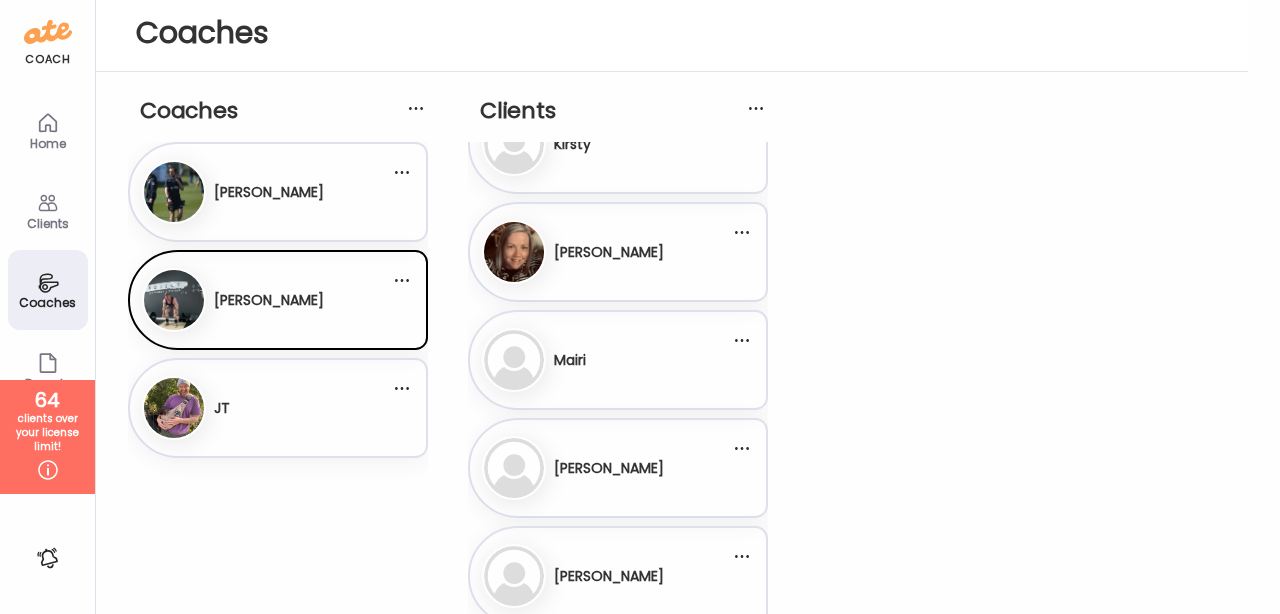 click on "Ma
[GEOGRAPHIC_DATA]" at bounding box center (606, 360) 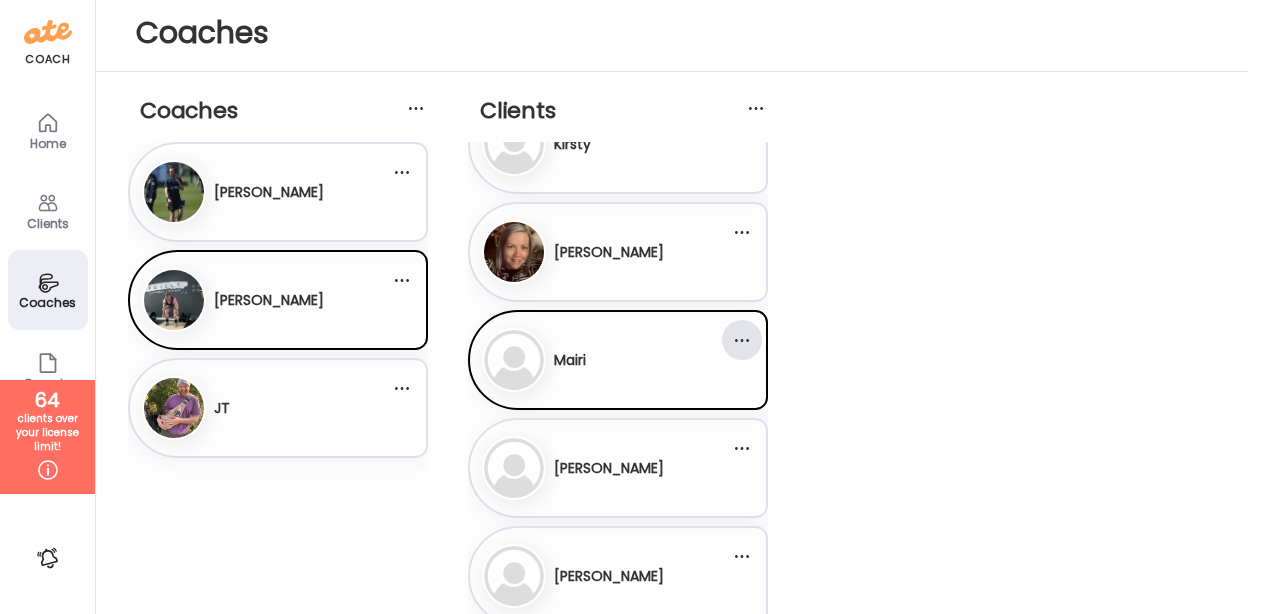 click at bounding box center (742, 340) 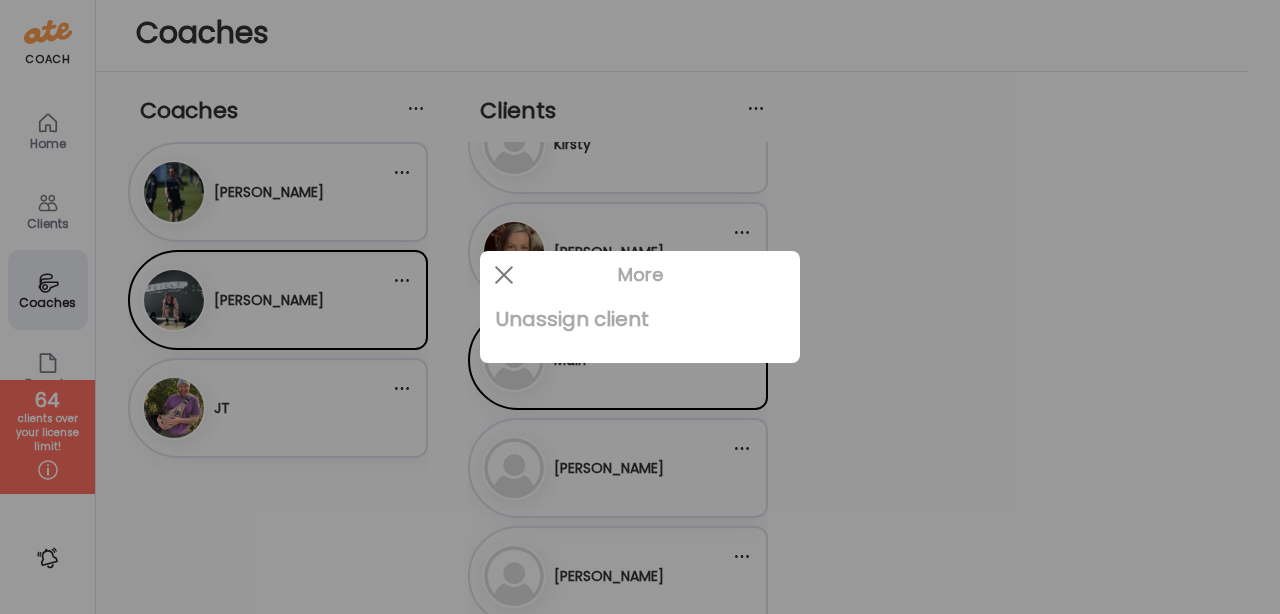 click on "Unassign client" at bounding box center (640, 319) 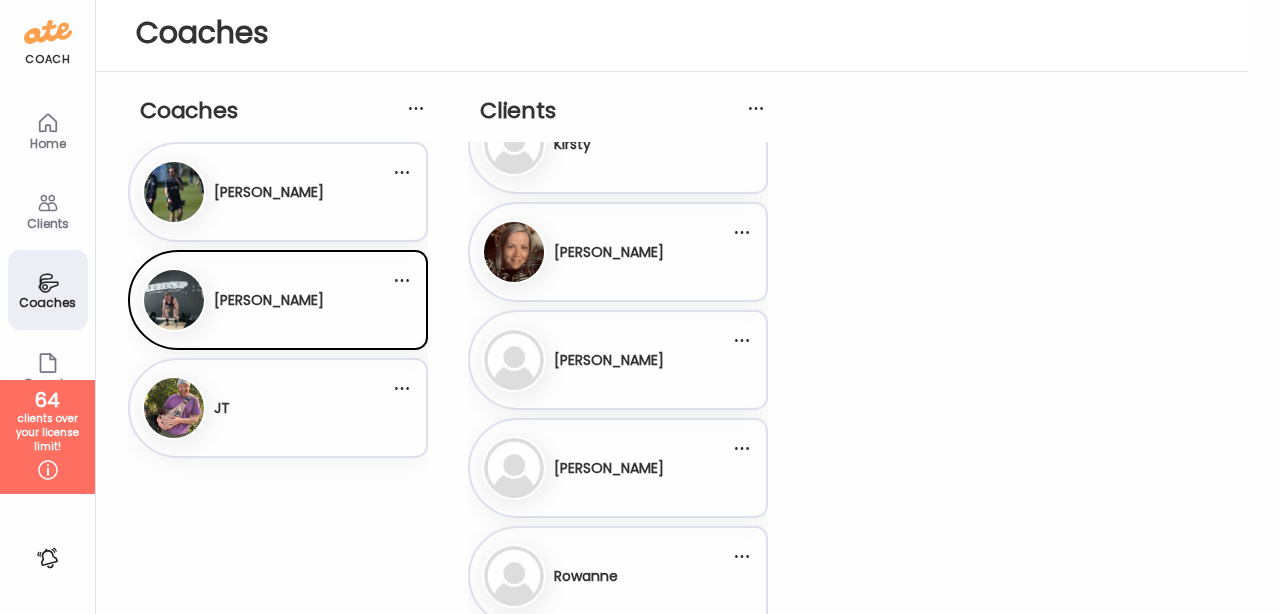 click on "Home" at bounding box center (48, 130) 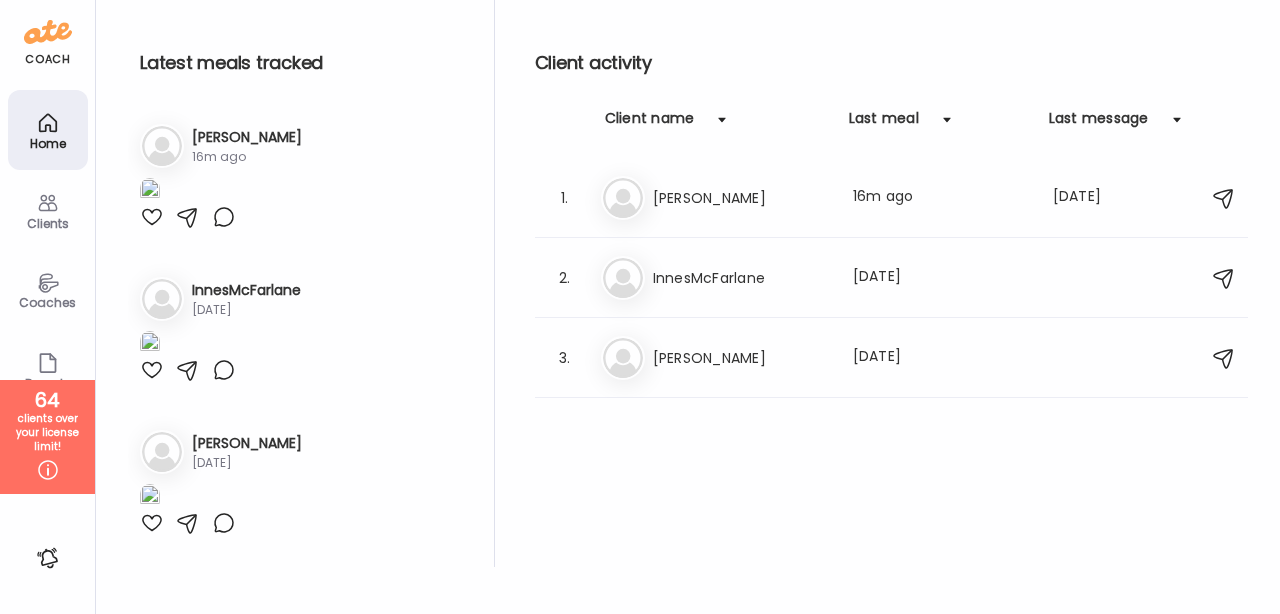click on "Clients" at bounding box center (48, 210) 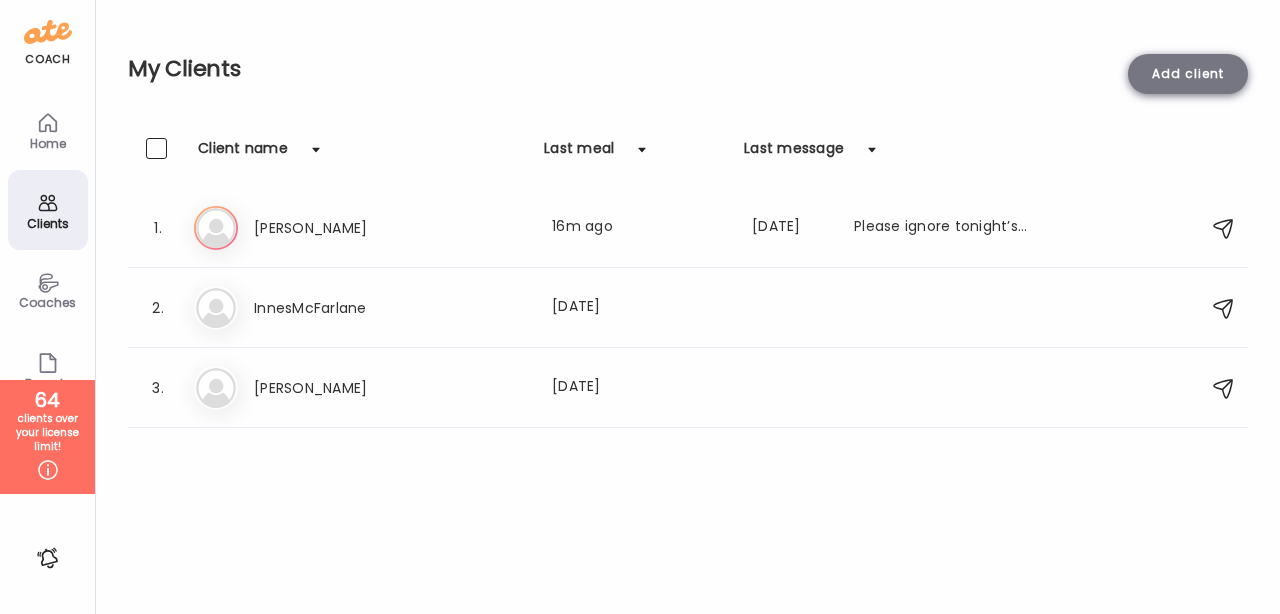 click on "Add client" at bounding box center (1188, 74) 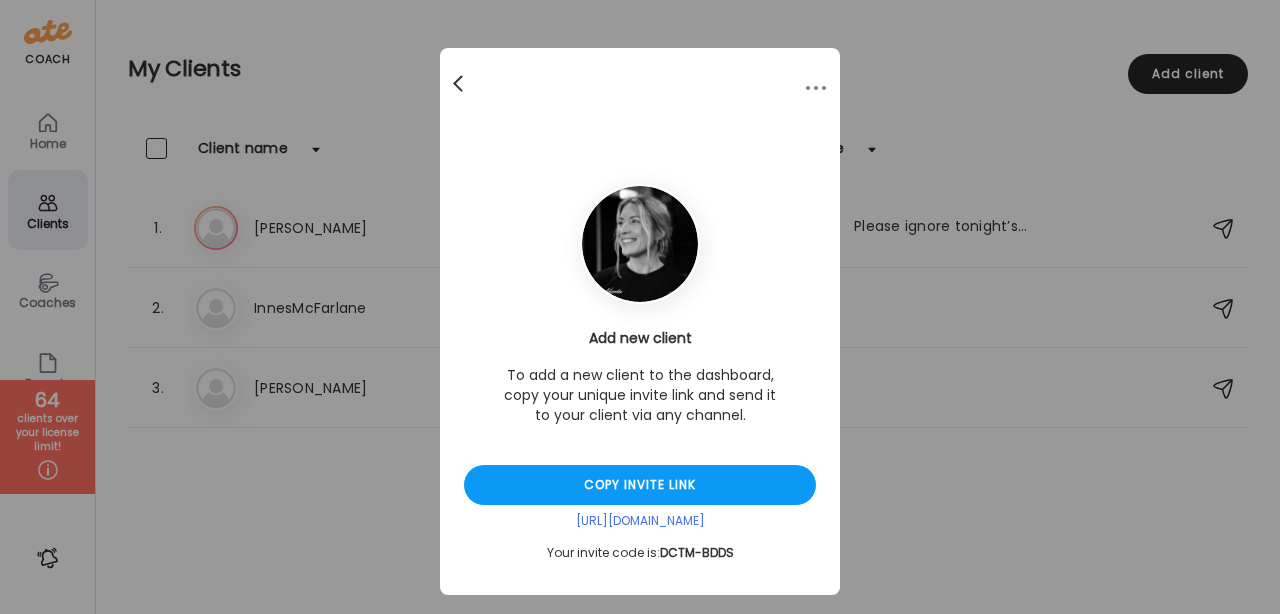 click at bounding box center (460, 84) 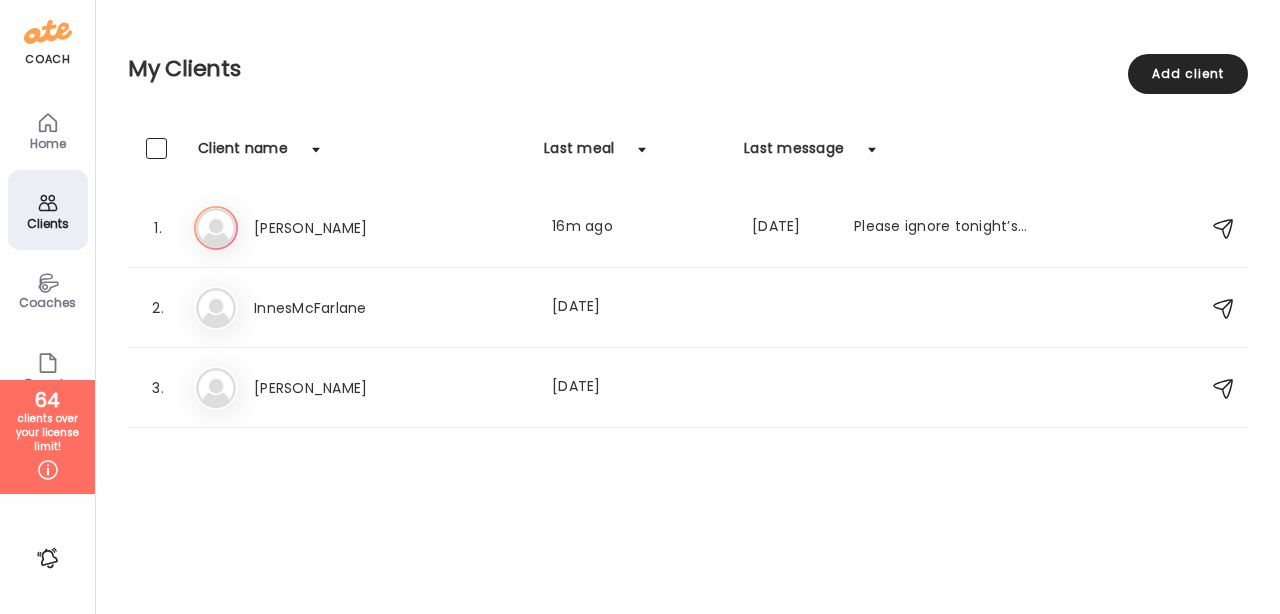 click 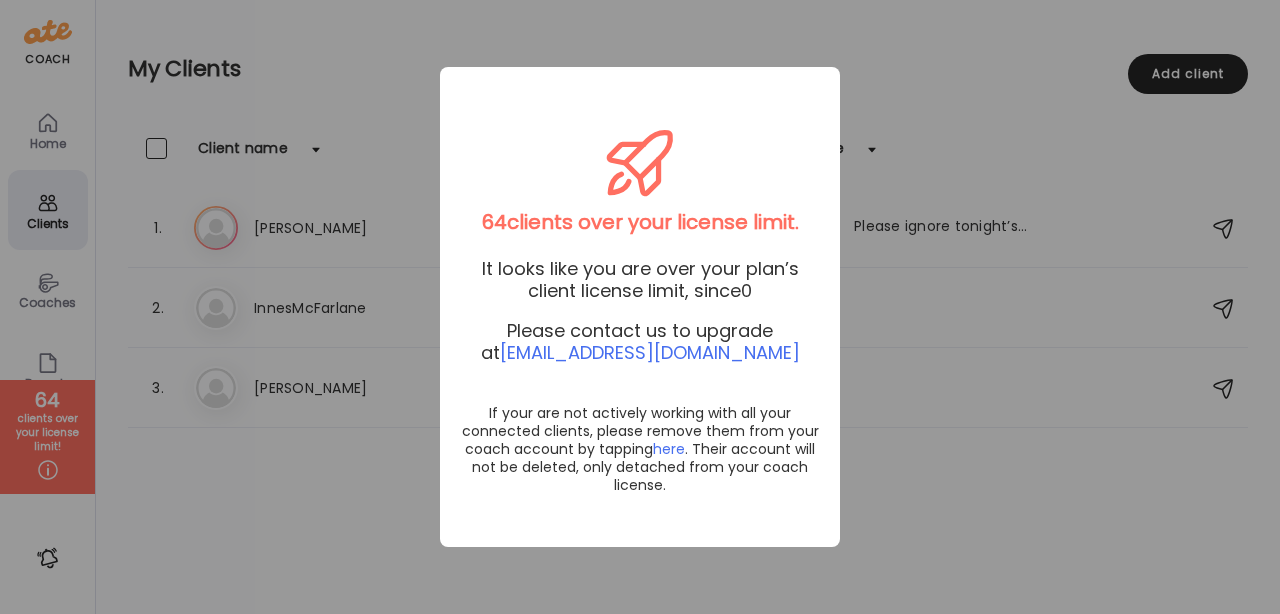 click on "Ate Coach Dashboard
Wahoo! It’s official
Take a moment to set up your Coach Profile to give your clients a smooth onboarding experience.
Skip Set up coach profile
Ate Coach Dashboard
1 Image 2 Message 3 Invite
Let’s get you quickly set up
Add a headshot or company logo for client recognition
Skip Next
Ate Coach Dashboard
1 Image 2 Message 3 Invite
Customize your welcome message
This page will be the first thing your clients will see. Add a welcome message to personalize their experience.
Header 32" at bounding box center [640, 307] 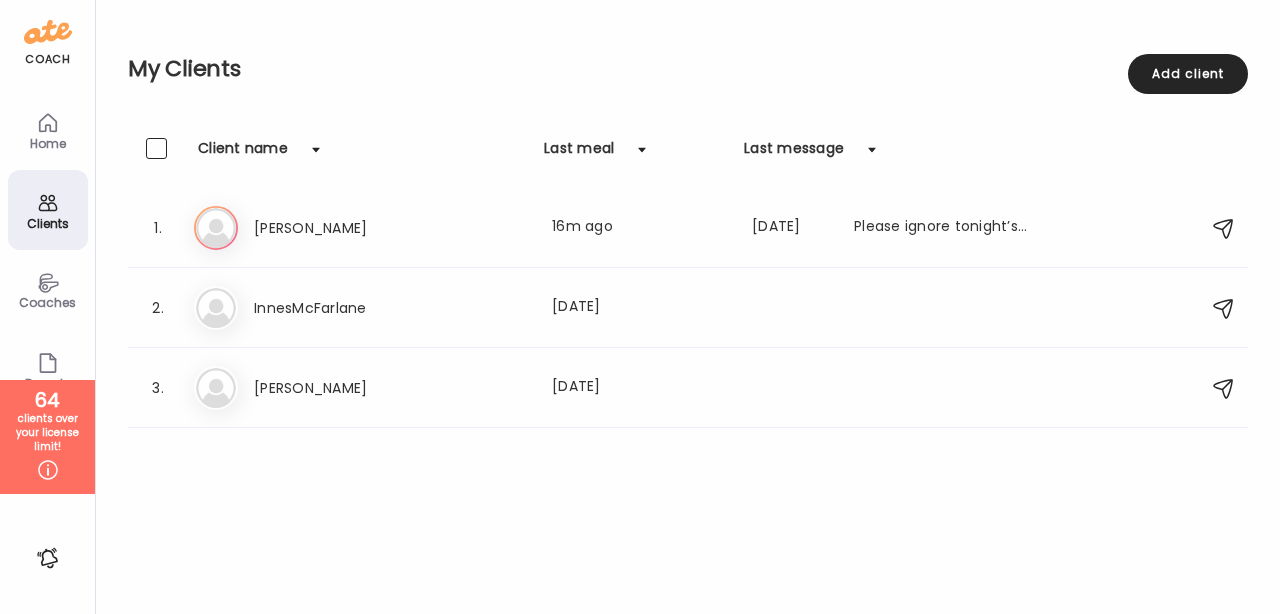 click on "Coaches" at bounding box center [48, 302] 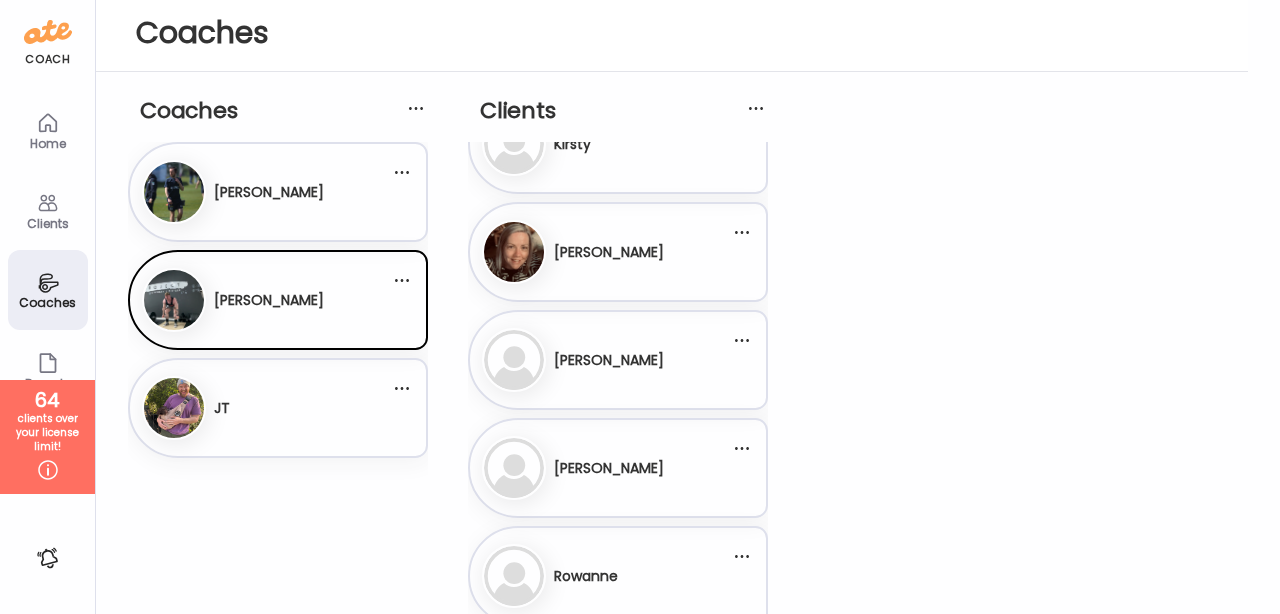 click 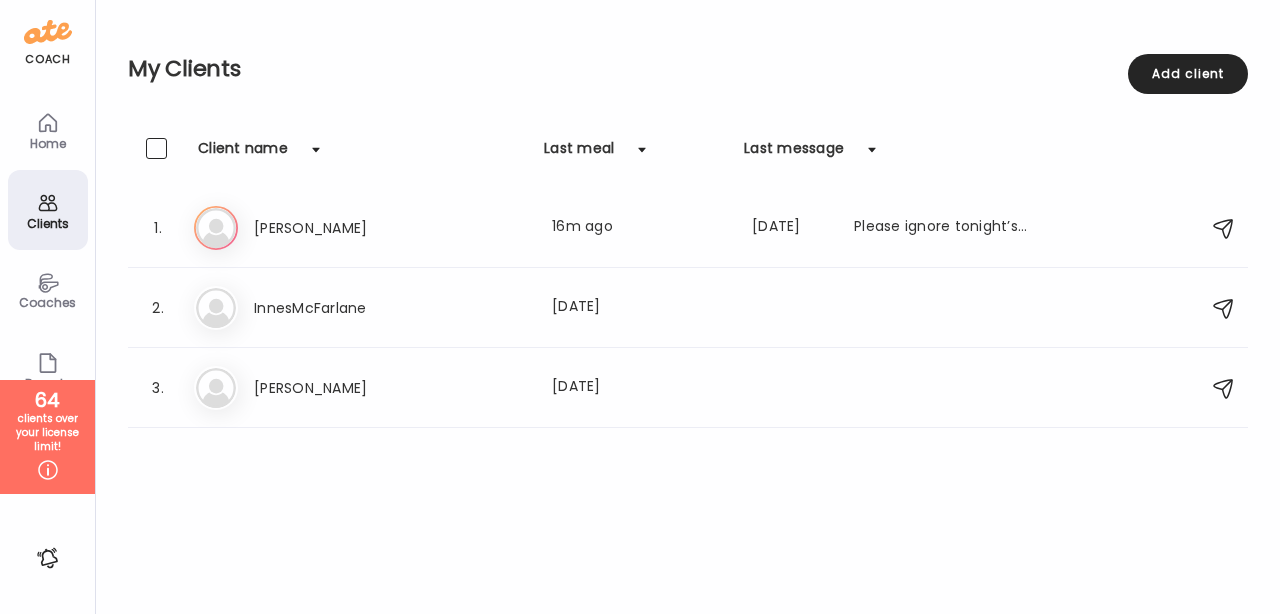 click on "Home" at bounding box center (48, 130) 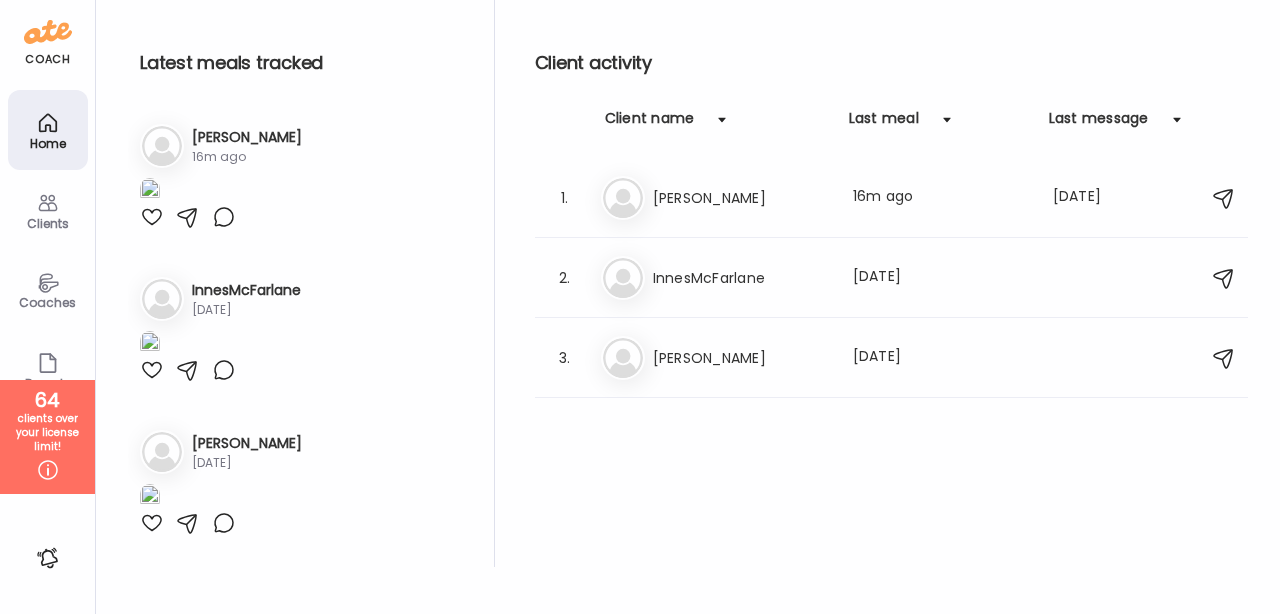 scroll, scrollTop: 0, scrollLeft: 0, axis: both 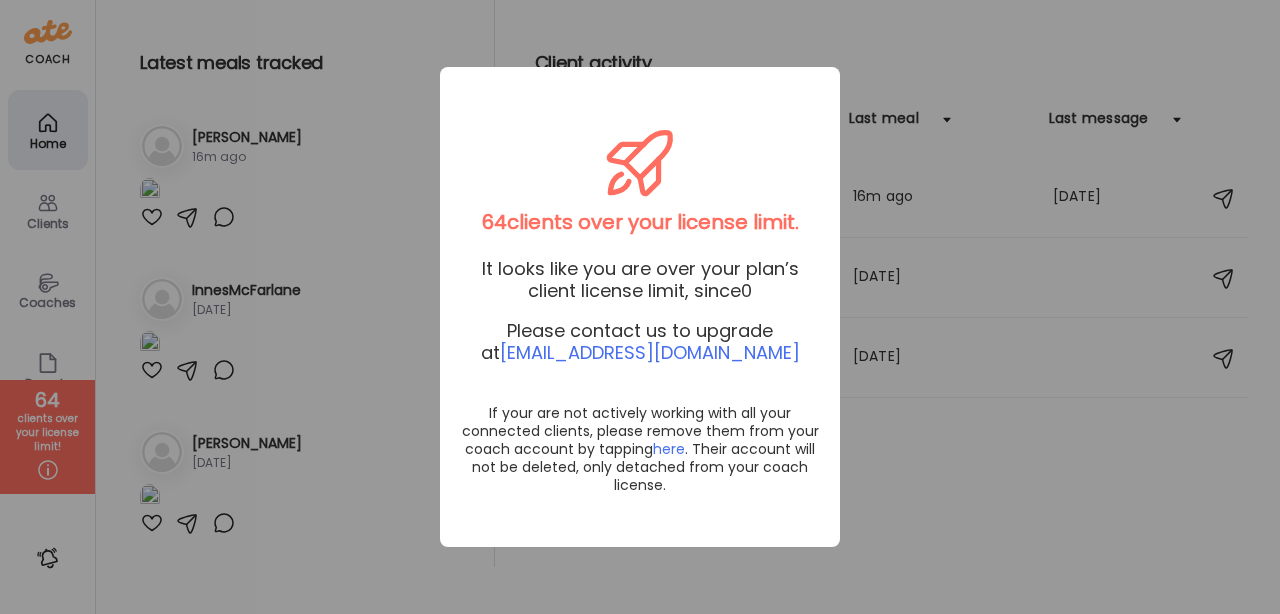 click on "Ate Coach Dashboard
Wahoo! It’s official
Take a moment to set up your Coach Profile to give your clients a smooth onboarding experience.
Skip Set up coach profile
Ate Coach Dashboard
1 Image 2 Message 3 Invite
Let’s get you quickly set up
Add a headshot or company logo for client recognition
Skip Next
Ate Coach Dashboard
1 Image 2 Message 3 Invite
Customize your welcome message
This page will be the first thing your clients will see. Add a welcome message to personalize their experience.
Header 32" at bounding box center (640, 307) 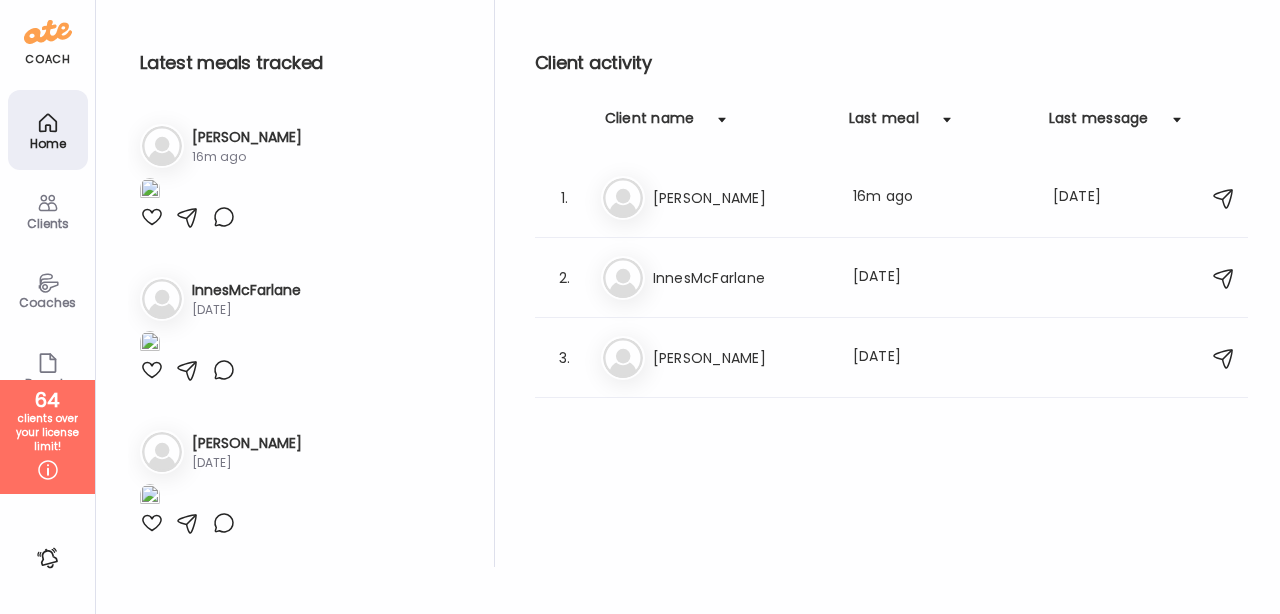 click 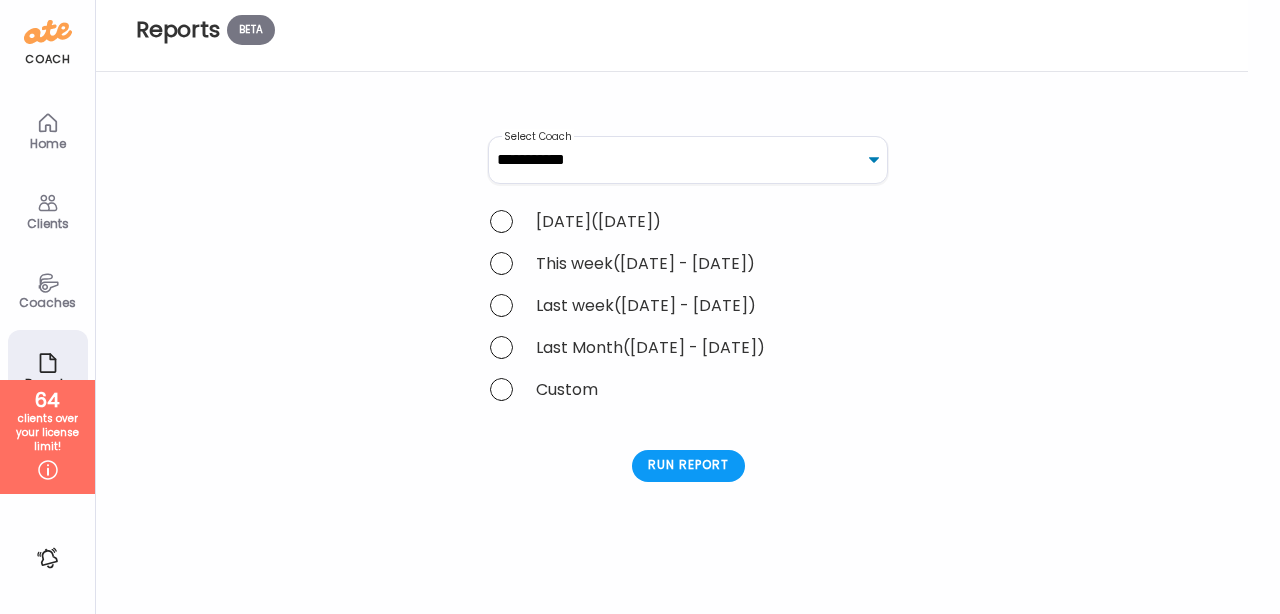 click on "Coaches" at bounding box center (48, 302) 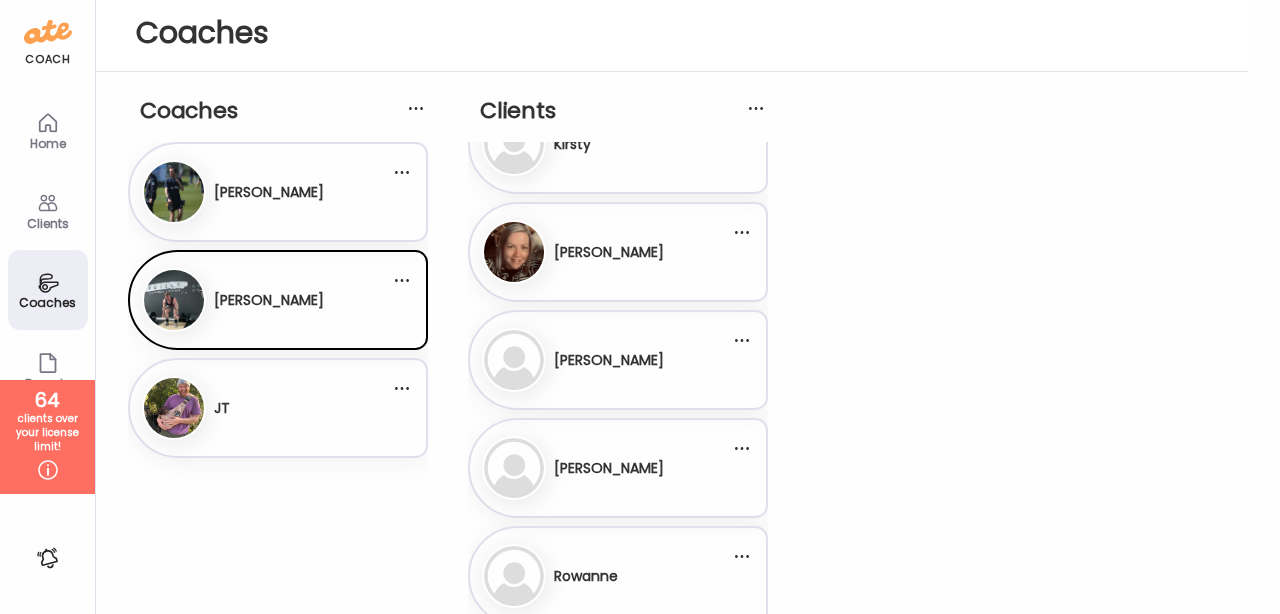 click on "Clients" at bounding box center [48, 210] 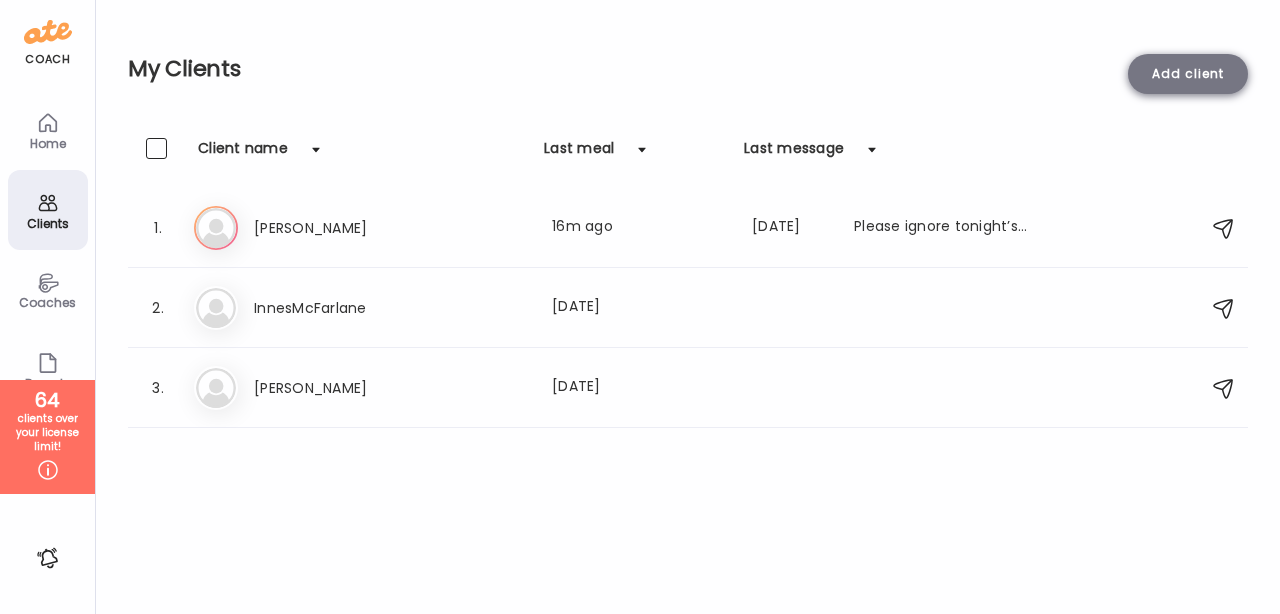click on "Add client" at bounding box center [1188, 74] 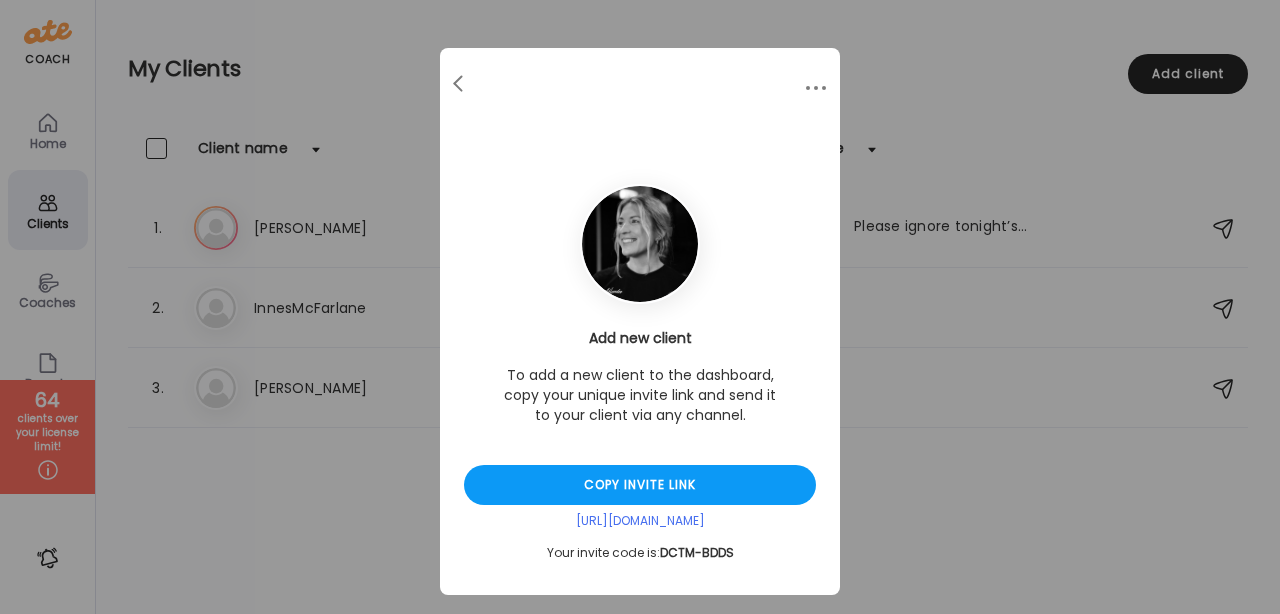 scroll, scrollTop: 29, scrollLeft: 0, axis: vertical 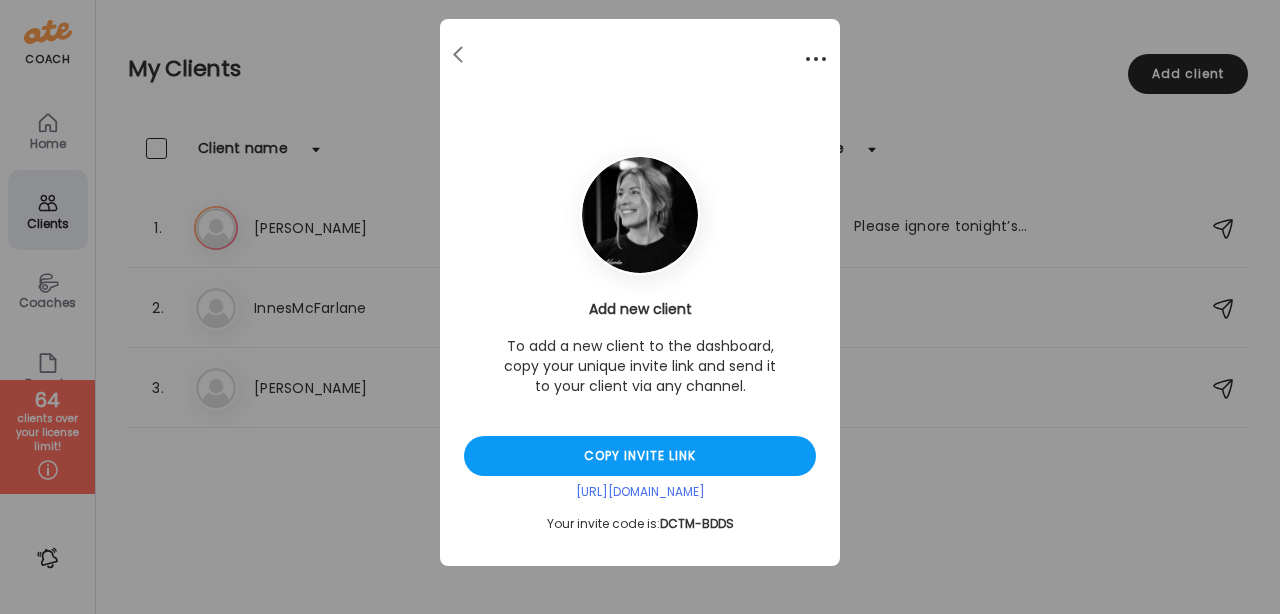 click at bounding box center [816, 59] 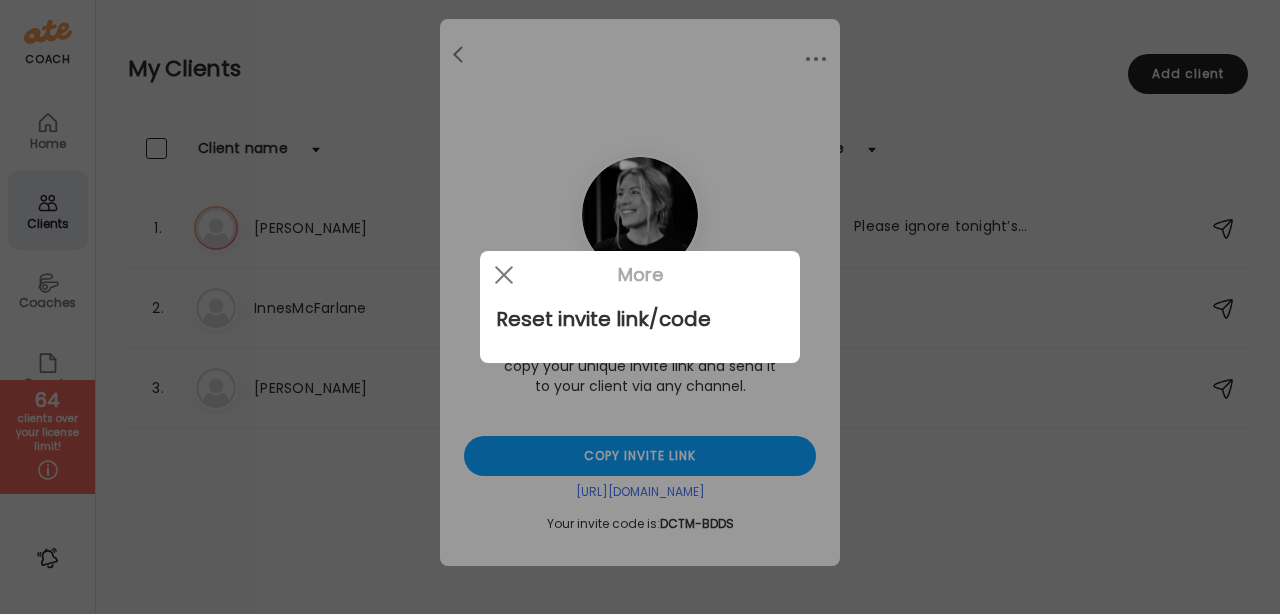 click at bounding box center (640, 307) 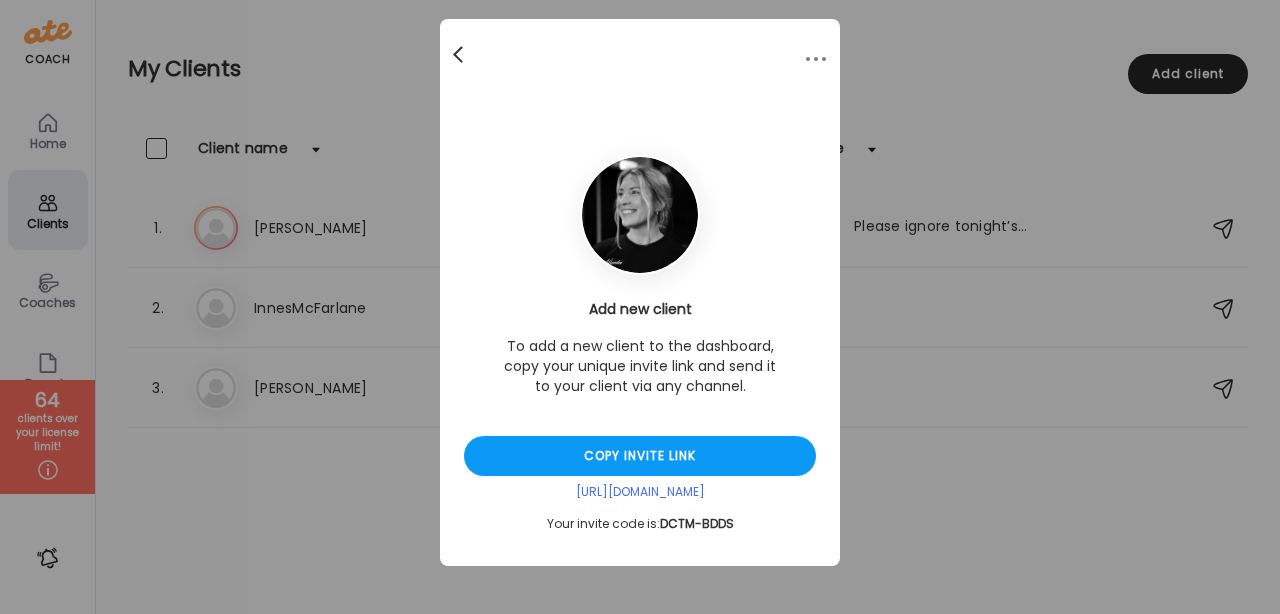 click at bounding box center (458, 51) 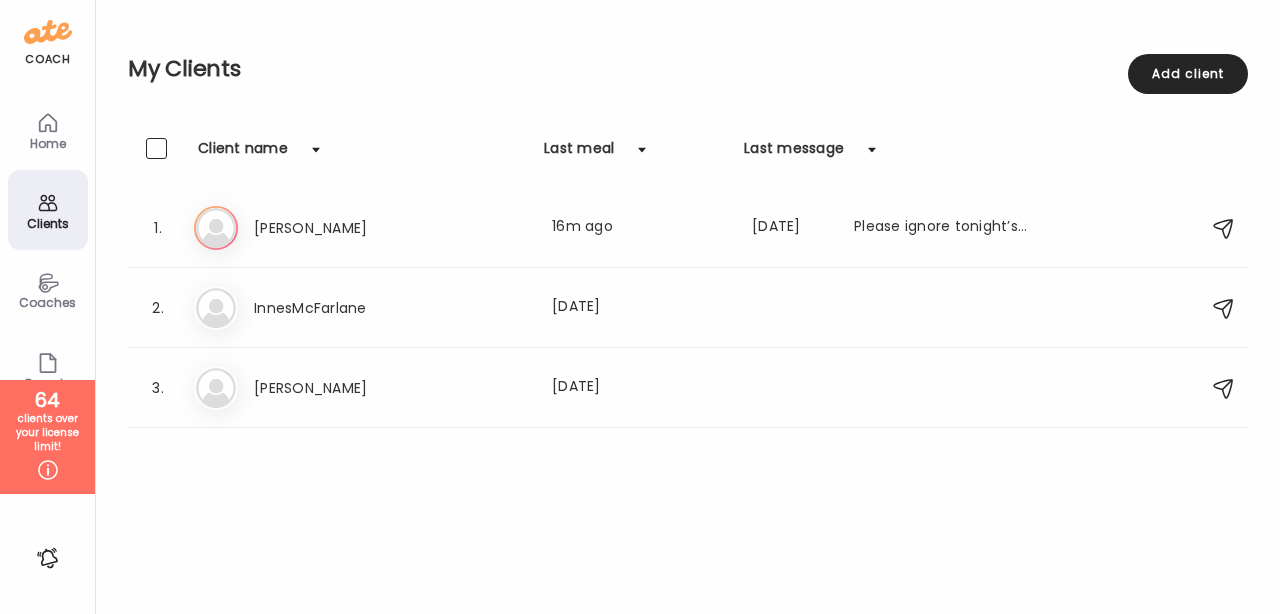 click at bounding box center [156, 148] 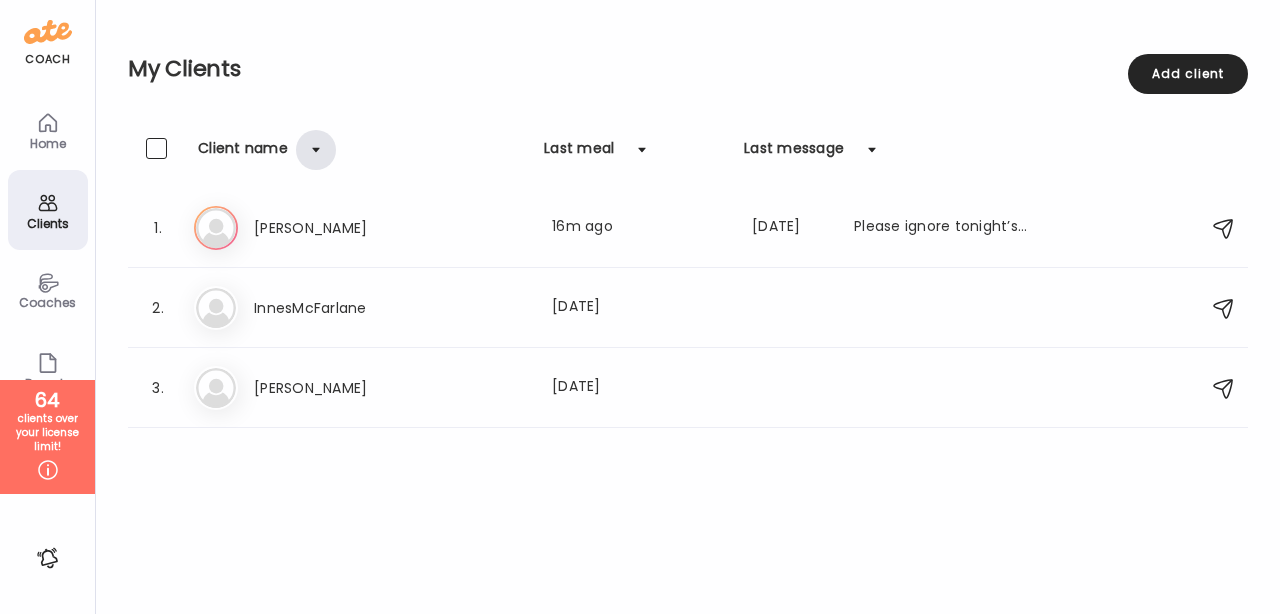 click at bounding box center (316, 150) 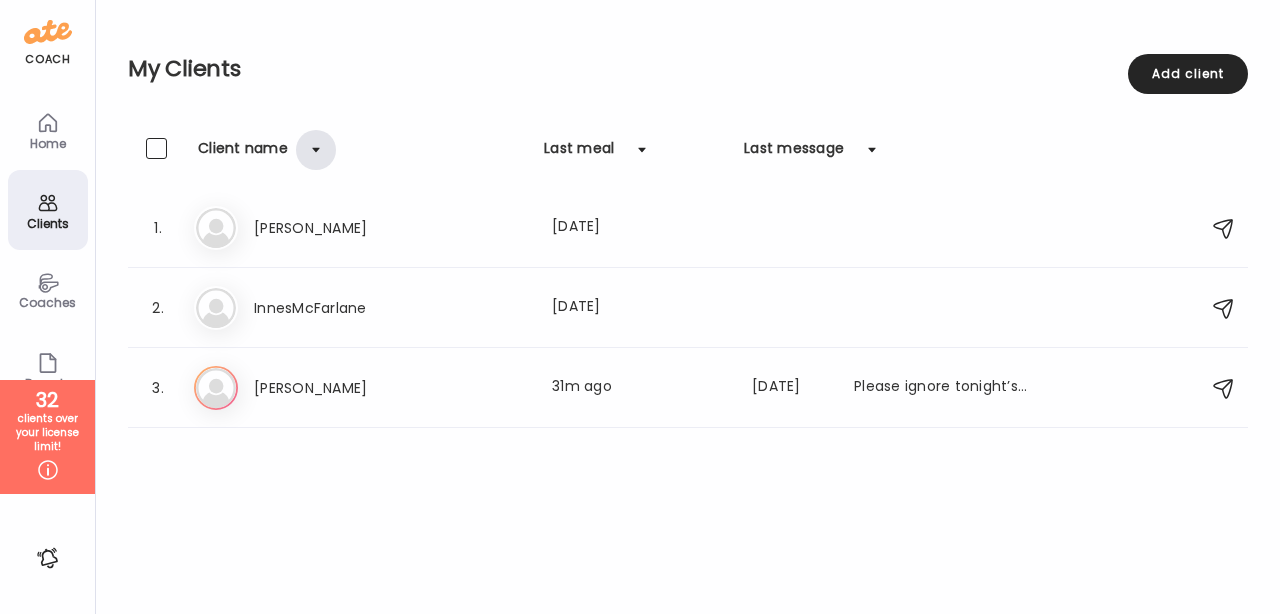 click at bounding box center (316, 150) 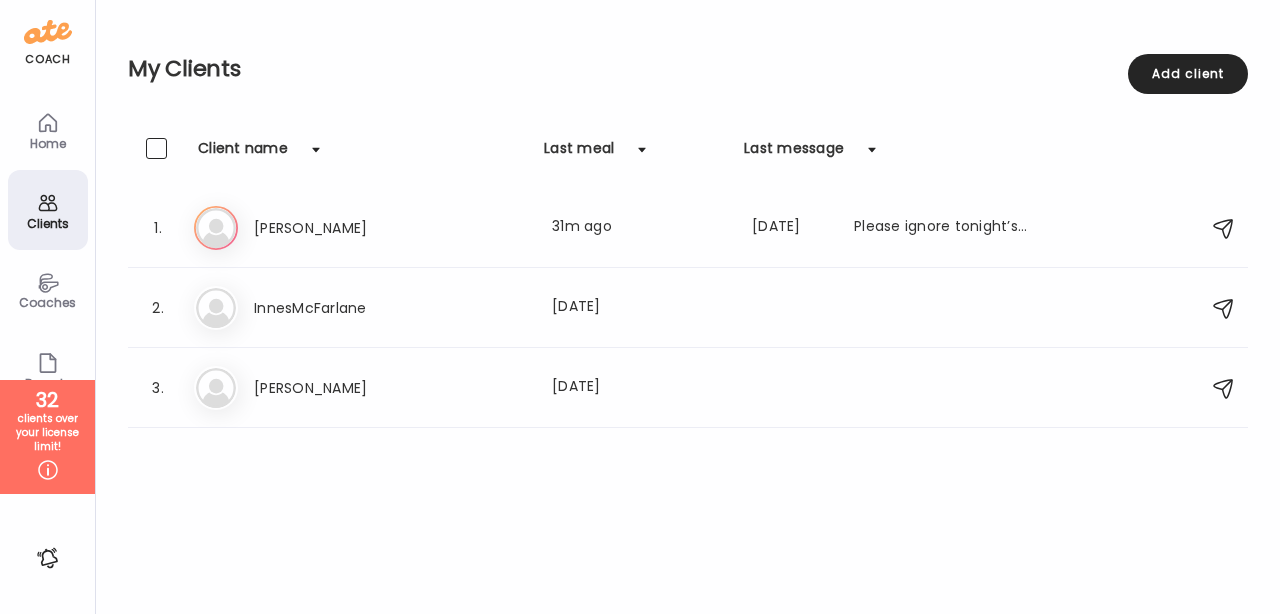 click at bounding box center (156, 148) 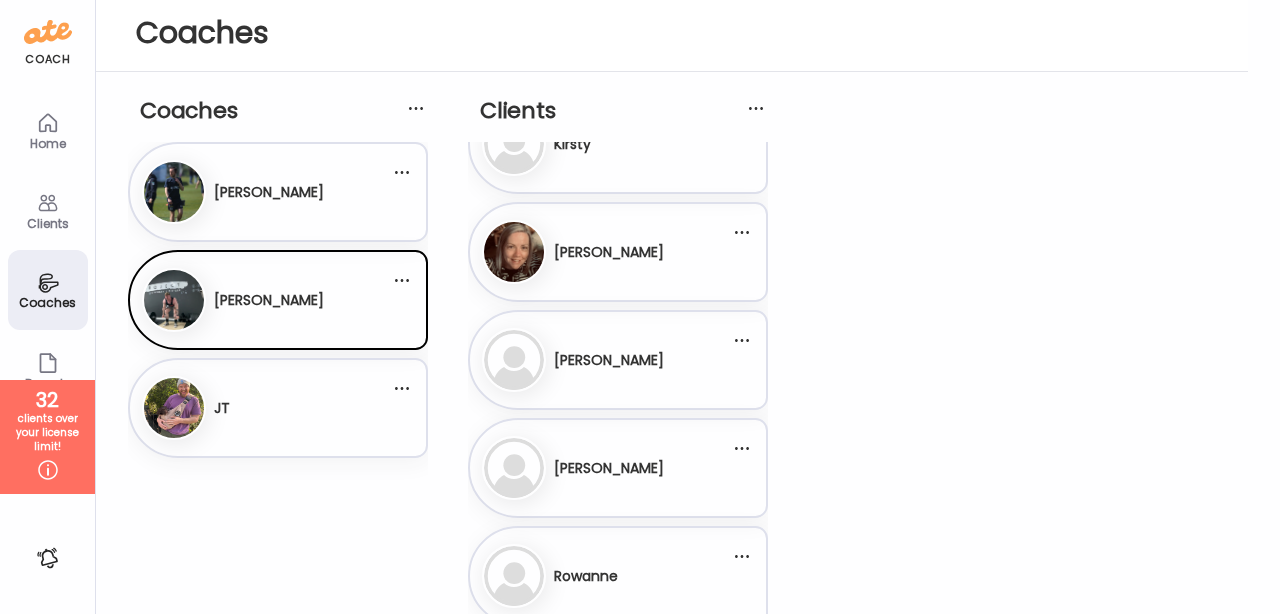 click 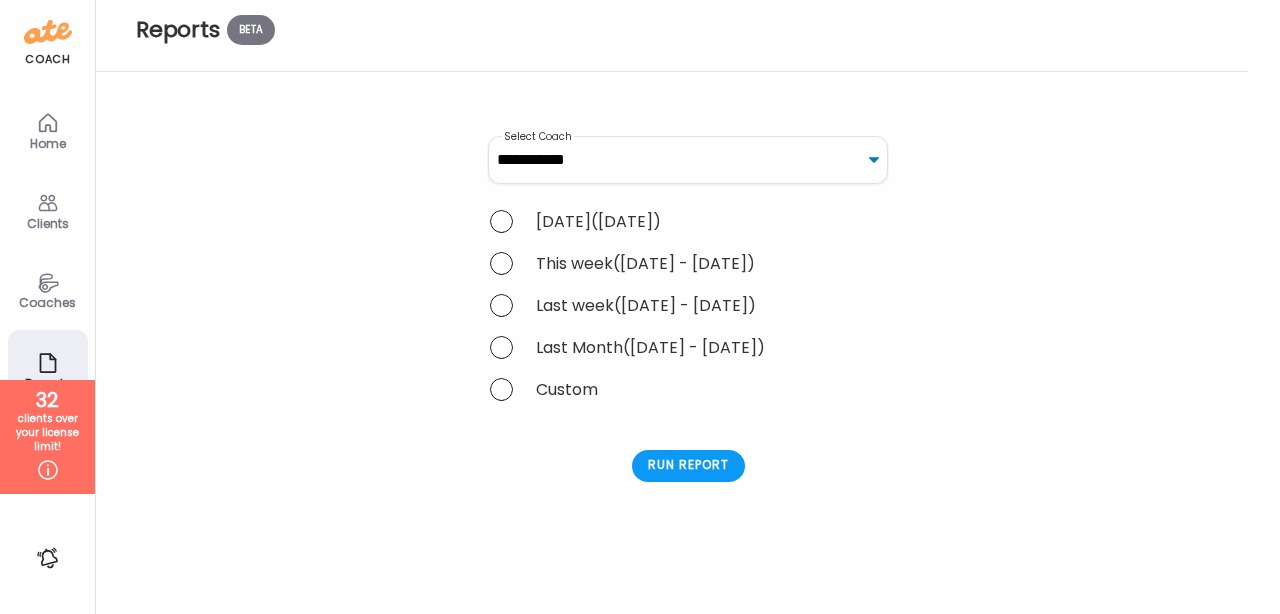 click on "clients over your license limit!" at bounding box center [47, 433] 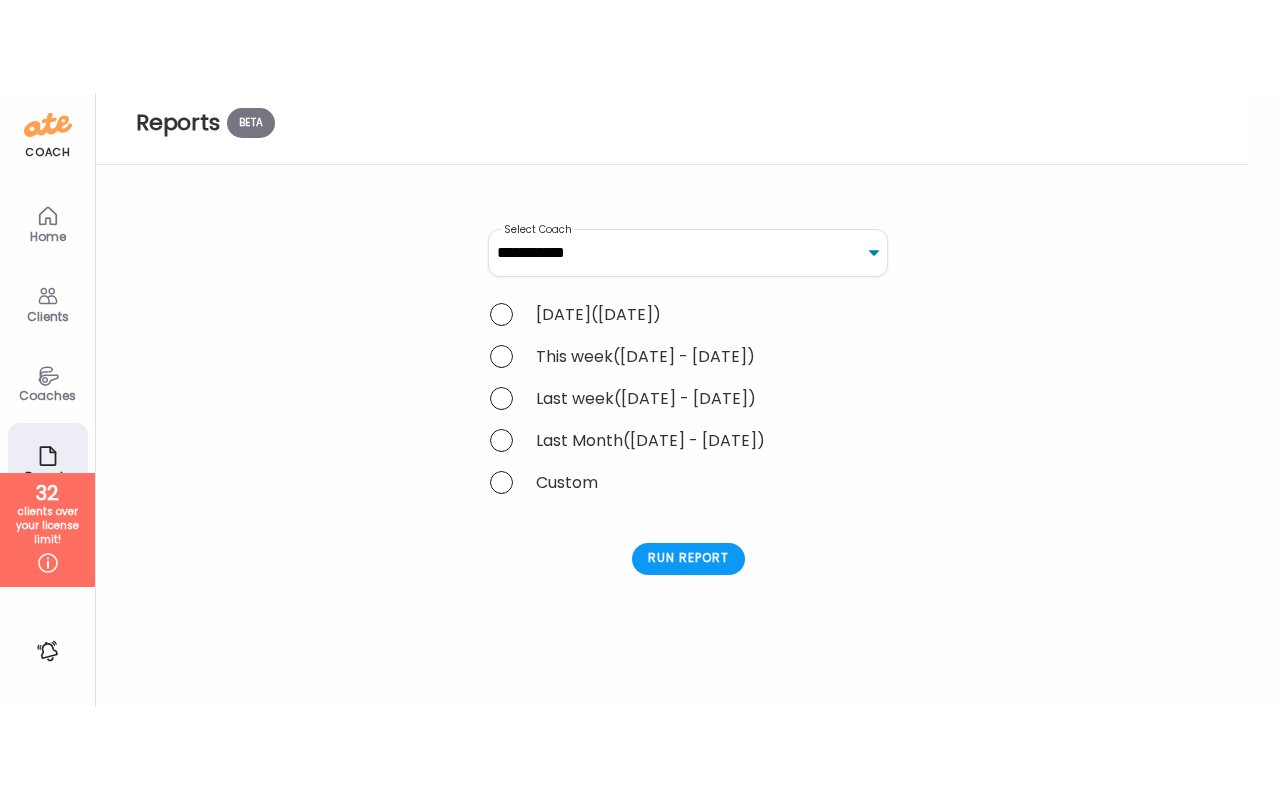 scroll, scrollTop: 0, scrollLeft: 0, axis: both 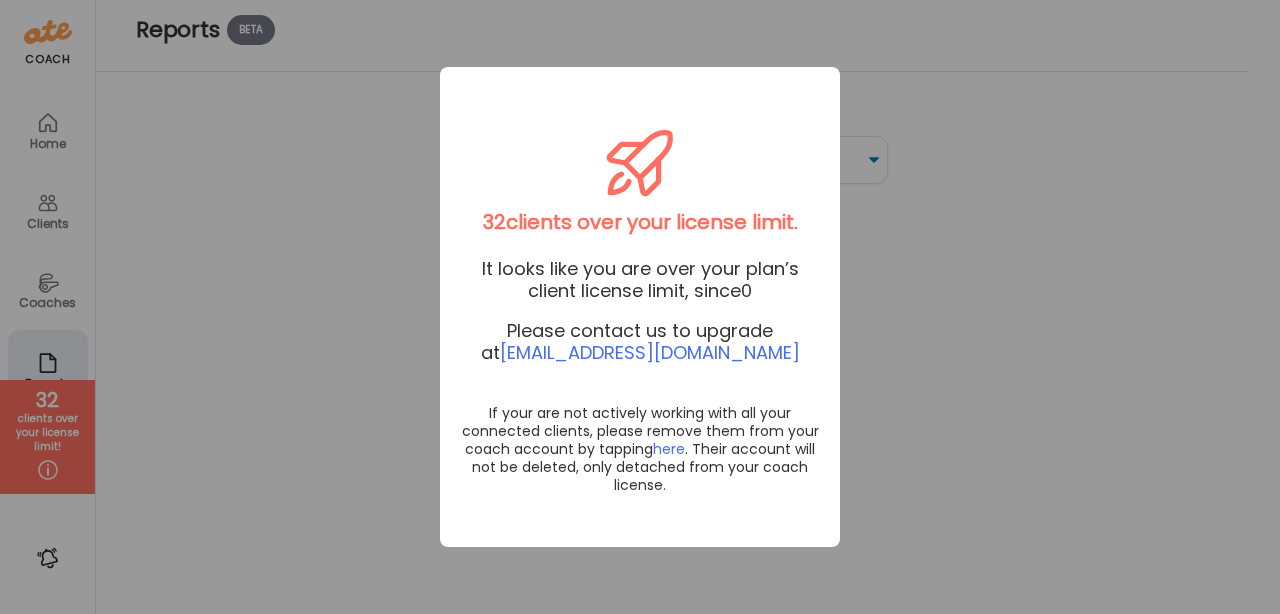 click on "Ate Coach Dashboard
Wahoo! It’s official
Take a moment to set up your Coach Profile to give your clients a smooth onboarding experience.
Skip Set up coach profile
Ate Coach Dashboard
1 Image 2 Message 3 Invite
Let’s get you quickly set up
Add a headshot or company logo for client recognition
Skip Next
Ate Coach Dashboard
1 Image 2 Message 3 Invite
Customize your welcome message
This page will be the first thing your clients will see. Add a welcome message to personalize their experience.
Header 32" at bounding box center (640, 307) 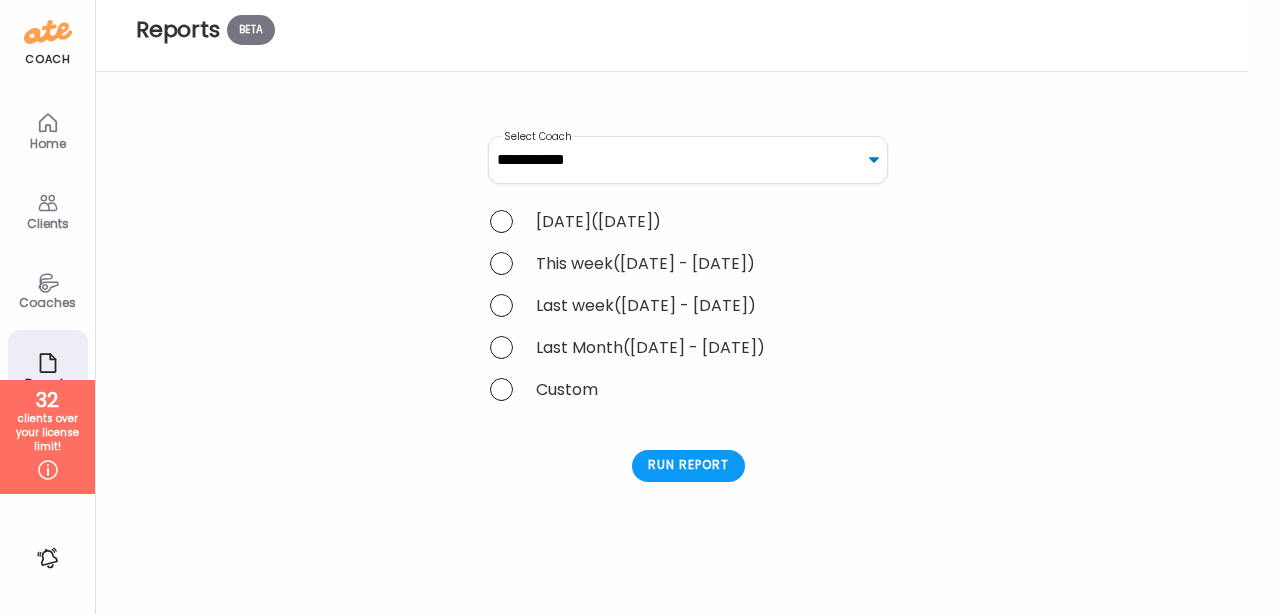 click on "coach
Home
Clients
Coaches
Teams
Reports
Settings
32
clients over your license limit!" at bounding box center [48, 307] 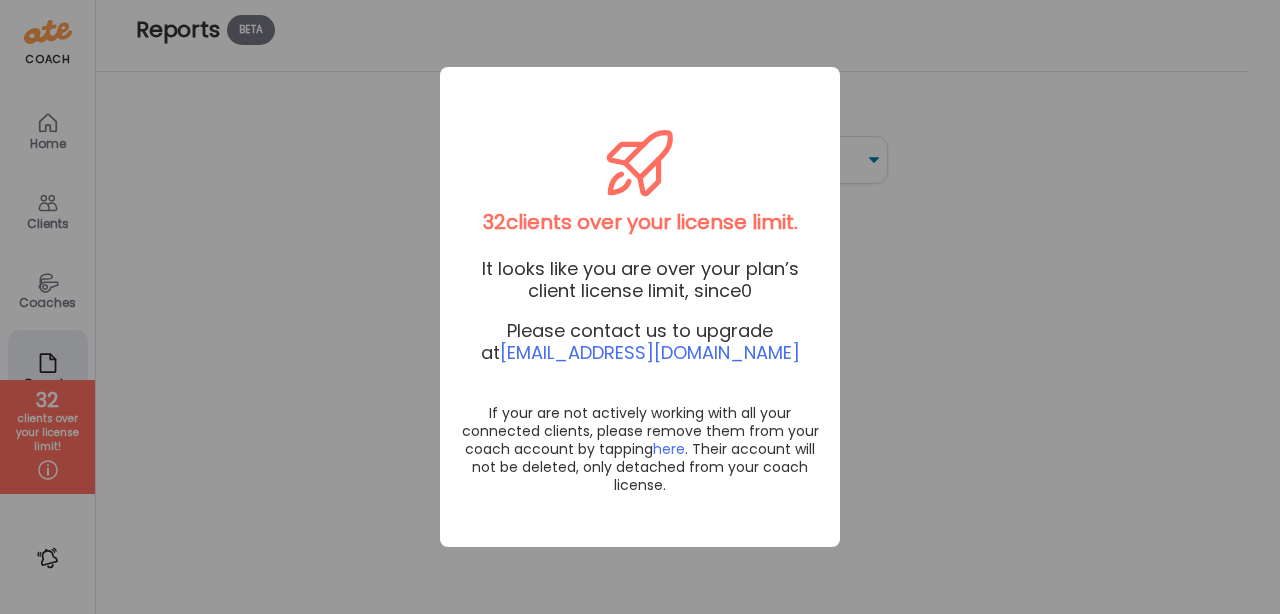 drag, startPoint x: 79, startPoint y: 408, endPoint x: 78, endPoint y: 418, distance: 10.049875 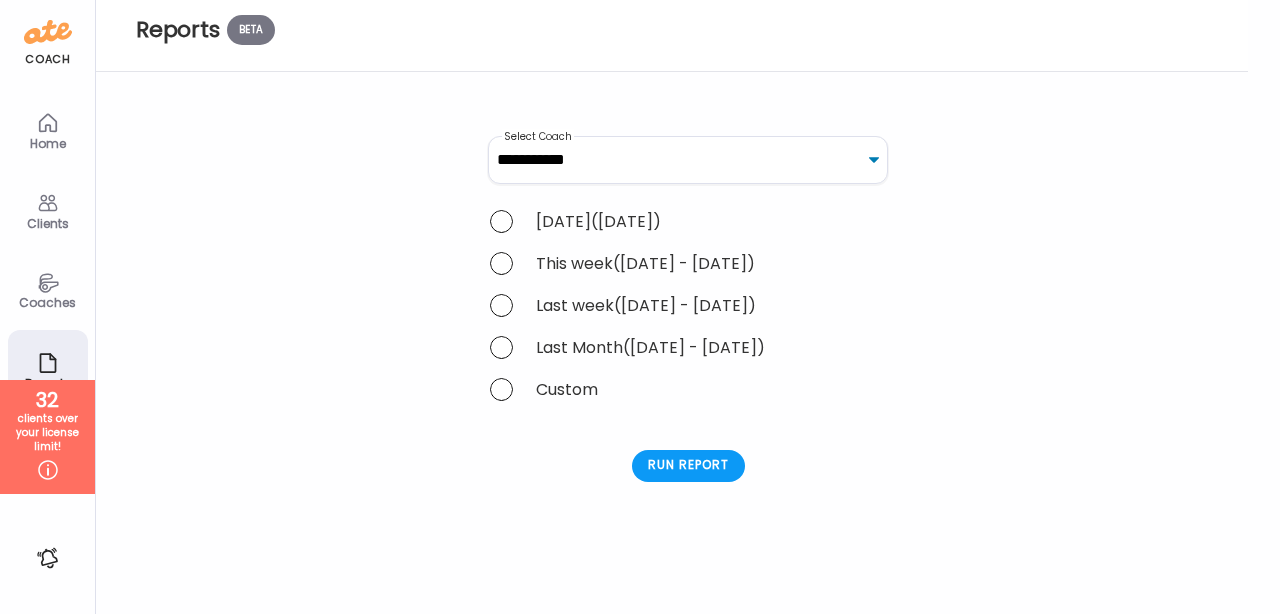 click on "**********" at bounding box center (688, 343) 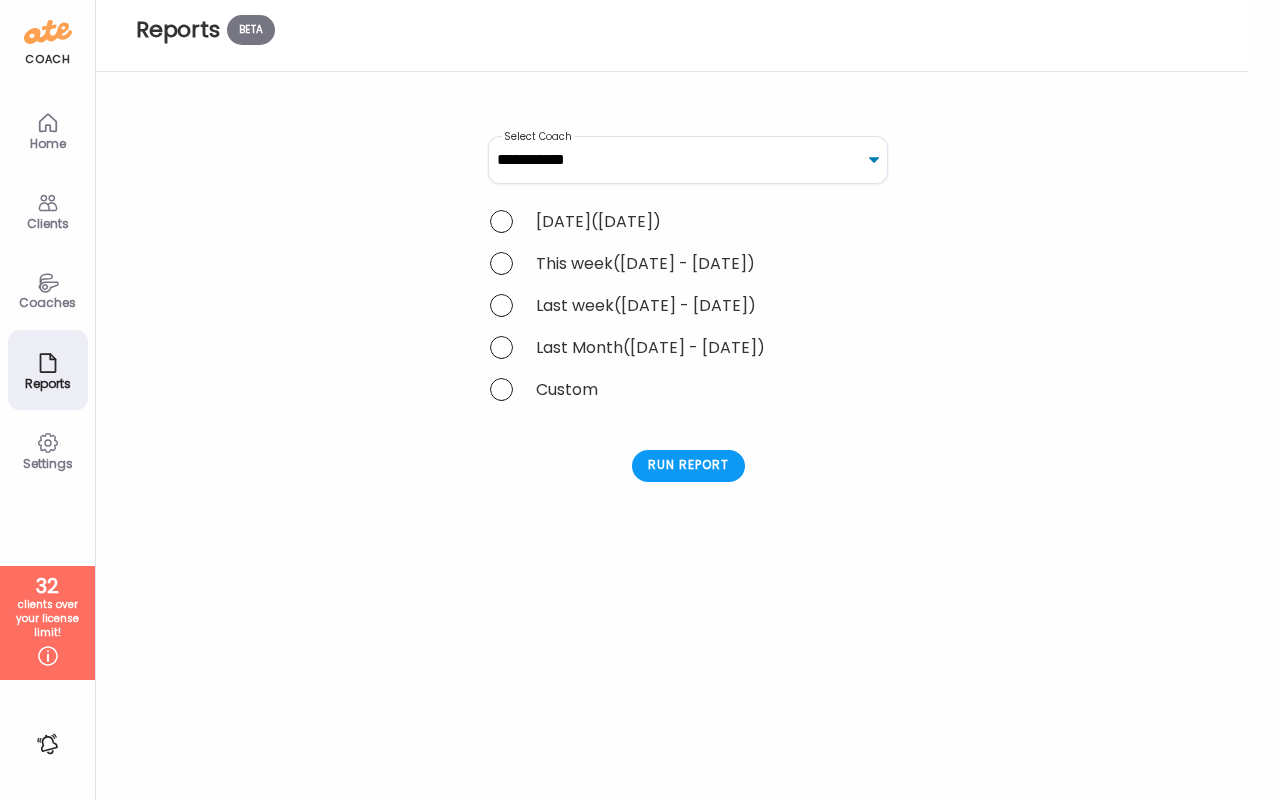 click 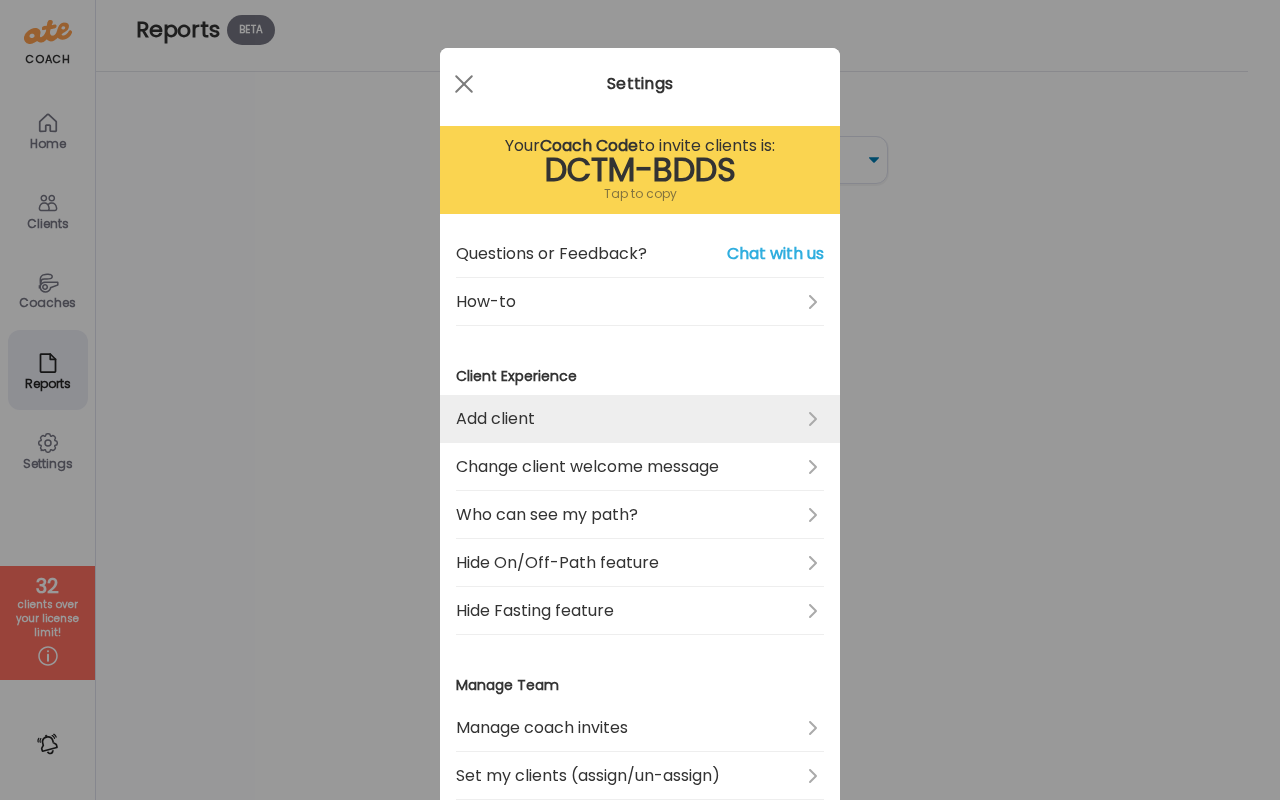 click on "Add client" at bounding box center (640, 419) 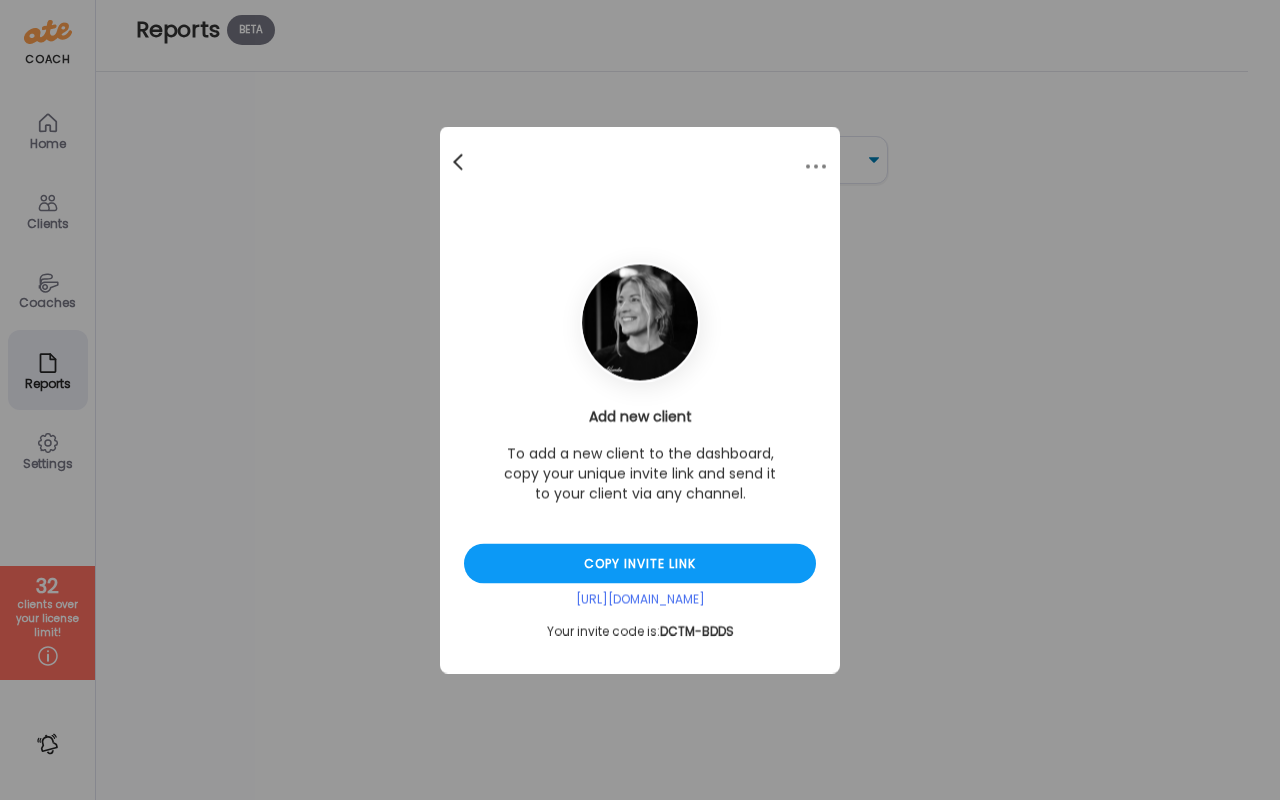 click at bounding box center (458, 159) 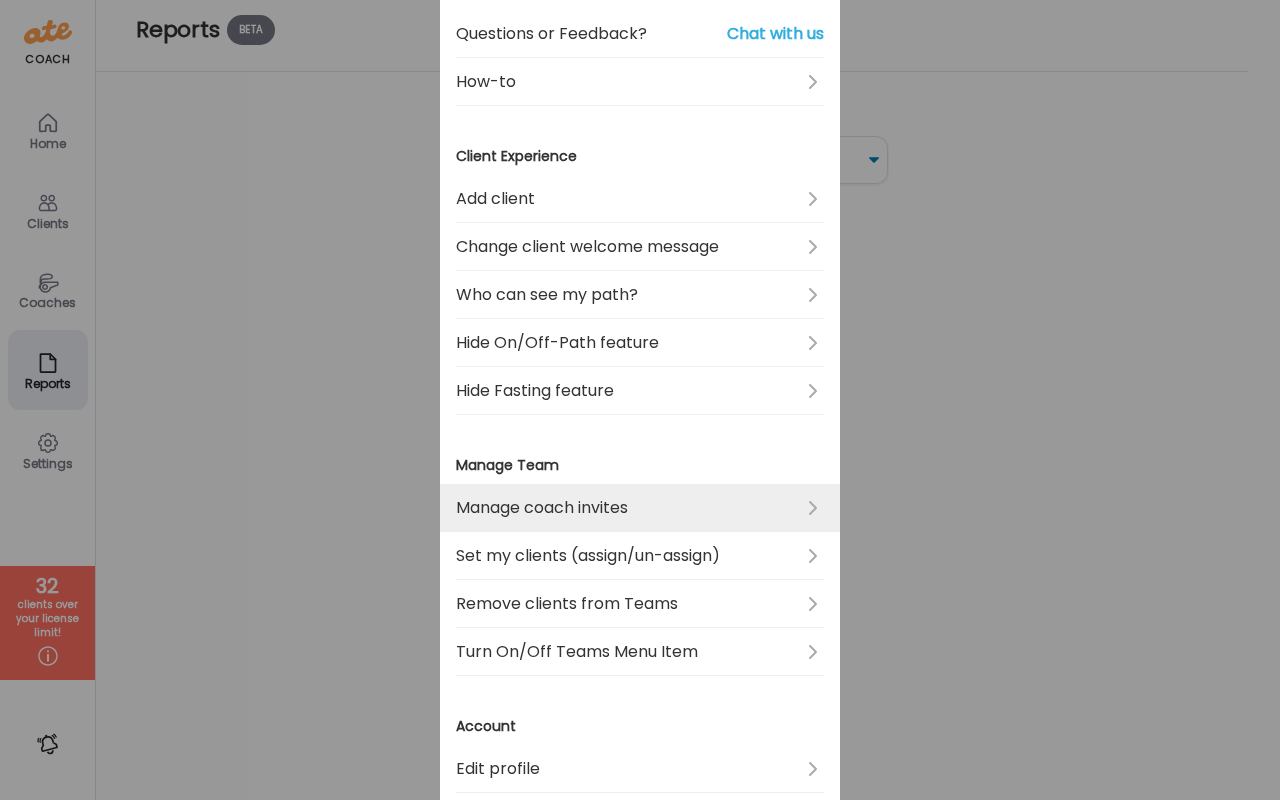 scroll, scrollTop: 219, scrollLeft: 0, axis: vertical 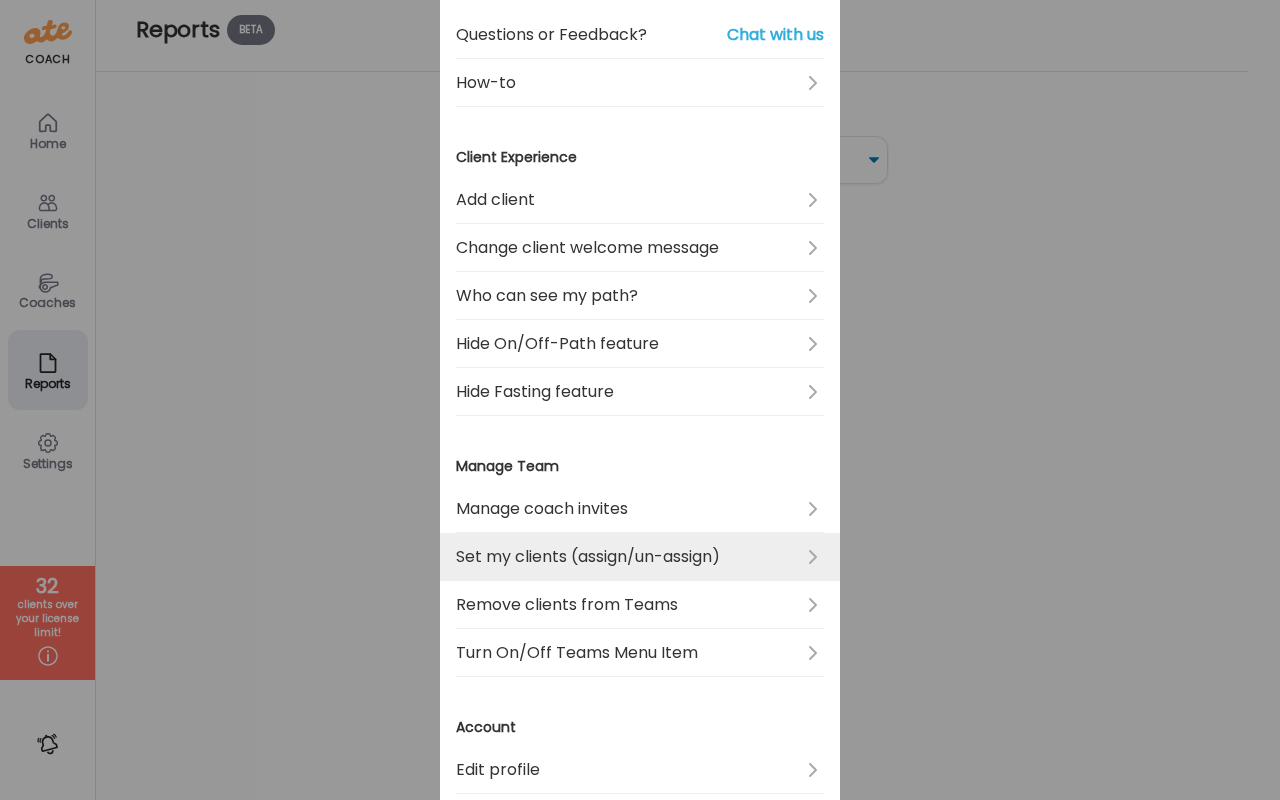 click on "Set my clients (assign/un-assign)" at bounding box center (640, 557) 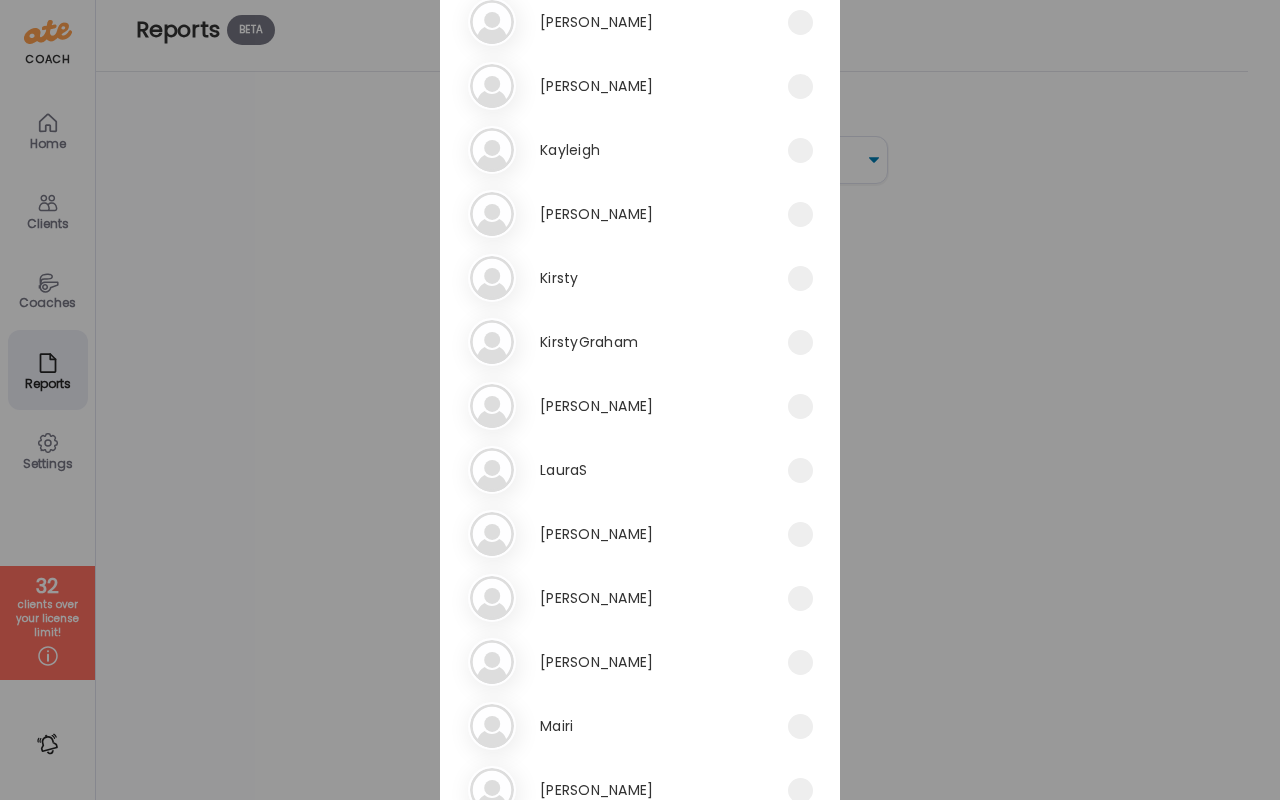 scroll, scrollTop: 2881, scrollLeft: 0, axis: vertical 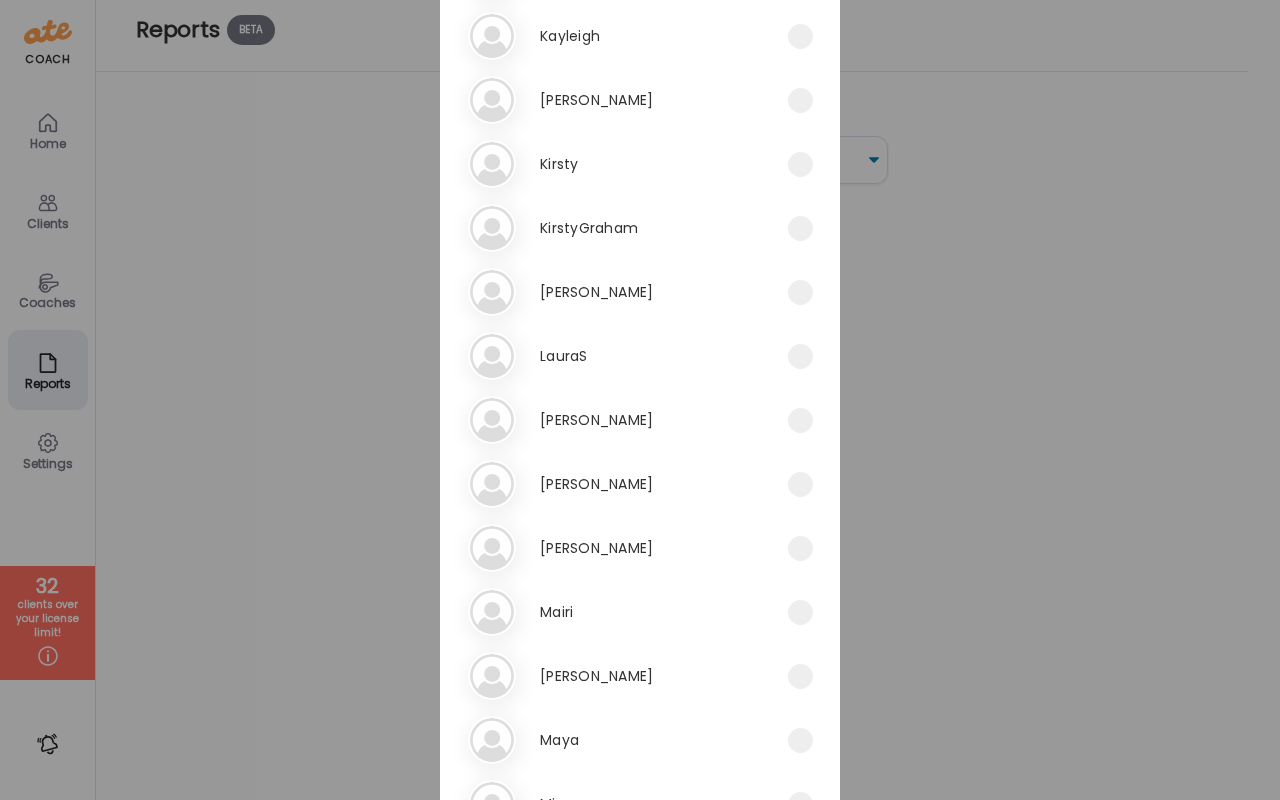 click on "Ma
[GEOGRAPHIC_DATA]" at bounding box center [628, 612] 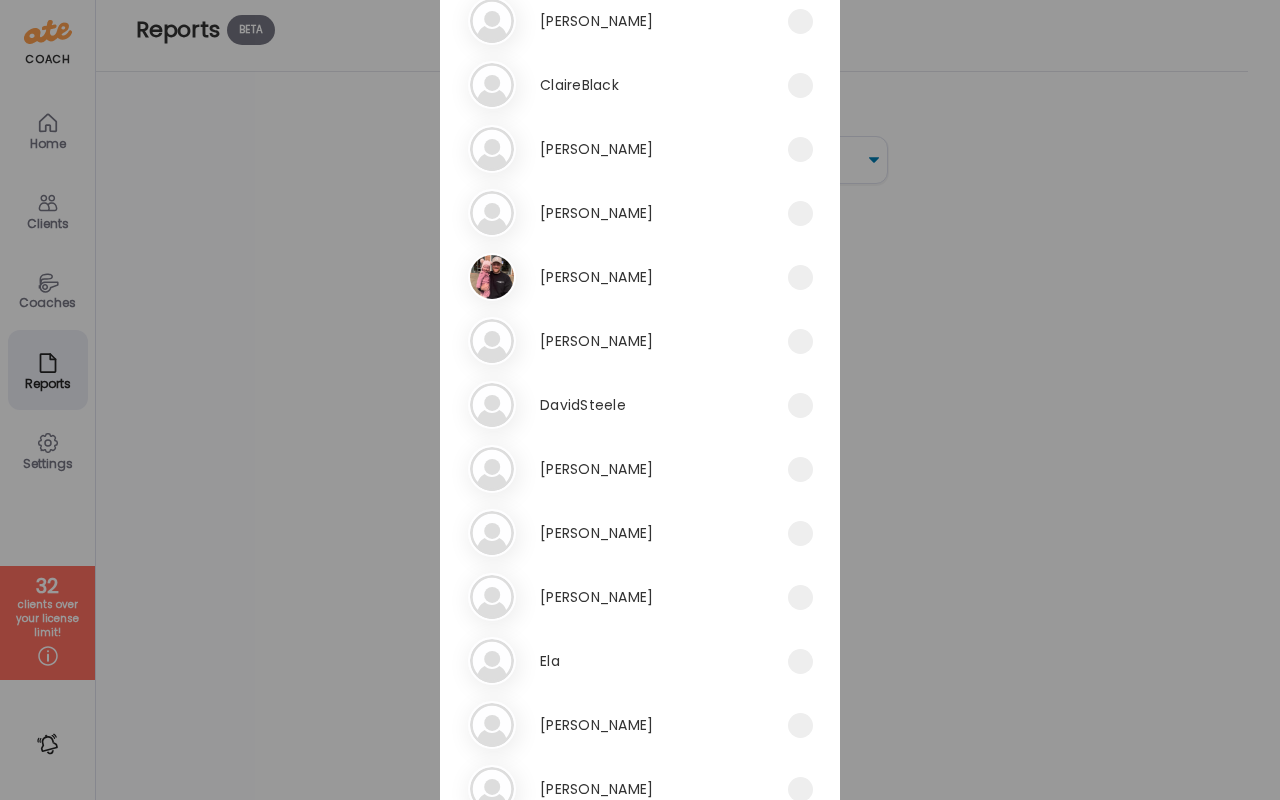 scroll, scrollTop: 0, scrollLeft: 0, axis: both 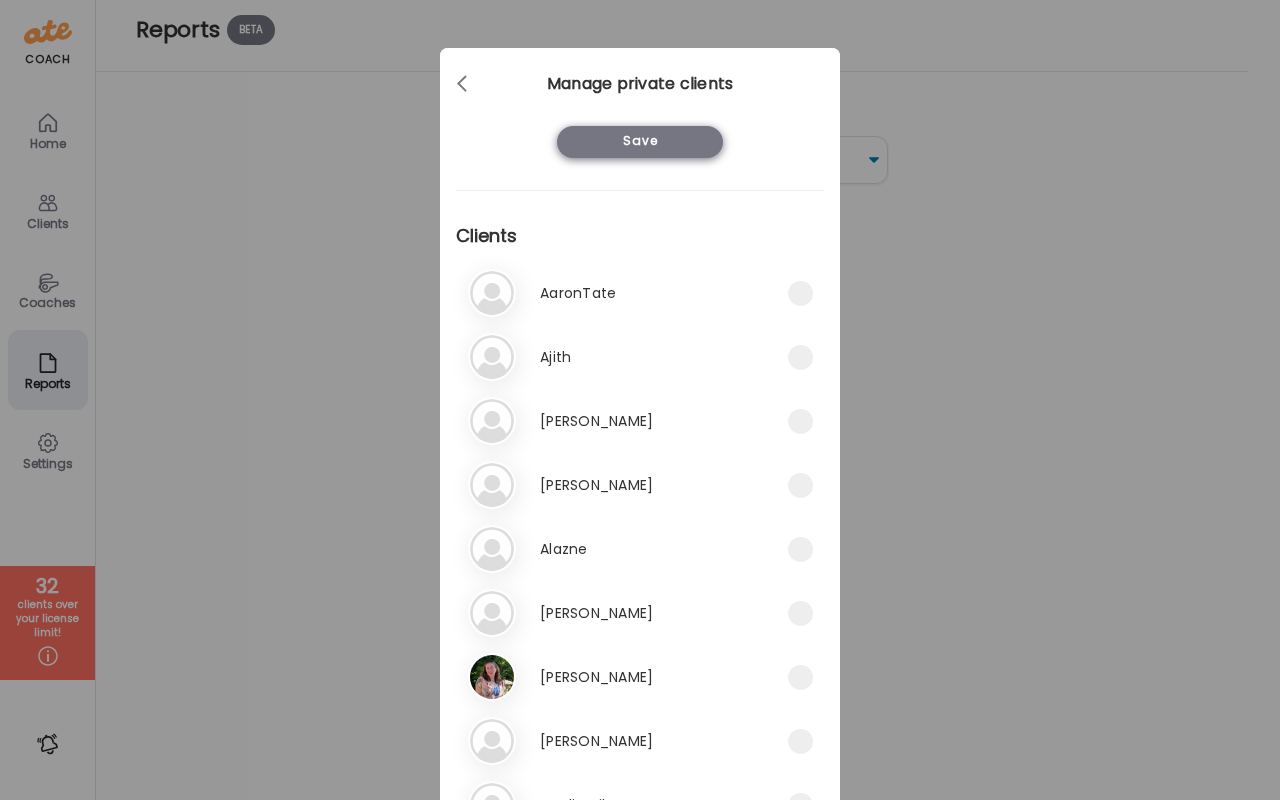 click on "Save" at bounding box center [640, 142] 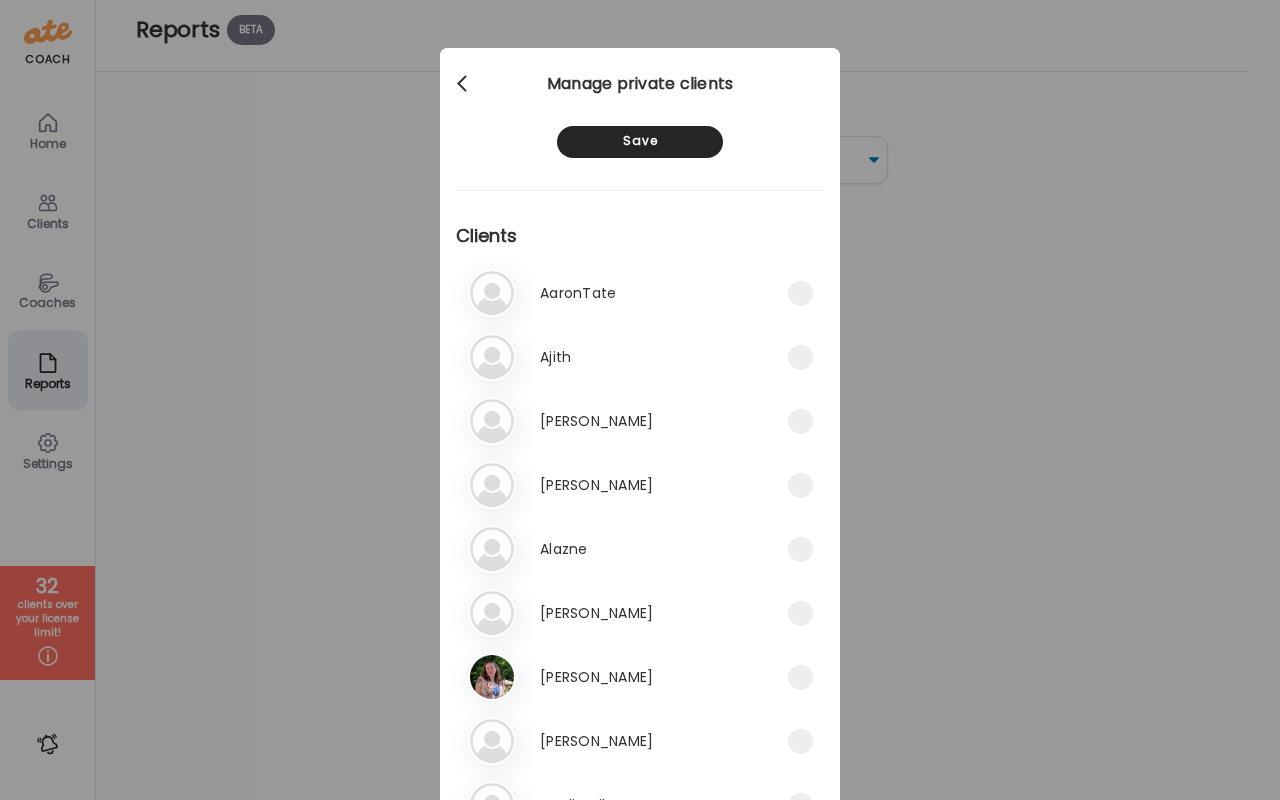 click at bounding box center (464, 84) 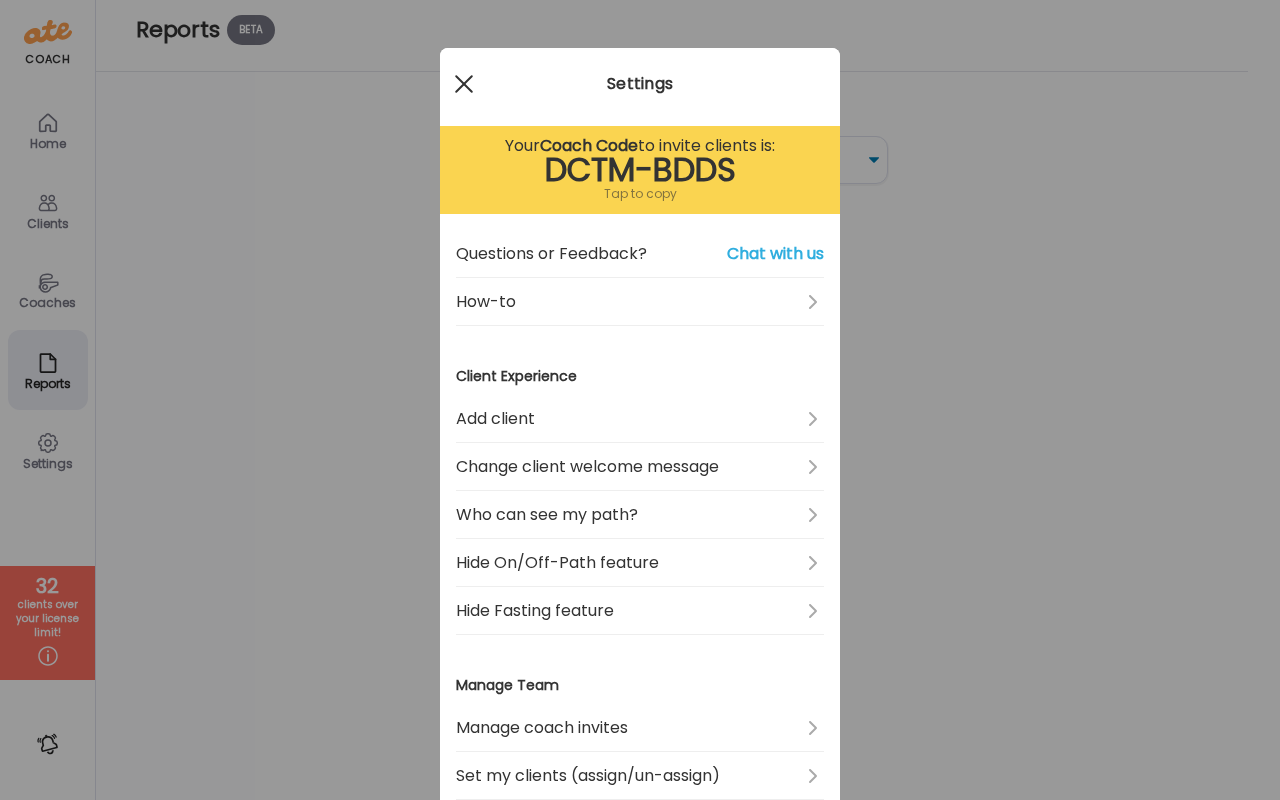 click at bounding box center [464, 84] 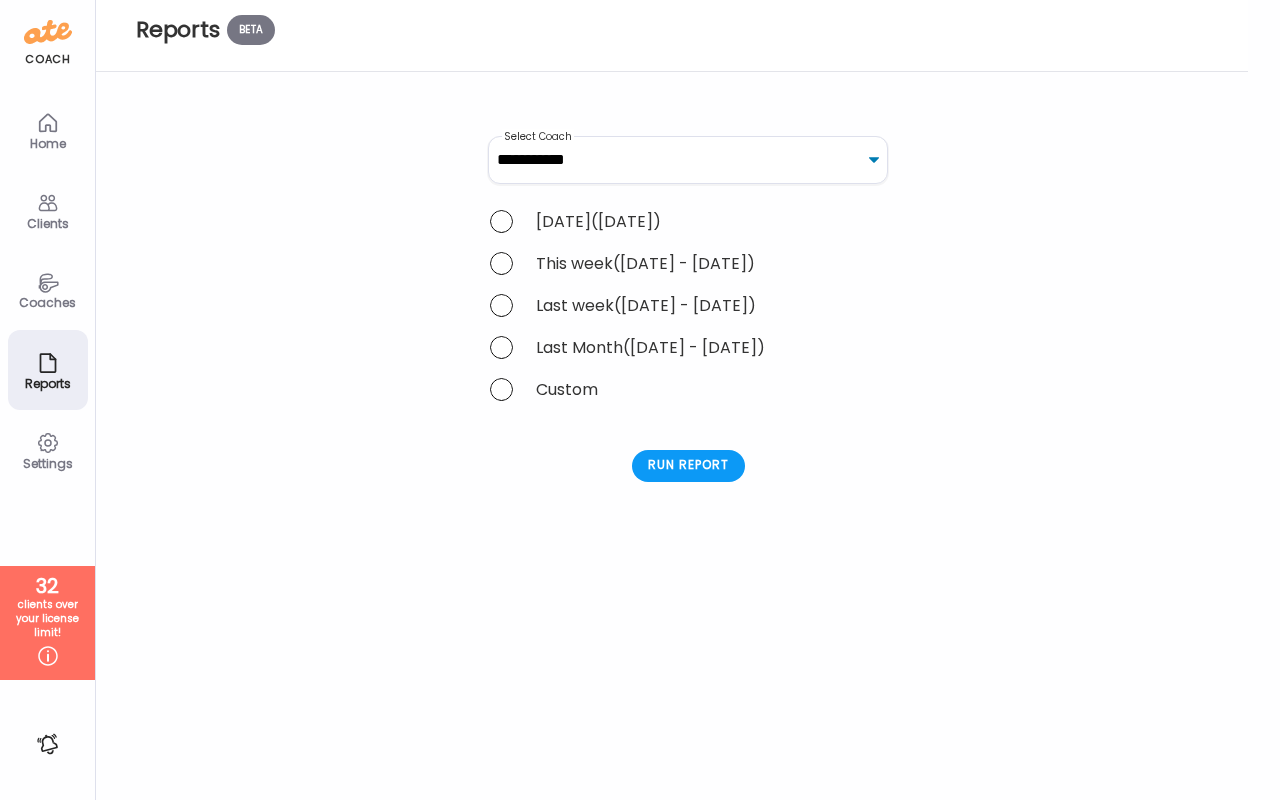 click on "Clients" at bounding box center [48, 210] 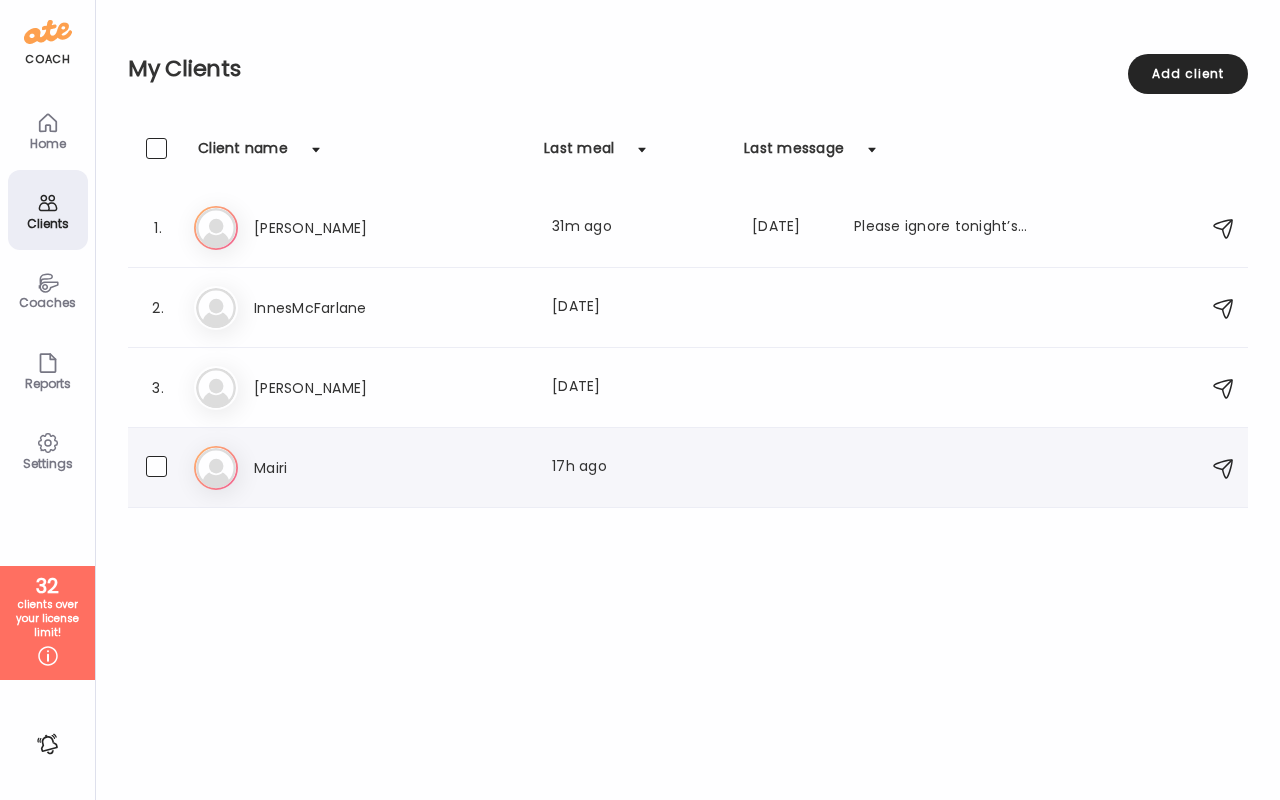 click on "4.
Ma
[PERSON_NAME]
Last meal:  17h ago" at bounding box center [688, 468] 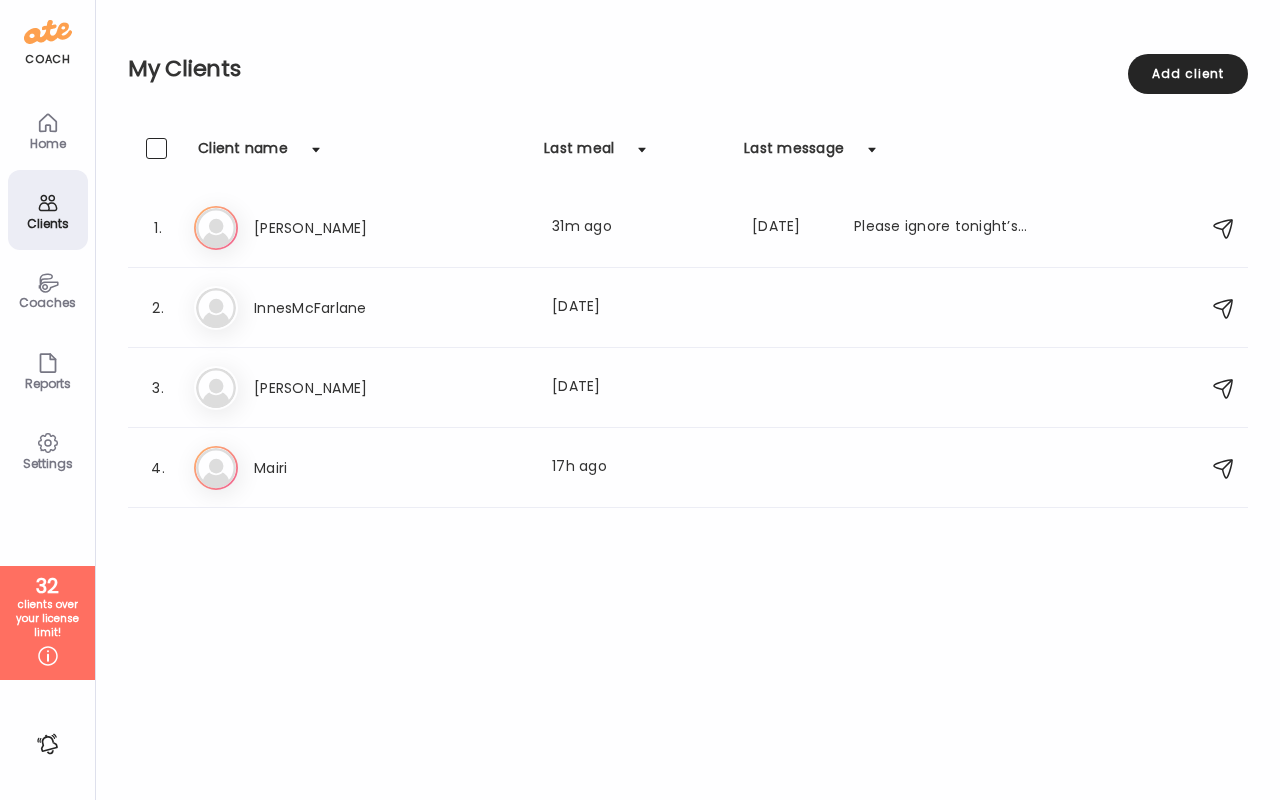 click on "Settings" at bounding box center (48, 463) 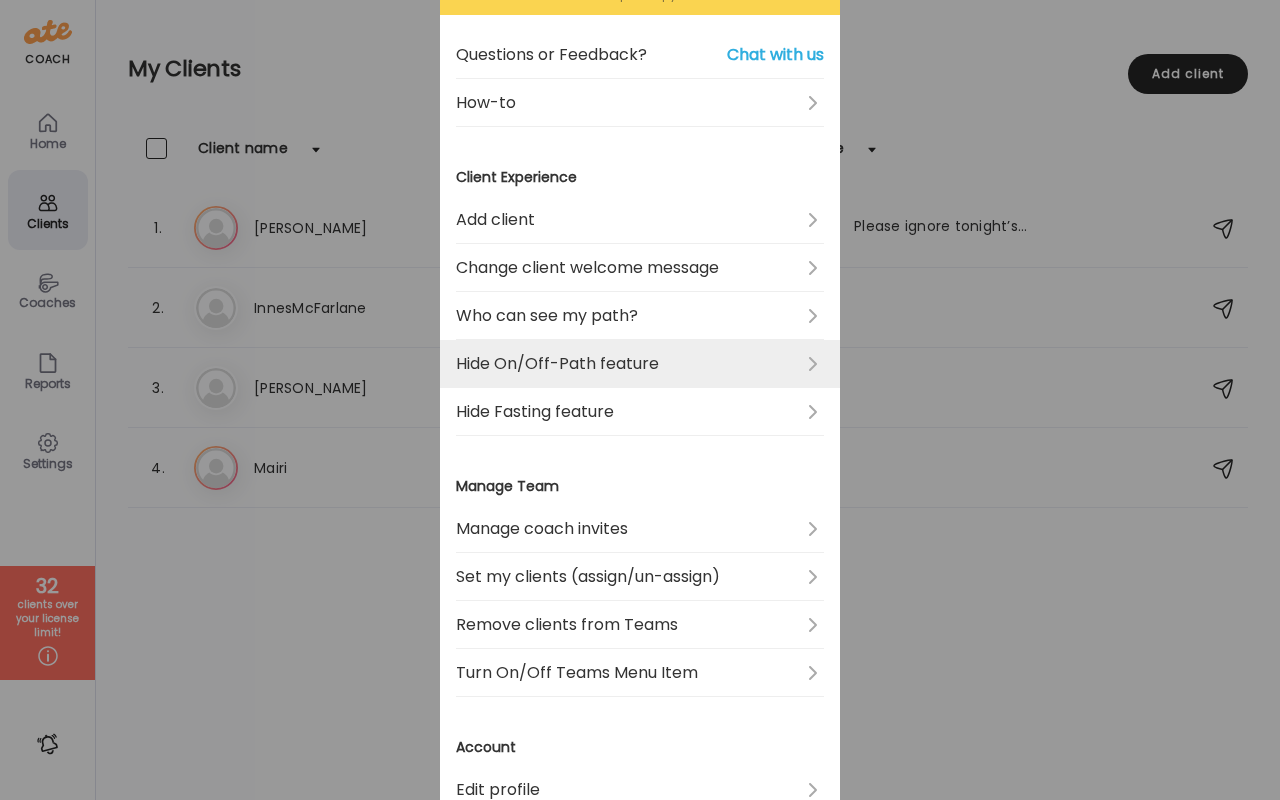 scroll, scrollTop: 318, scrollLeft: 0, axis: vertical 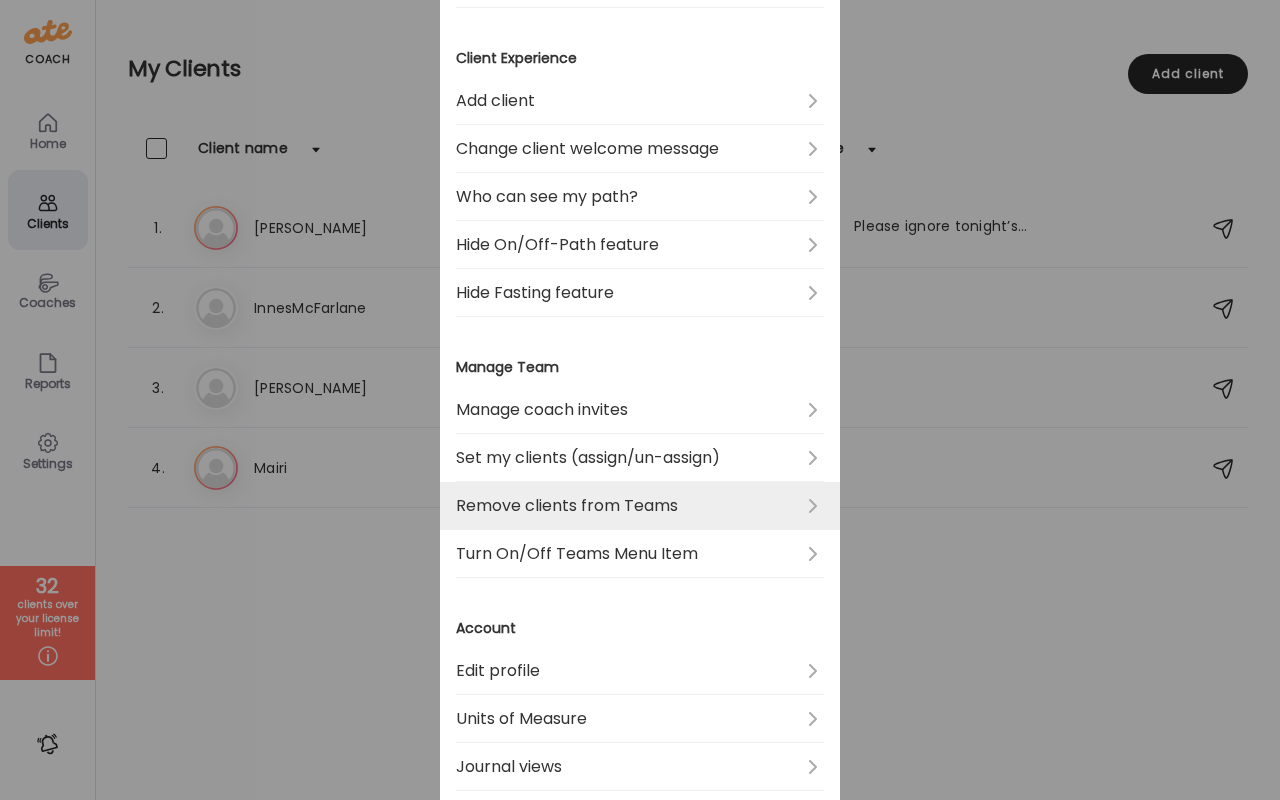 click on "Remove clients from Teams" at bounding box center (640, 506) 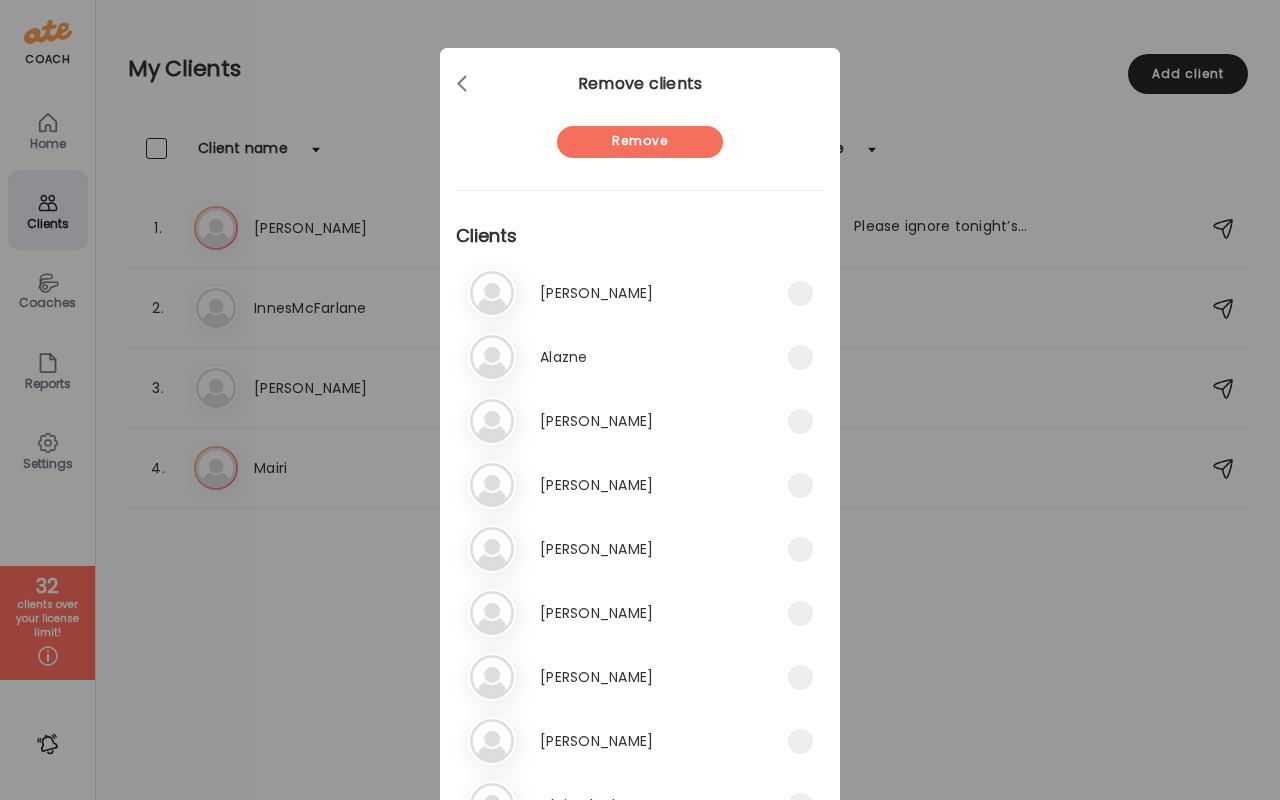 click on "[PERSON_NAME]" at bounding box center (596, 293) 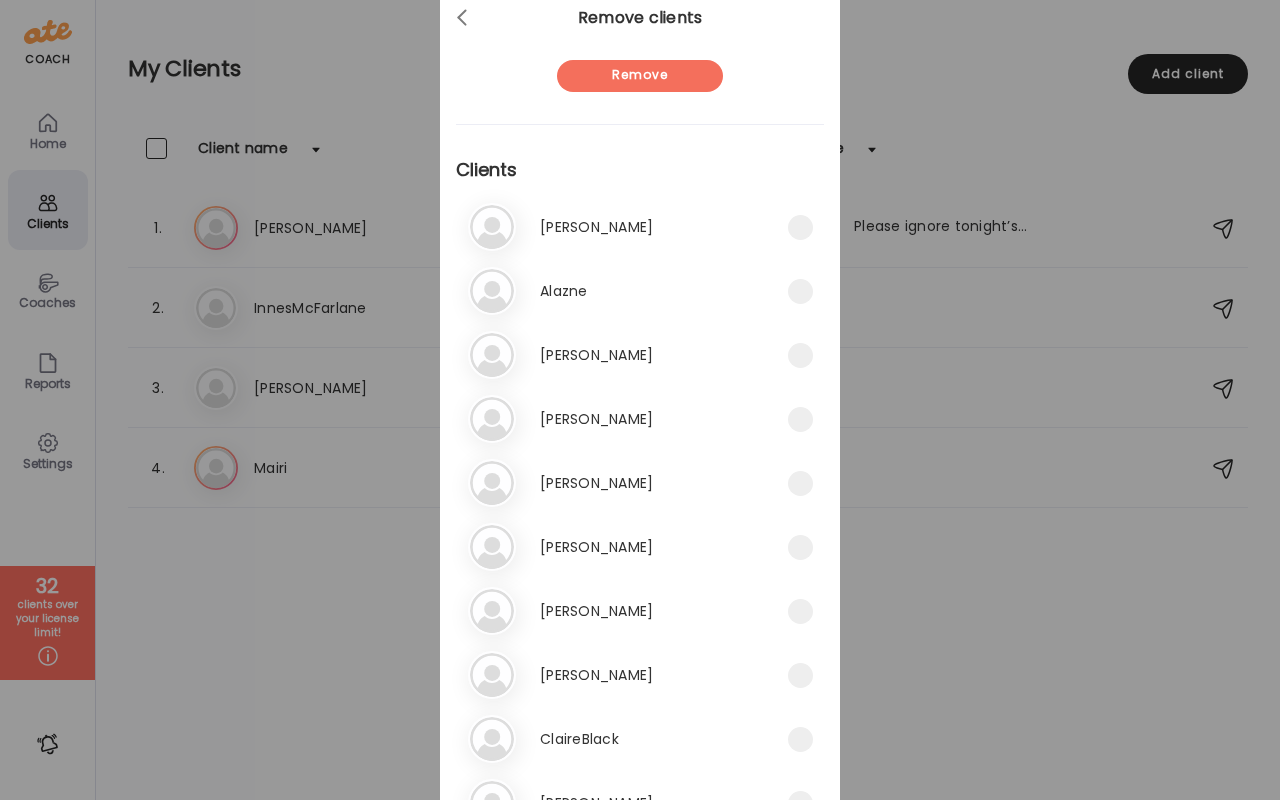 scroll, scrollTop: 93, scrollLeft: 0, axis: vertical 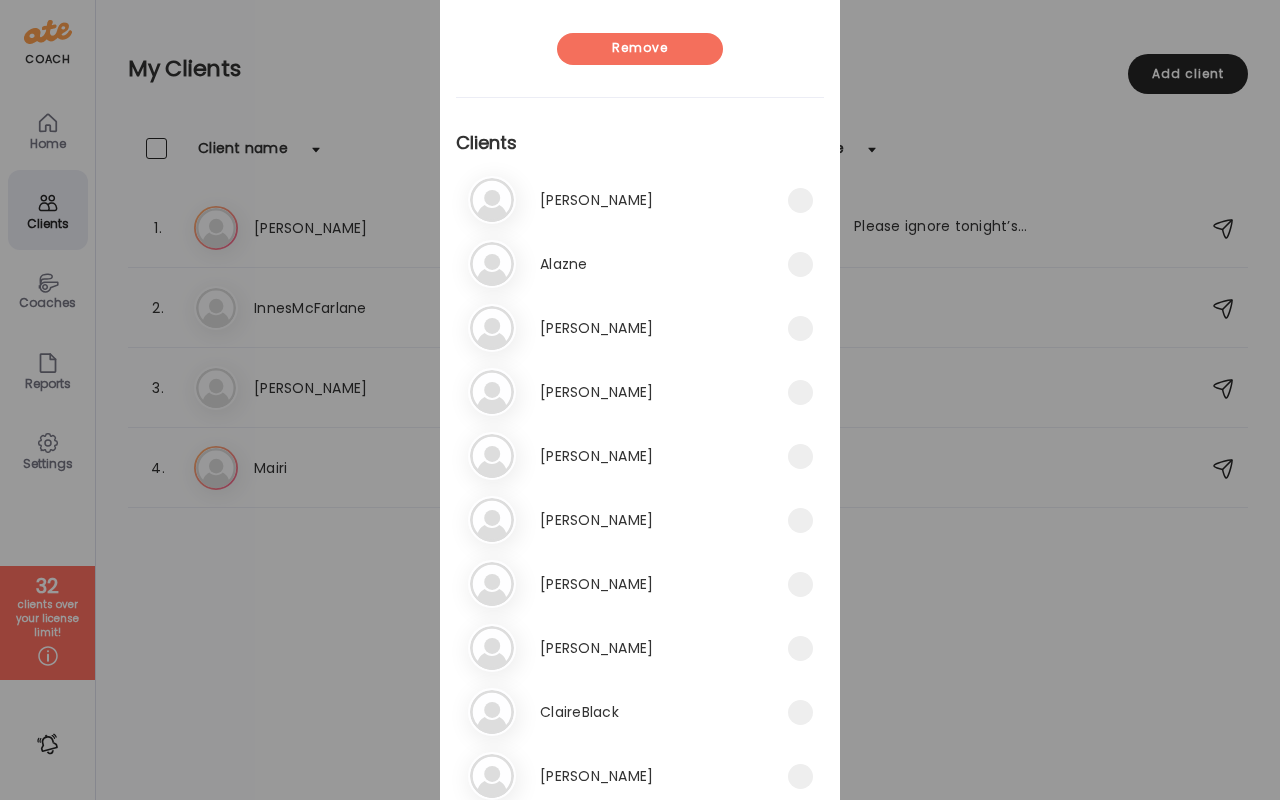 click on "Ca
[PERSON_NAME]" at bounding box center (628, 456) 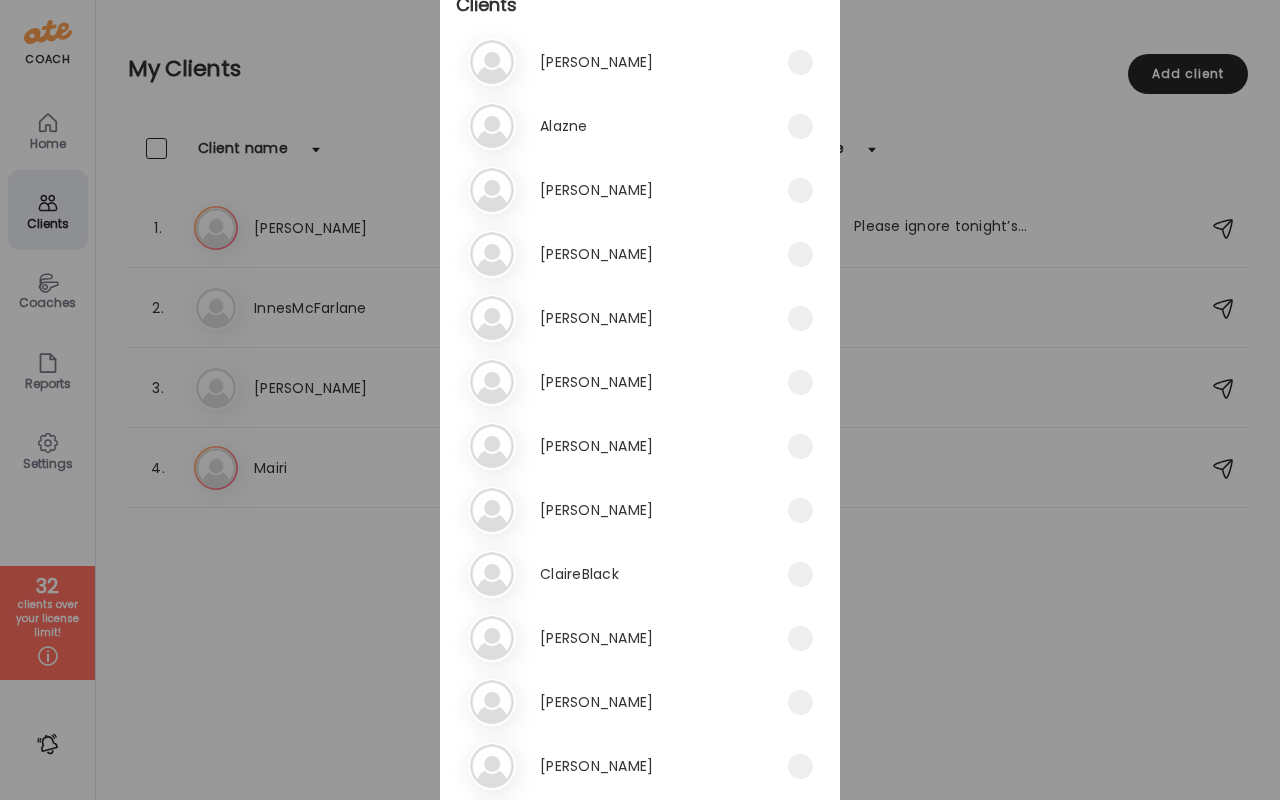 scroll, scrollTop: 232, scrollLeft: 0, axis: vertical 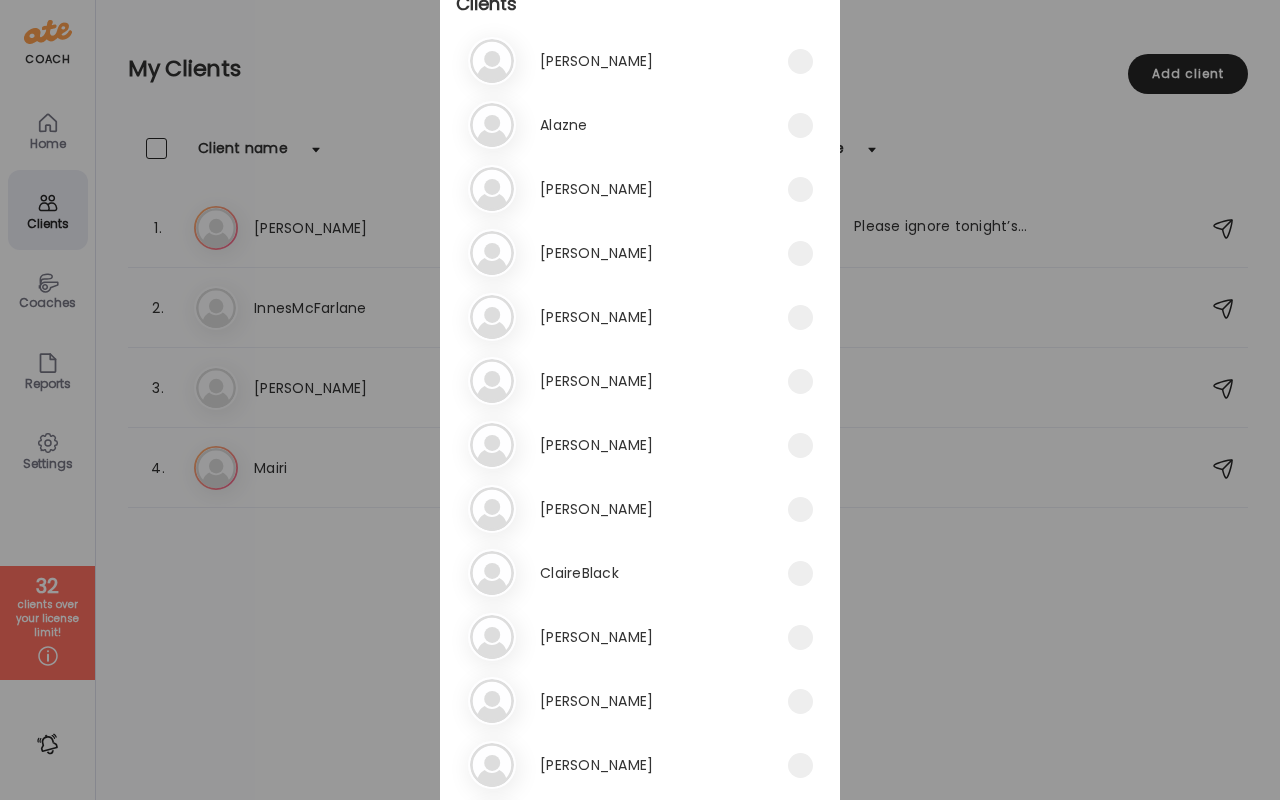 click on "Ca
[PERSON_NAME]" at bounding box center (628, 445) 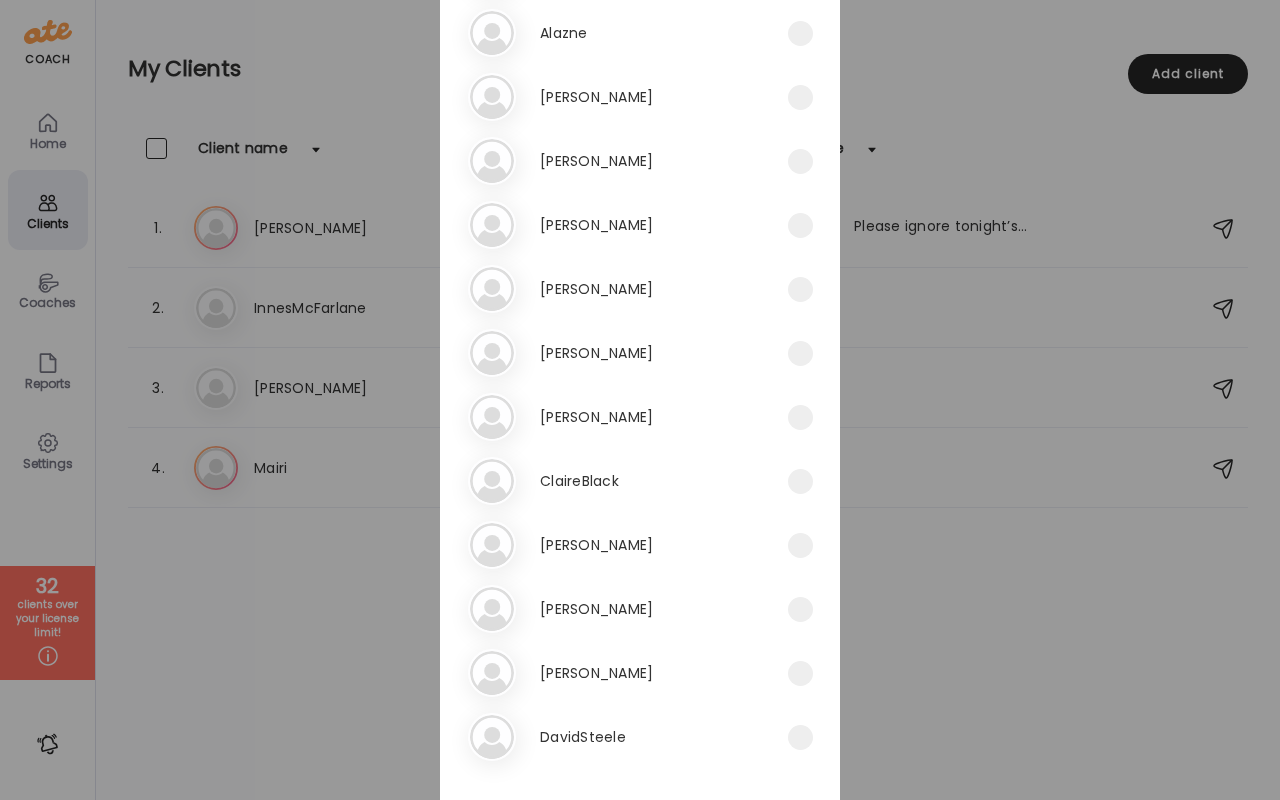 scroll, scrollTop: 366, scrollLeft: 0, axis: vertical 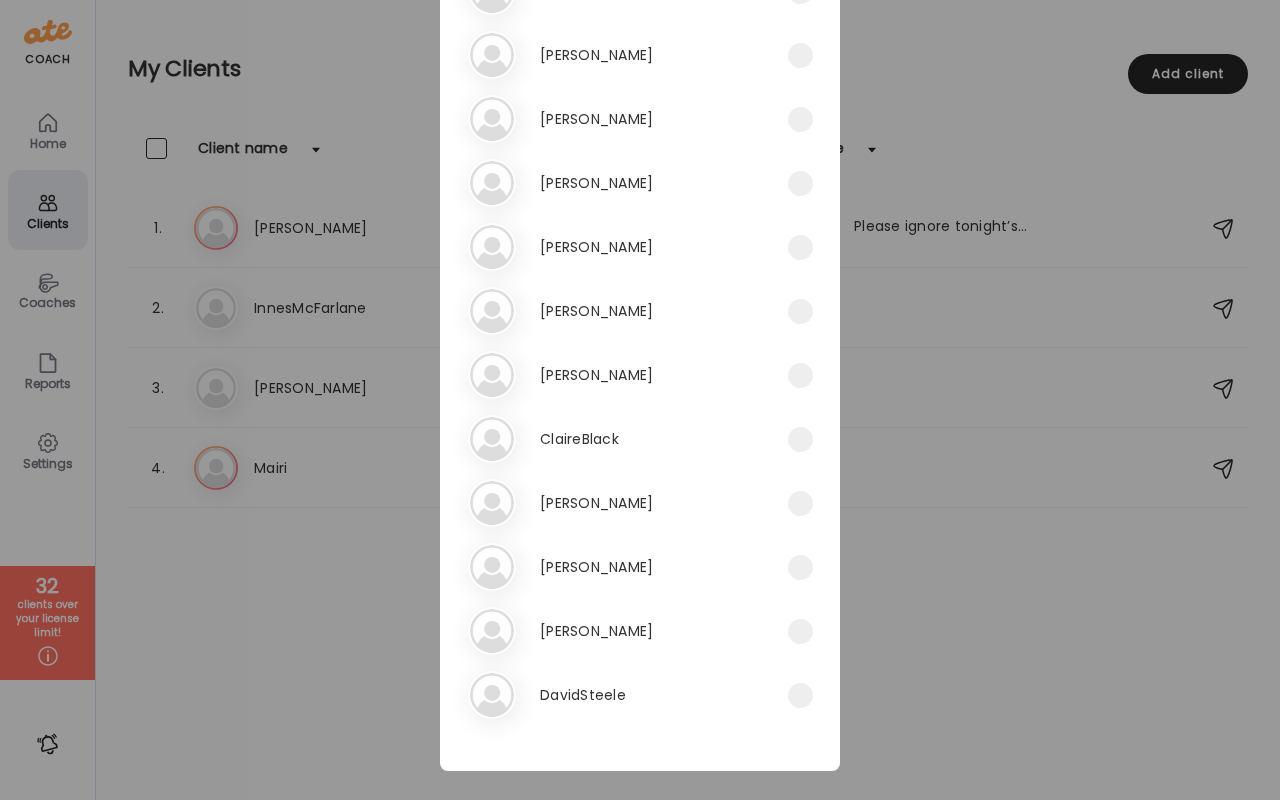 click on "Co
[PERSON_NAME]" at bounding box center (628, 503) 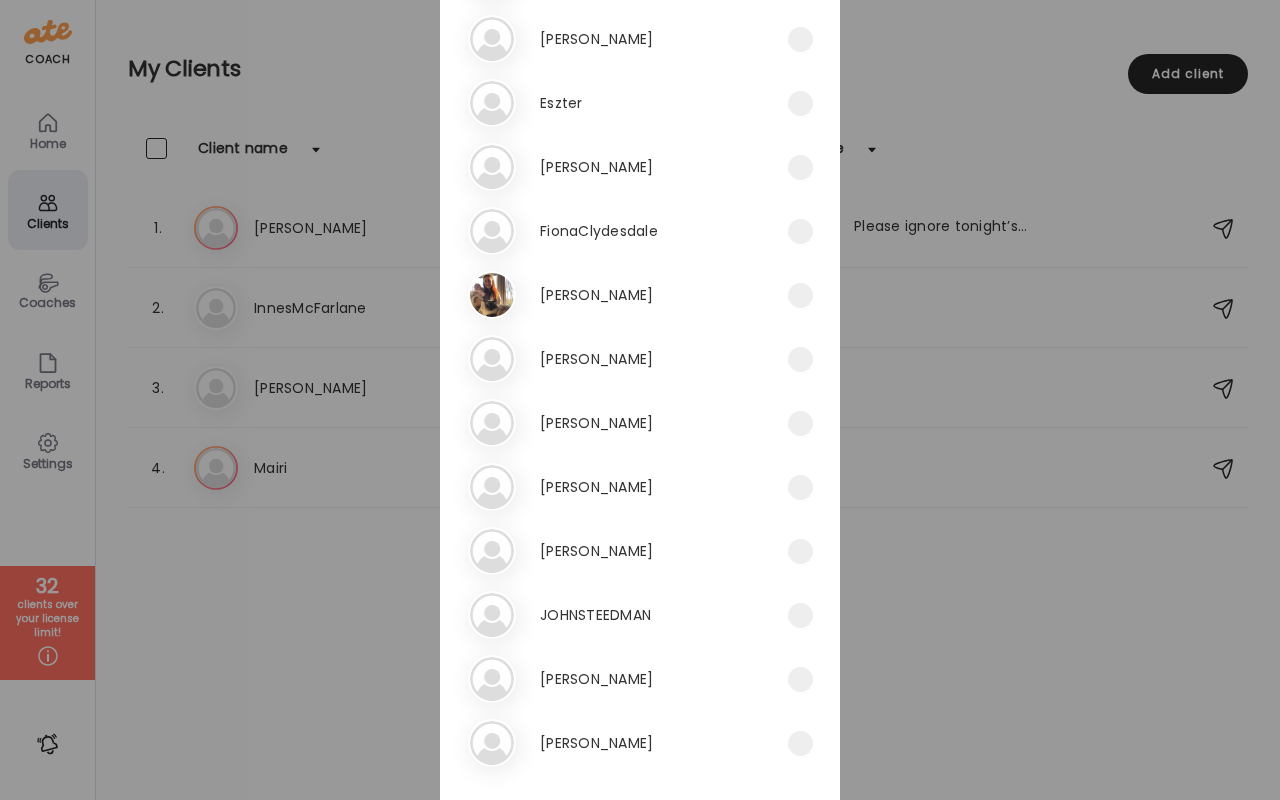 scroll, scrollTop: 1217, scrollLeft: 0, axis: vertical 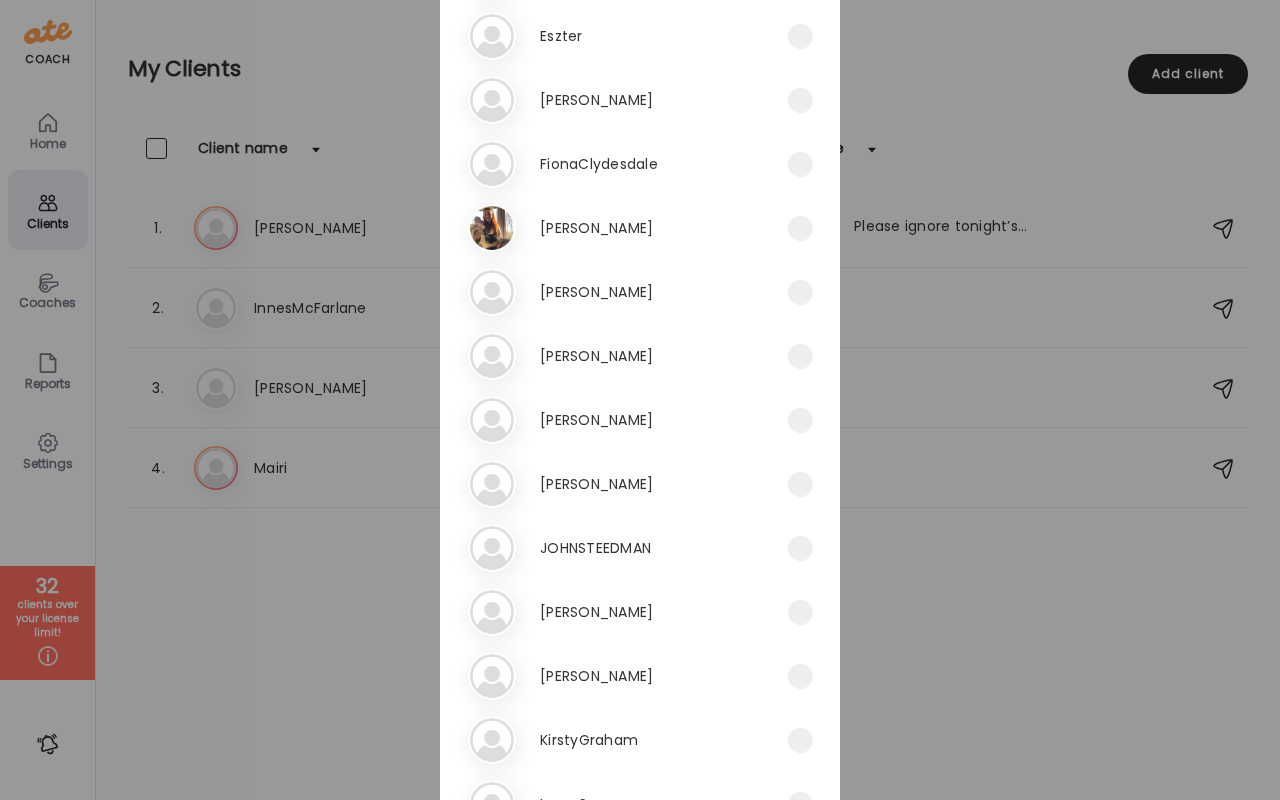 click on "JOHNSTEEDMAN" at bounding box center (595, 548) 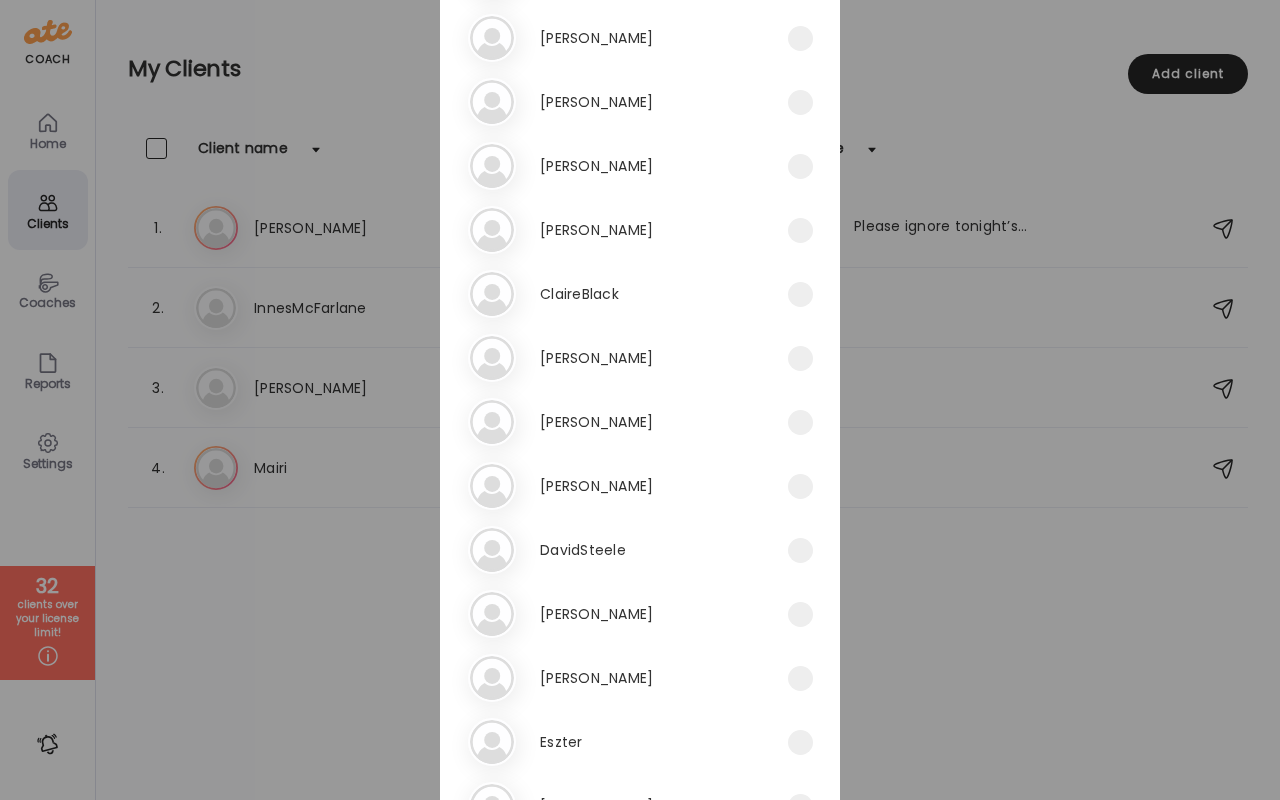 scroll, scrollTop: 0, scrollLeft: 0, axis: both 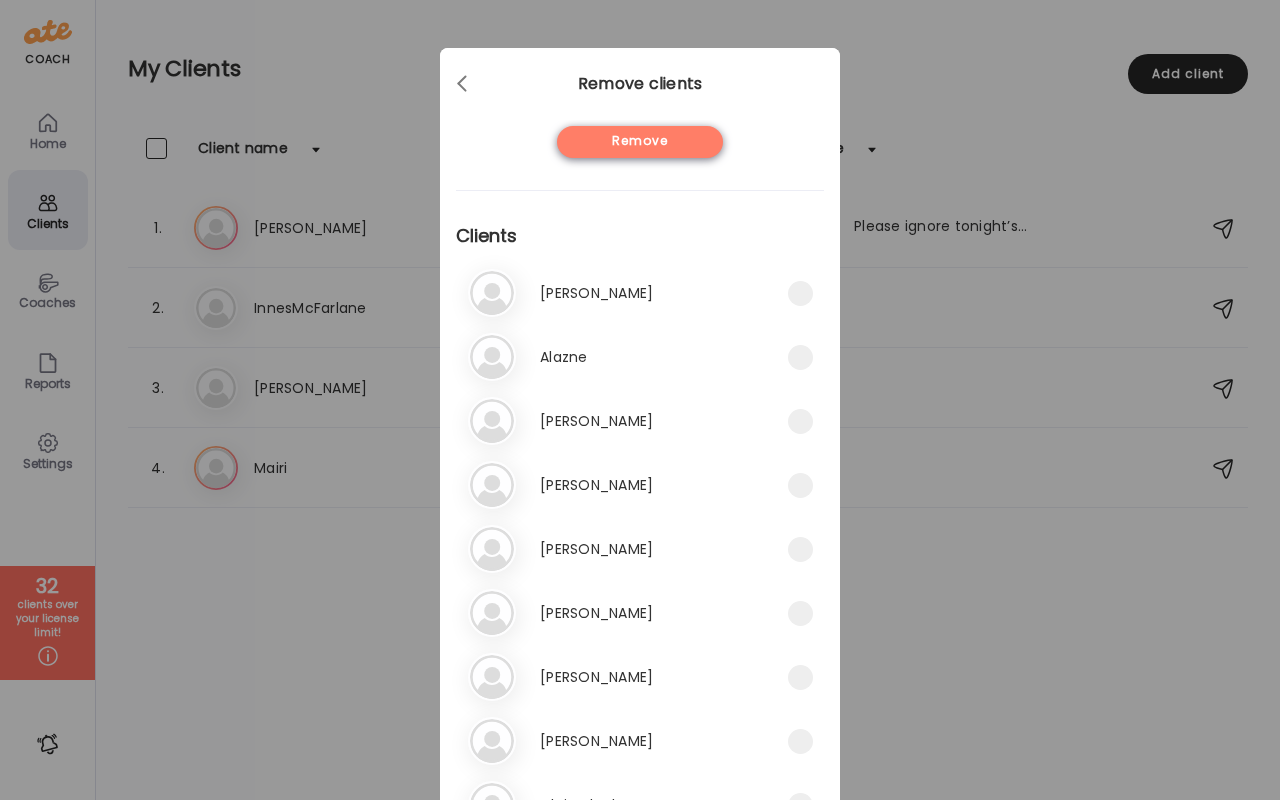 click on "Remove" at bounding box center (640, 142) 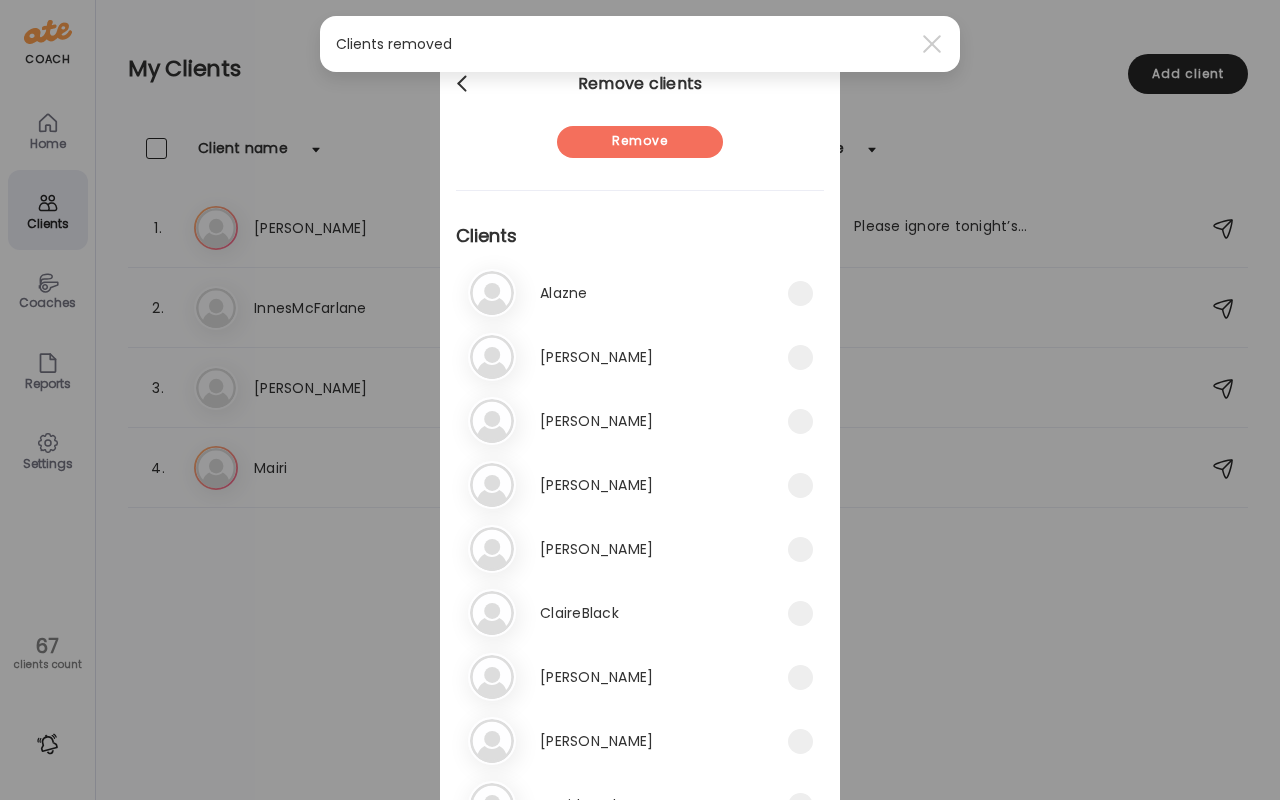 click at bounding box center [464, 84] 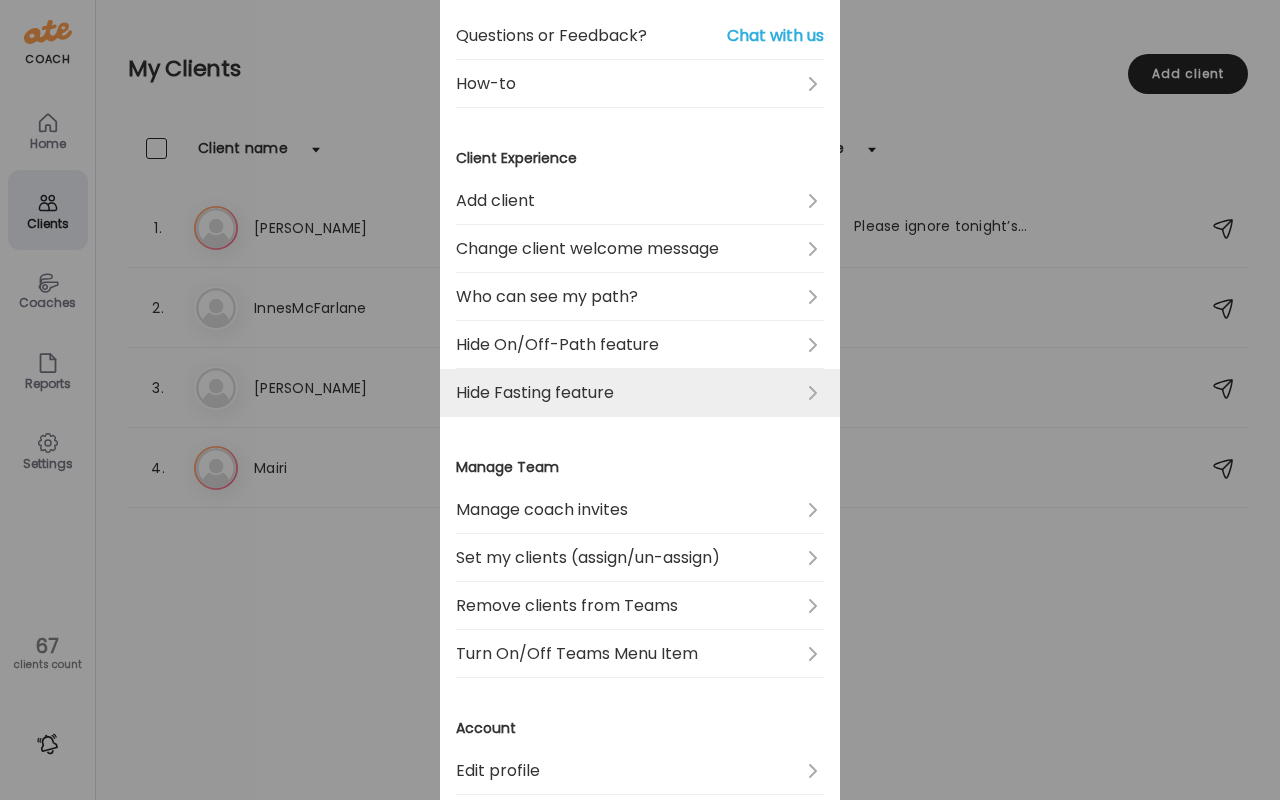 scroll, scrollTop: 225, scrollLeft: 0, axis: vertical 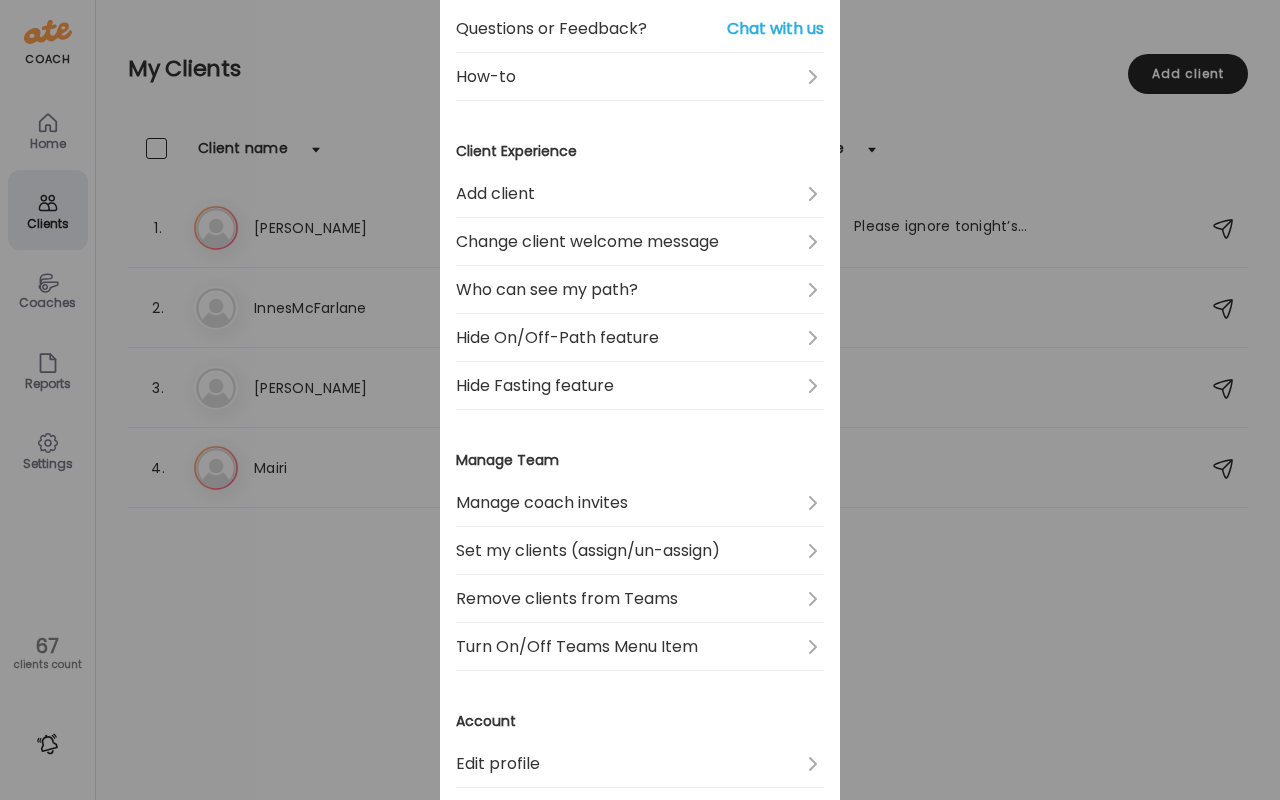 click on "Ate Coach Dashboard
Wahoo! It’s official
Take a moment to set up your Coach Profile to give your clients a smooth onboarding experience.
Skip Set up coach profile
Ate Coach Dashboard
1 Image 2 Message 3 Invite
Let’s get you quickly set up
Add a headshot or company logo for client recognition
Skip Next
Ate Coach Dashboard
1 Image 2 Message 3 Invite
Customize your welcome message
This page will be the first thing your clients will see. Add a welcome message to personalize their experience.
Header 32" at bounding box center [640, 400] 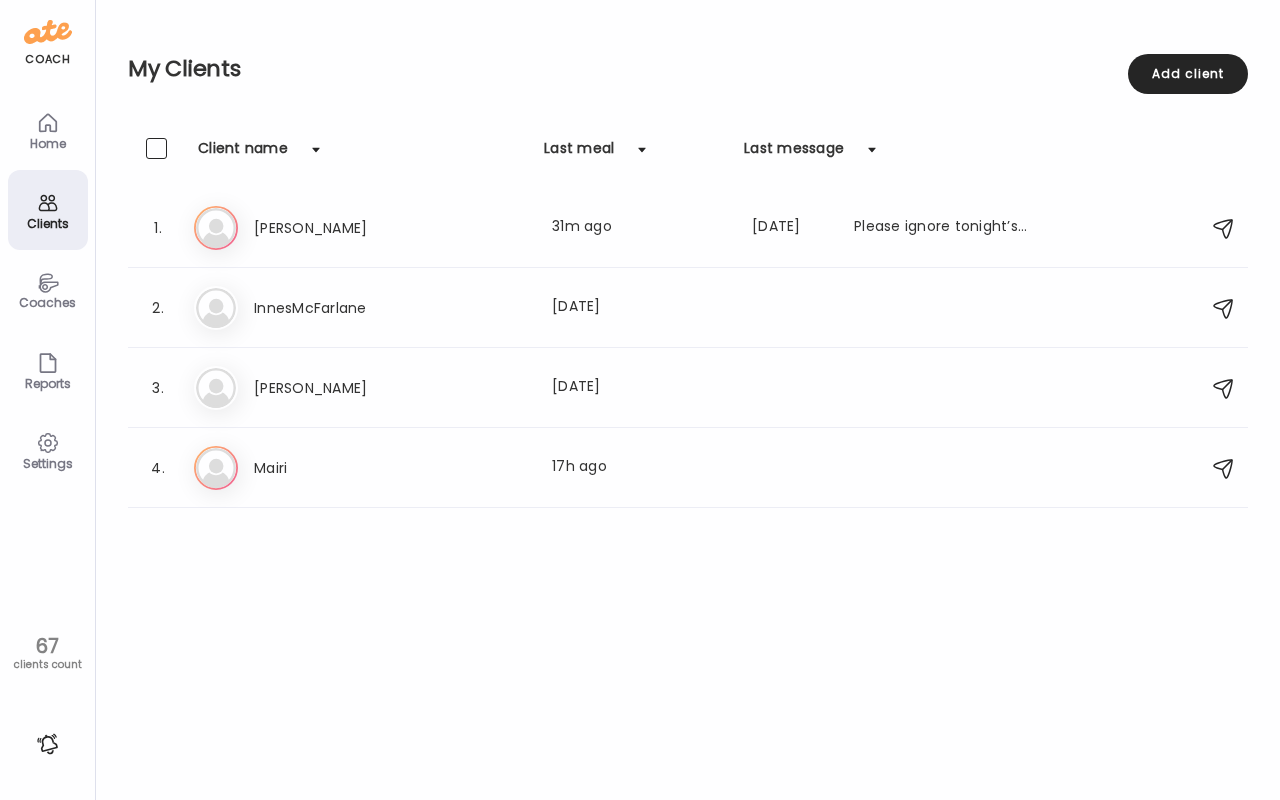 click 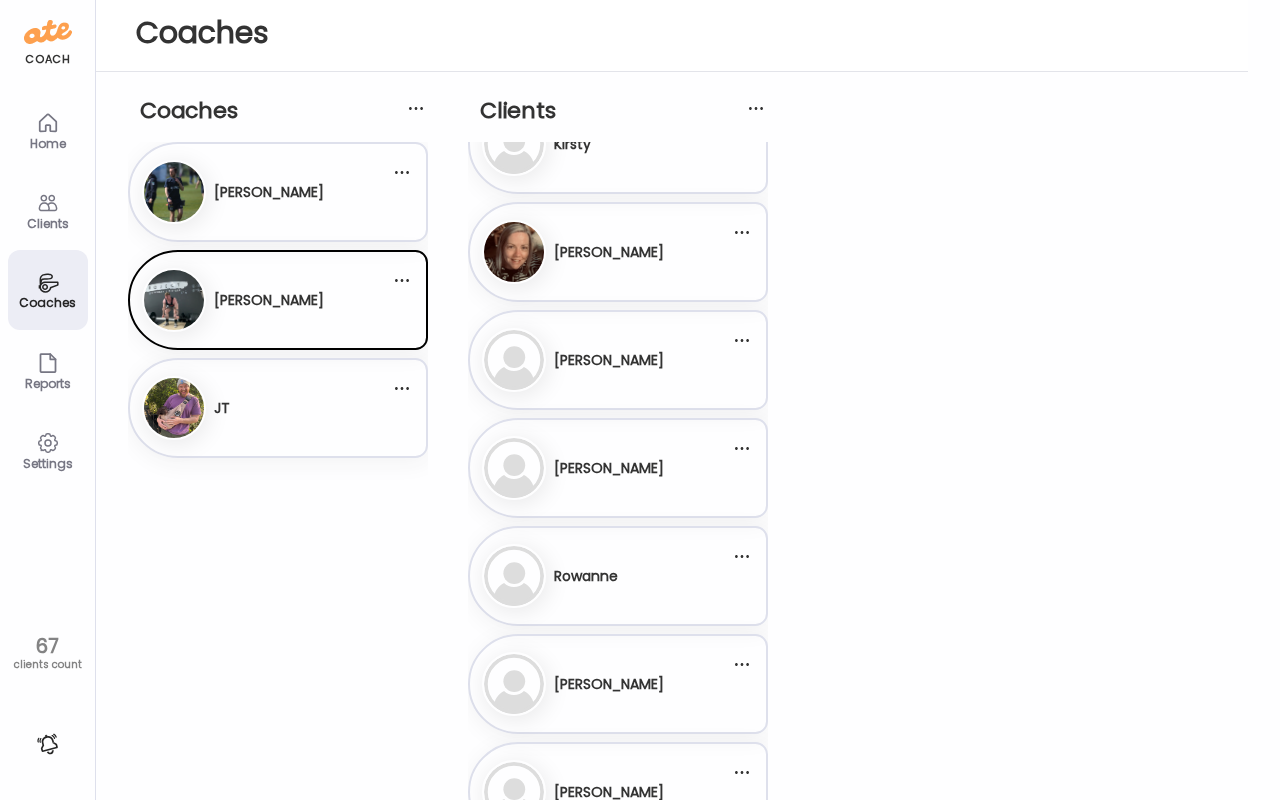 click on "[PERSON_NAME]" at bounding box center (269, 192) 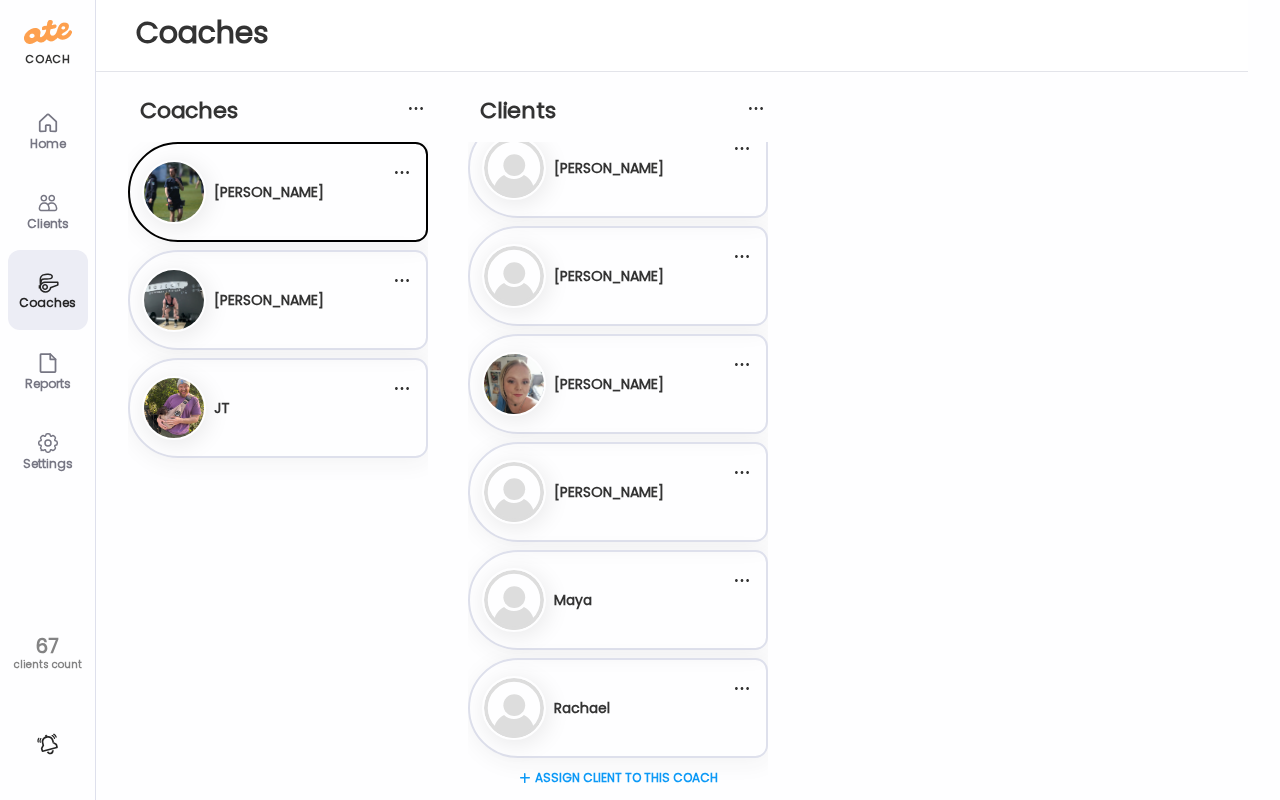 scroll, scrollTop: 0, scrollLeft: 0, axis: both 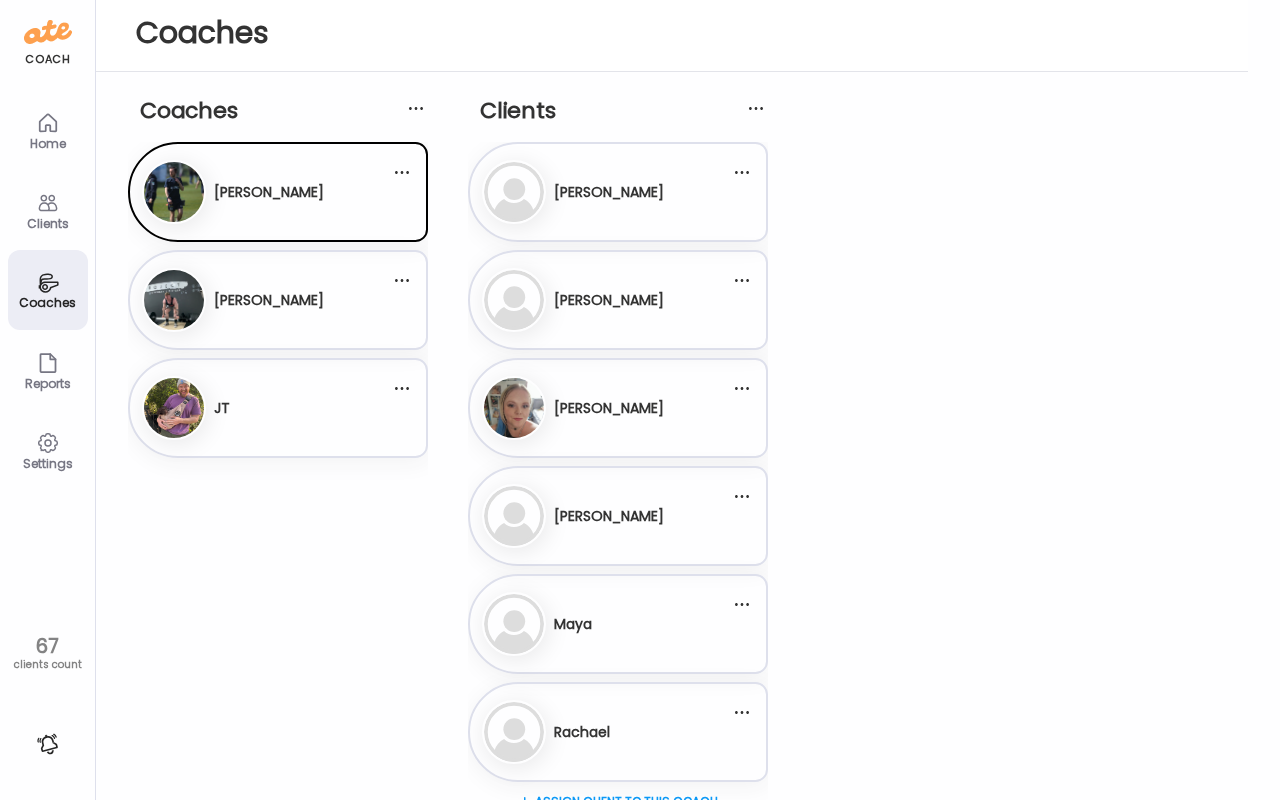 click on "Ra
[GEOGRAPHIC_DATA]" at bounding box center (606, 732) 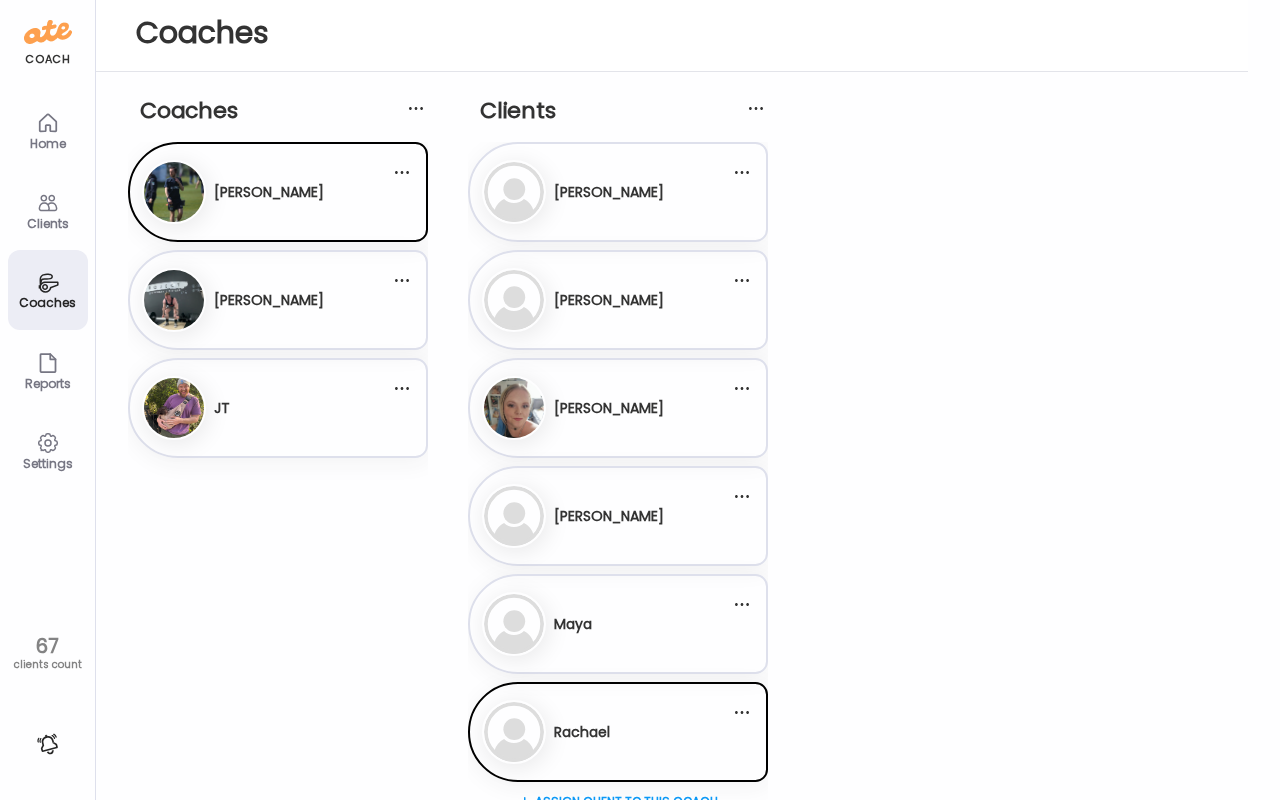 click on "Ma
Maya" at bounding box center (606, 624) 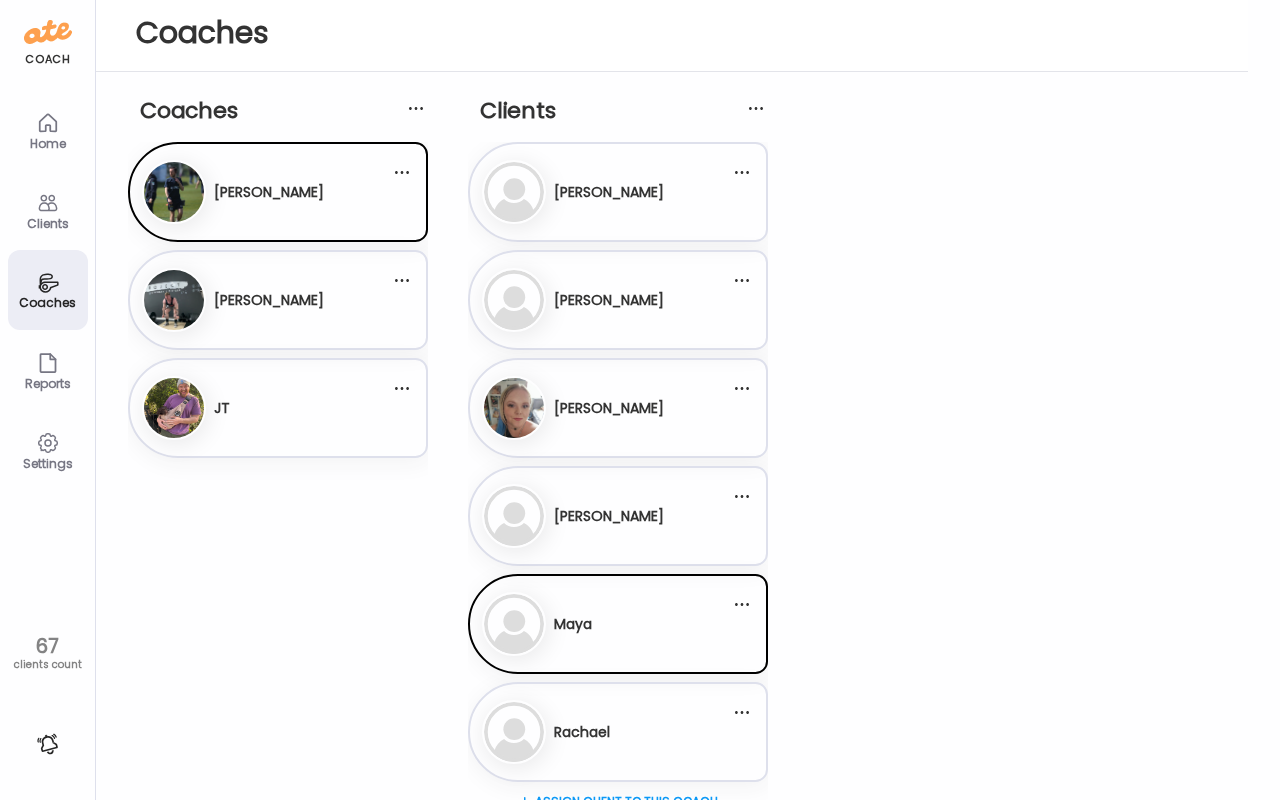 click on "Ka
[PERSON_NAME]" at bounding box center (606, 516) 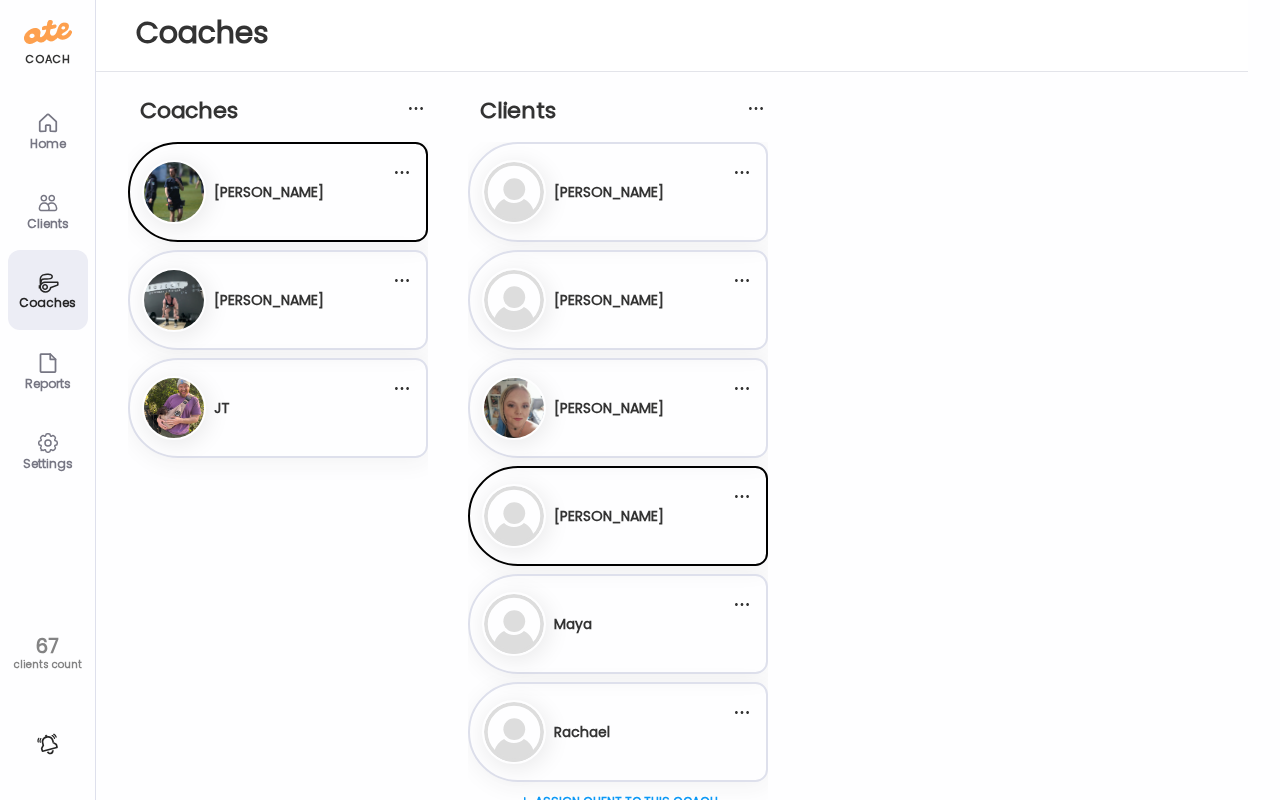 click on "JT
JT" at bounding box center (278, 408) 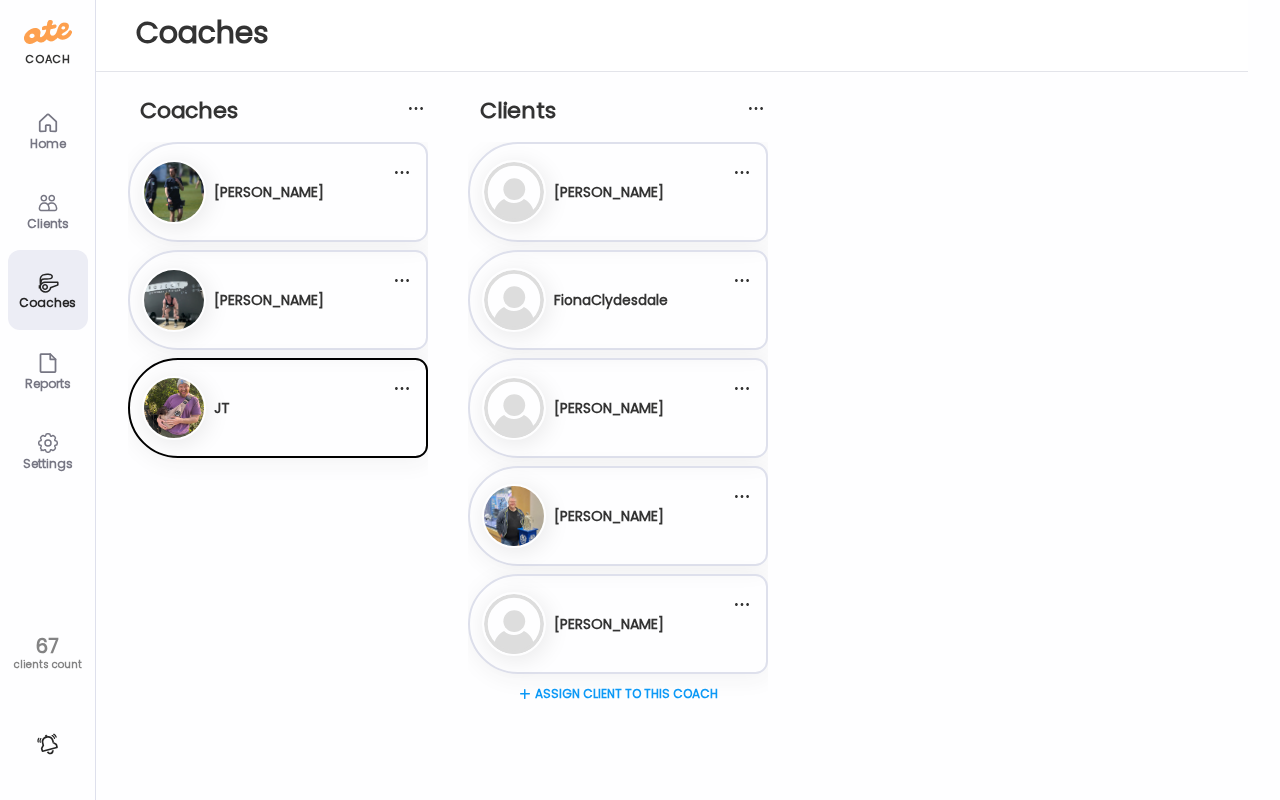click on "[PERSON_NAME]" at bounding box center [269, 192] 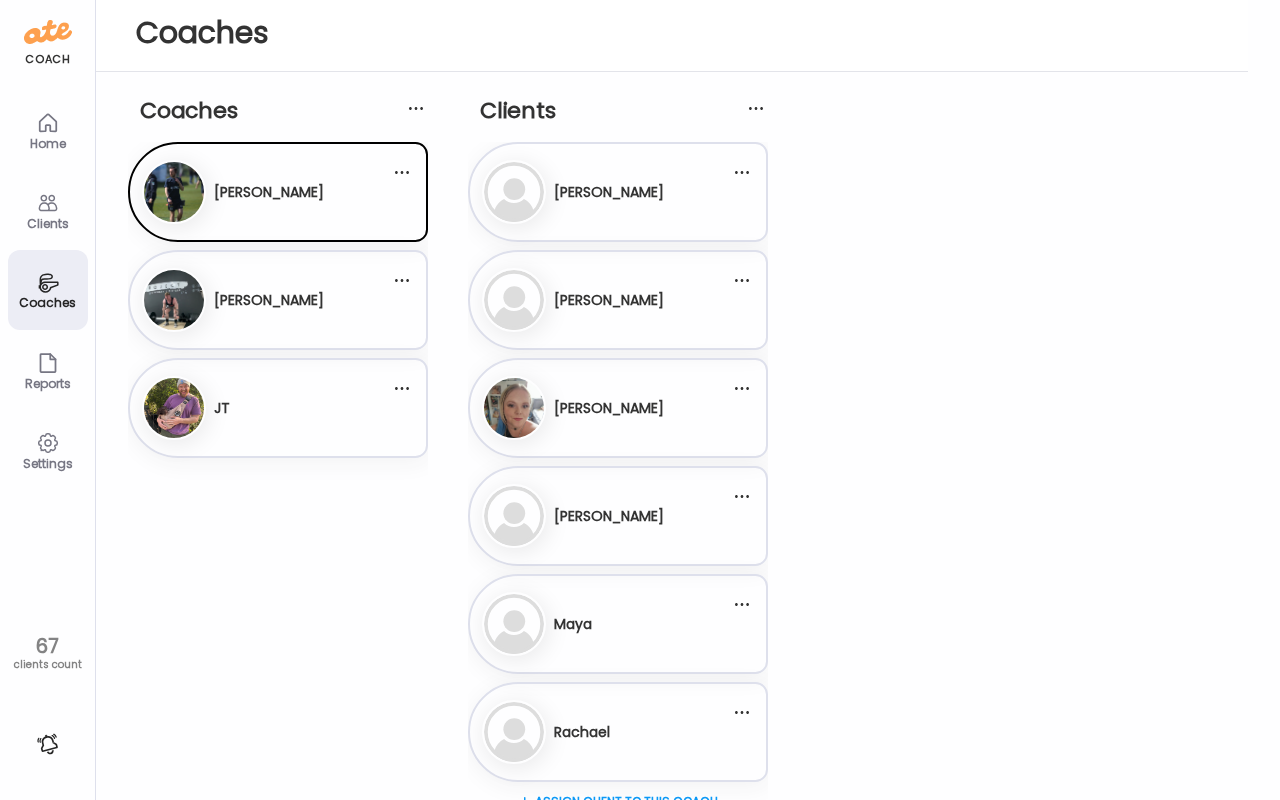 click at bounding box center [640, 400] 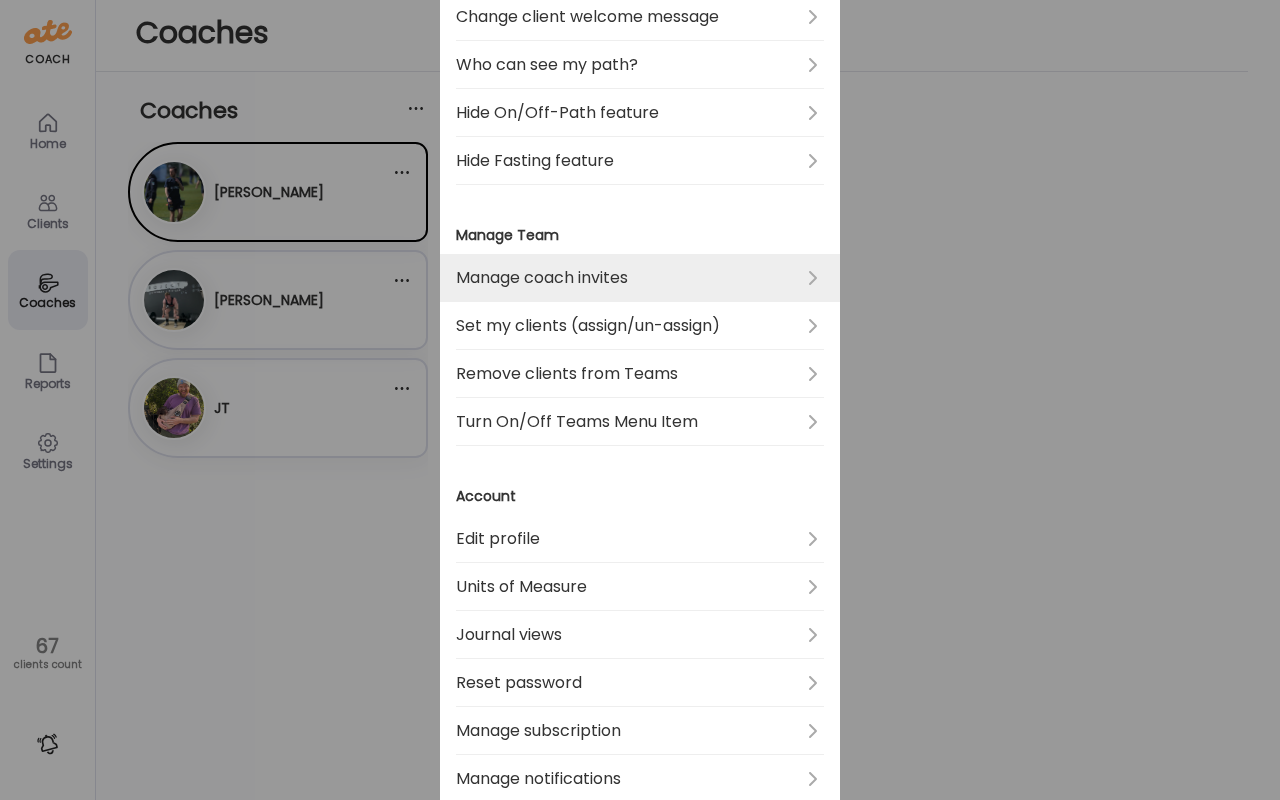 scroll, scrollTop: 455, scrollLeft: 0, axis: vertical 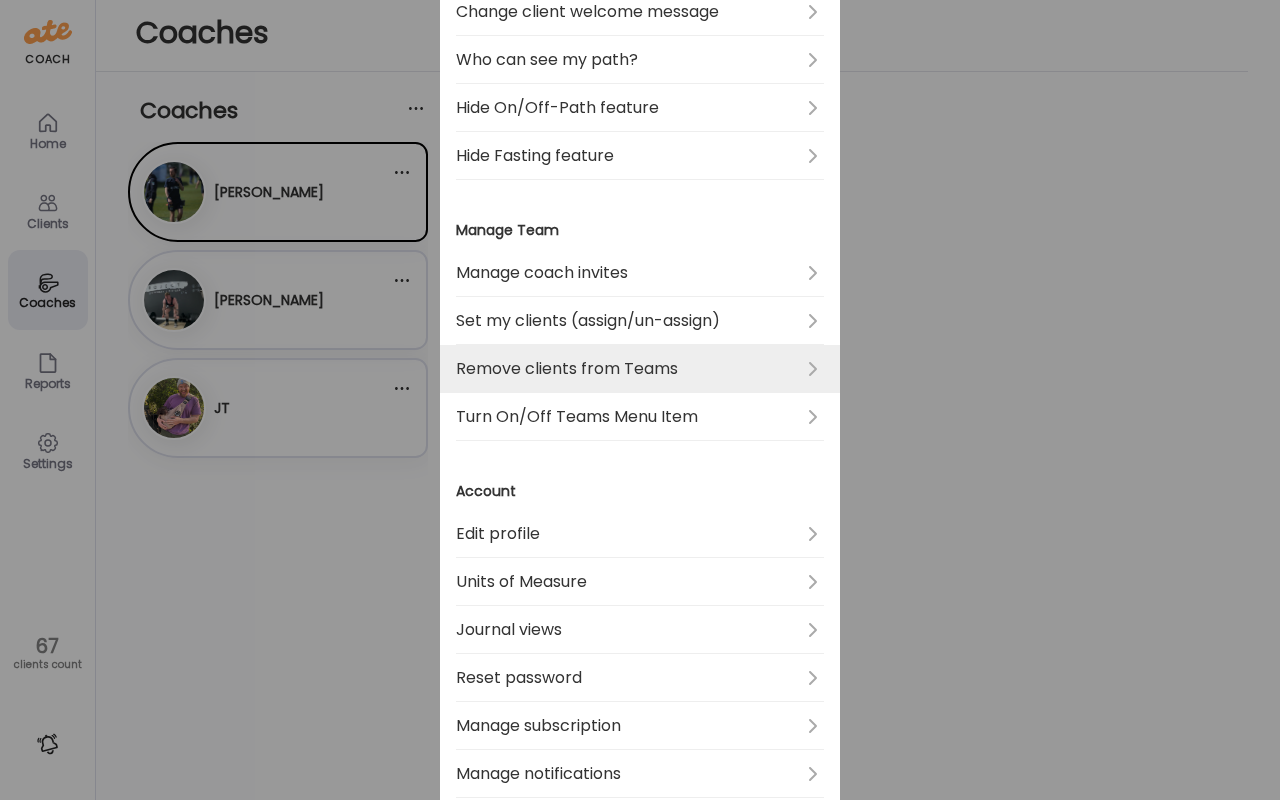 click on "Remove clients from Teams" at bounding box center [640, 369] 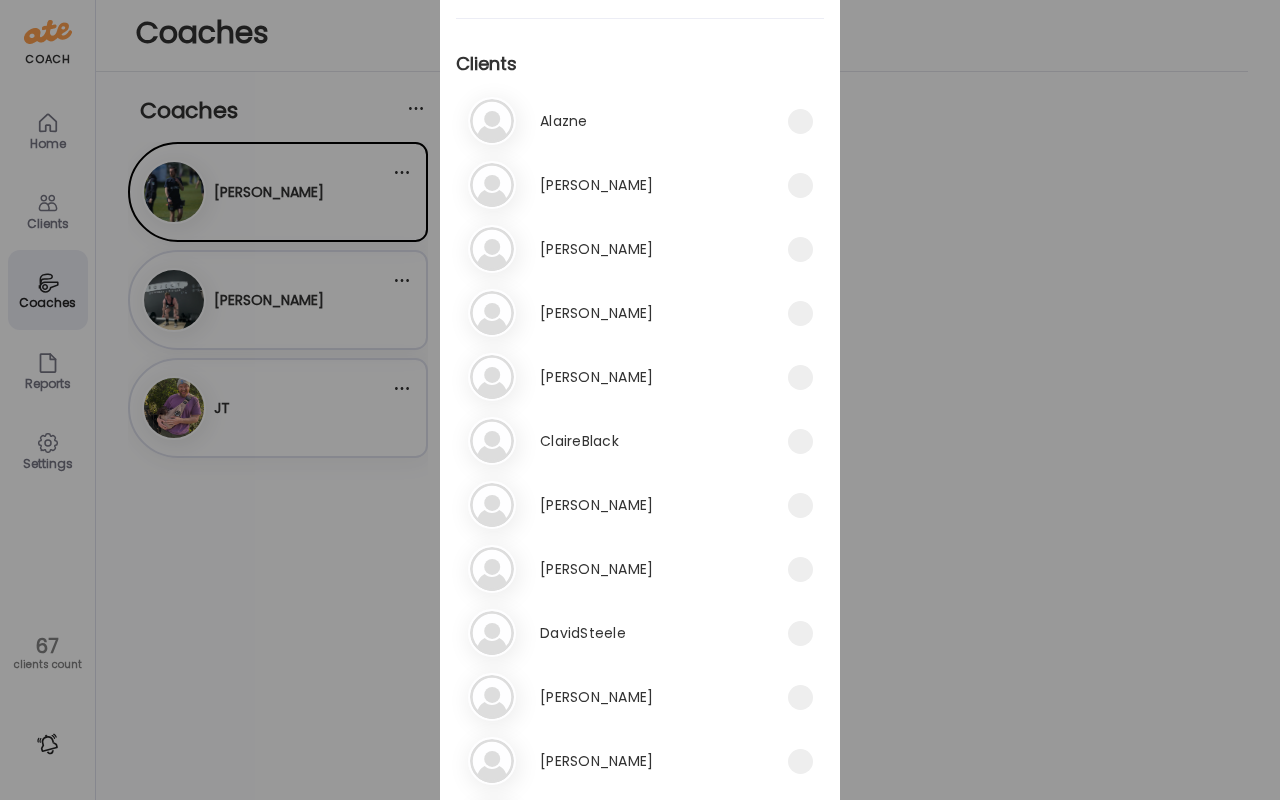 scroll, scrollTop: 173, scrollLeft: 0, axis: vertical 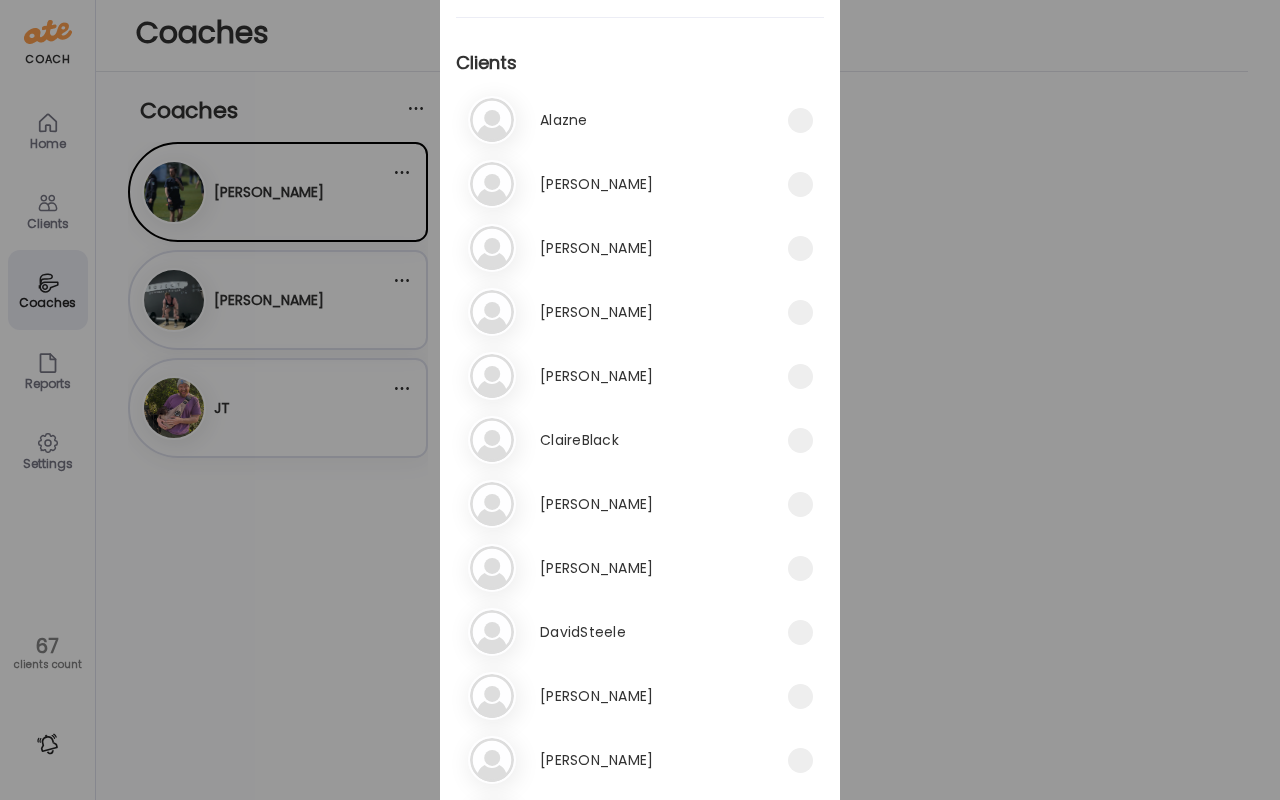 click on "ch
[PERSON_NAME]" at bounding box center [628, 376] 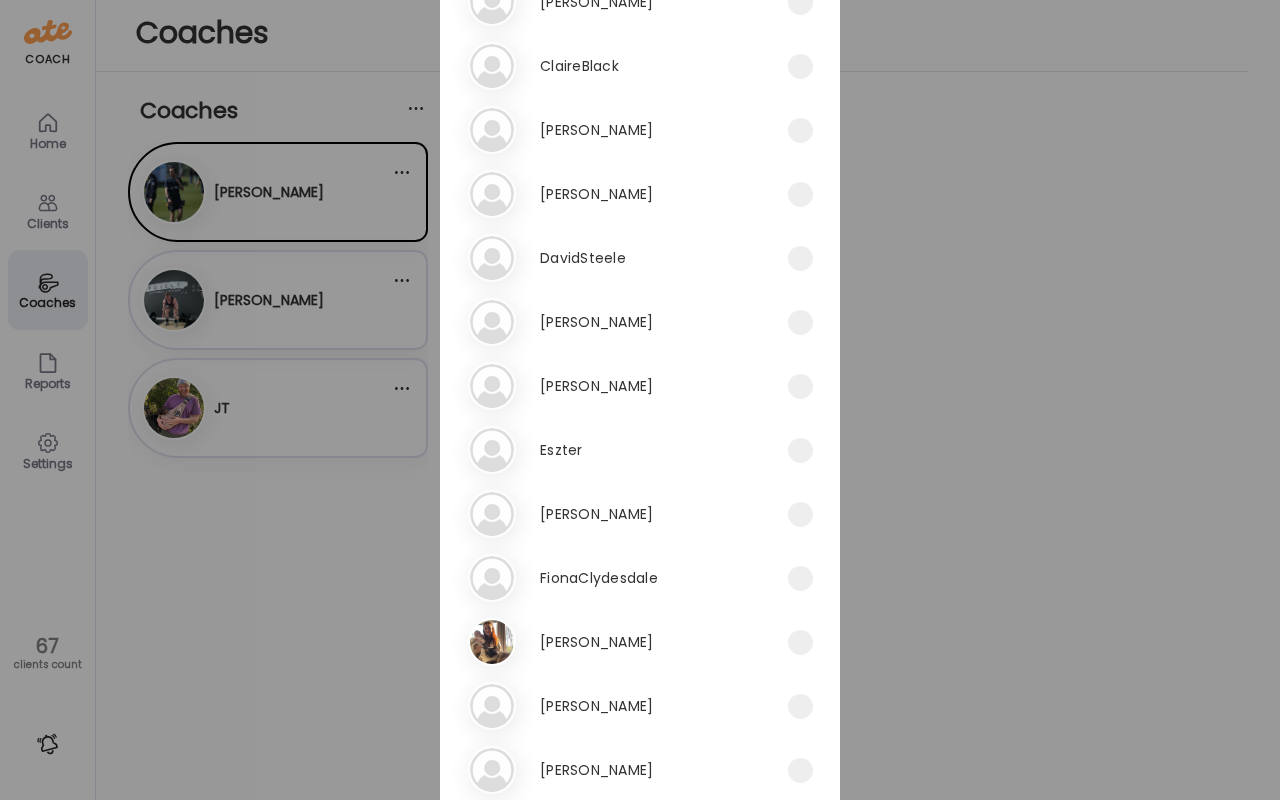 scroll, scrollTop: 548, scrollLeft: 0, axis: vertical 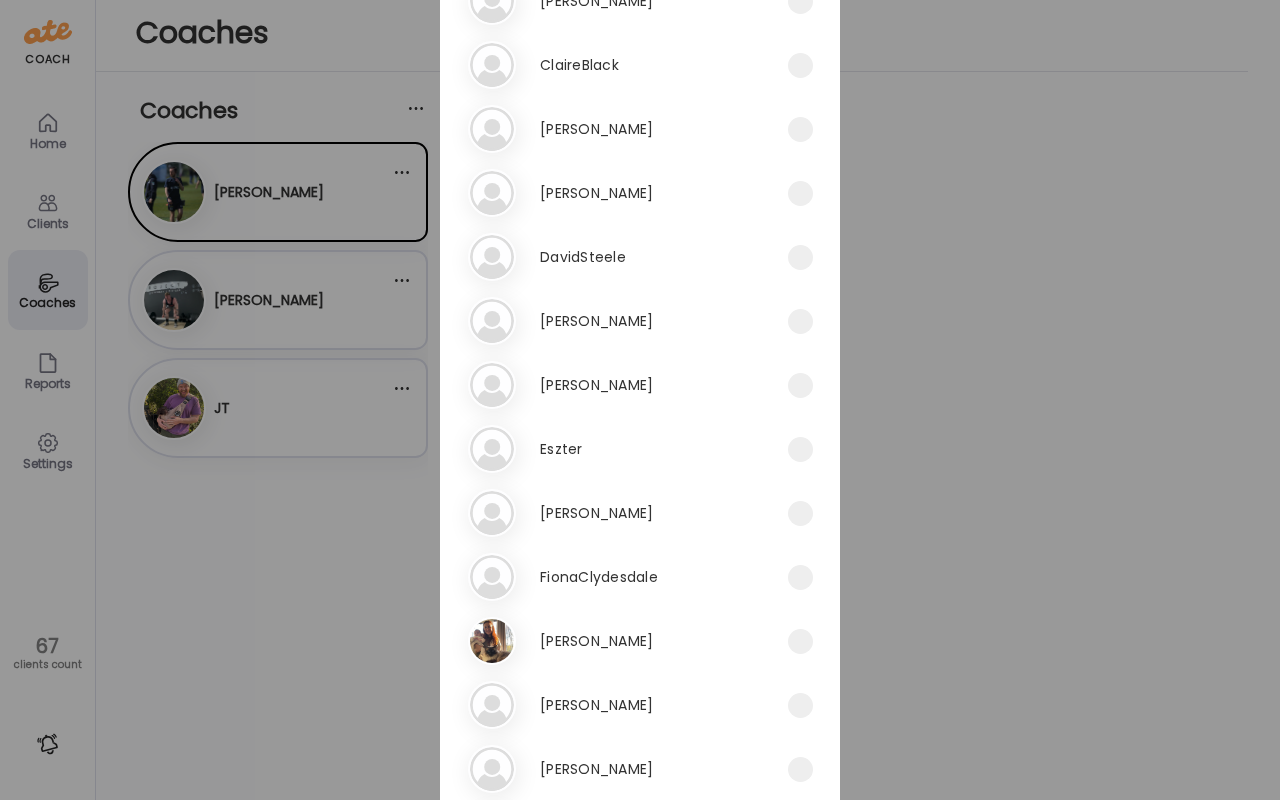 click on "De
[PERSON_NAME]" at bounding box center (628, 321) 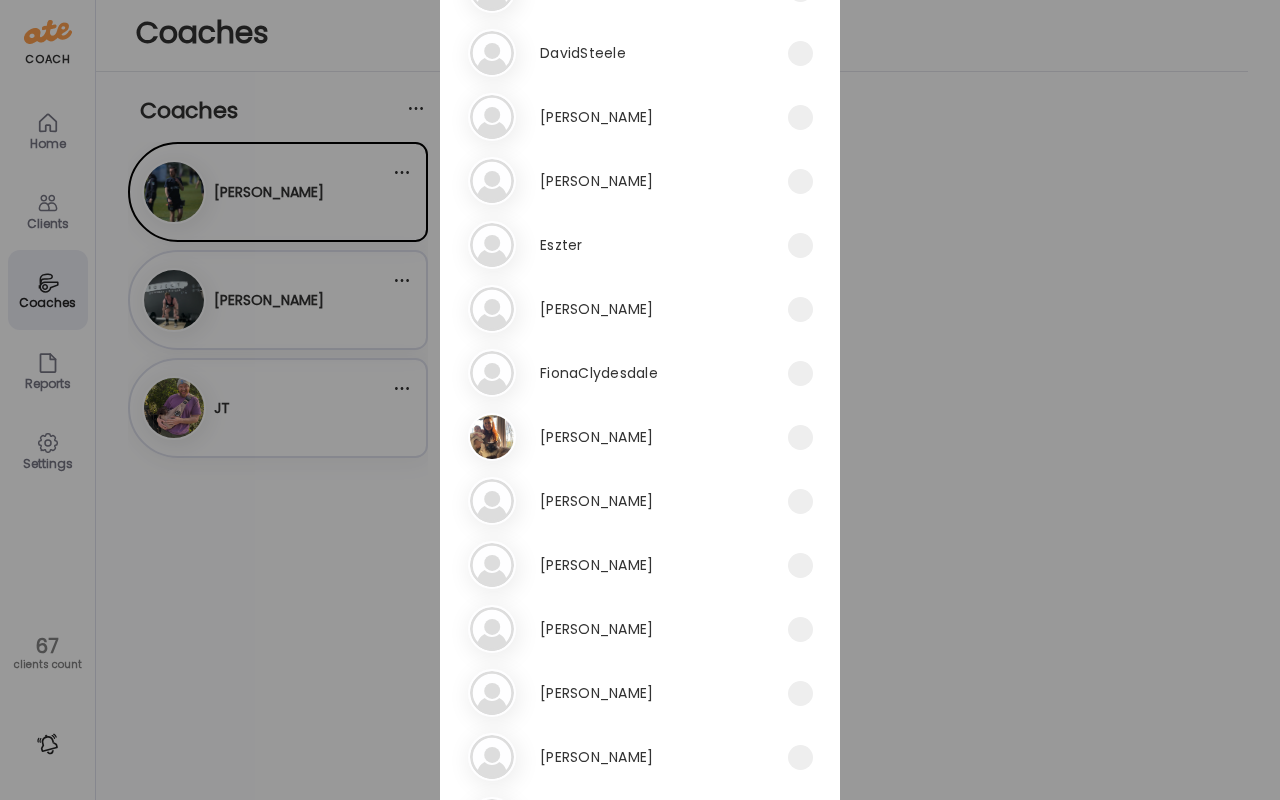 scroll, scrollTop: 767, scrollLeft: 0, axis: vertical 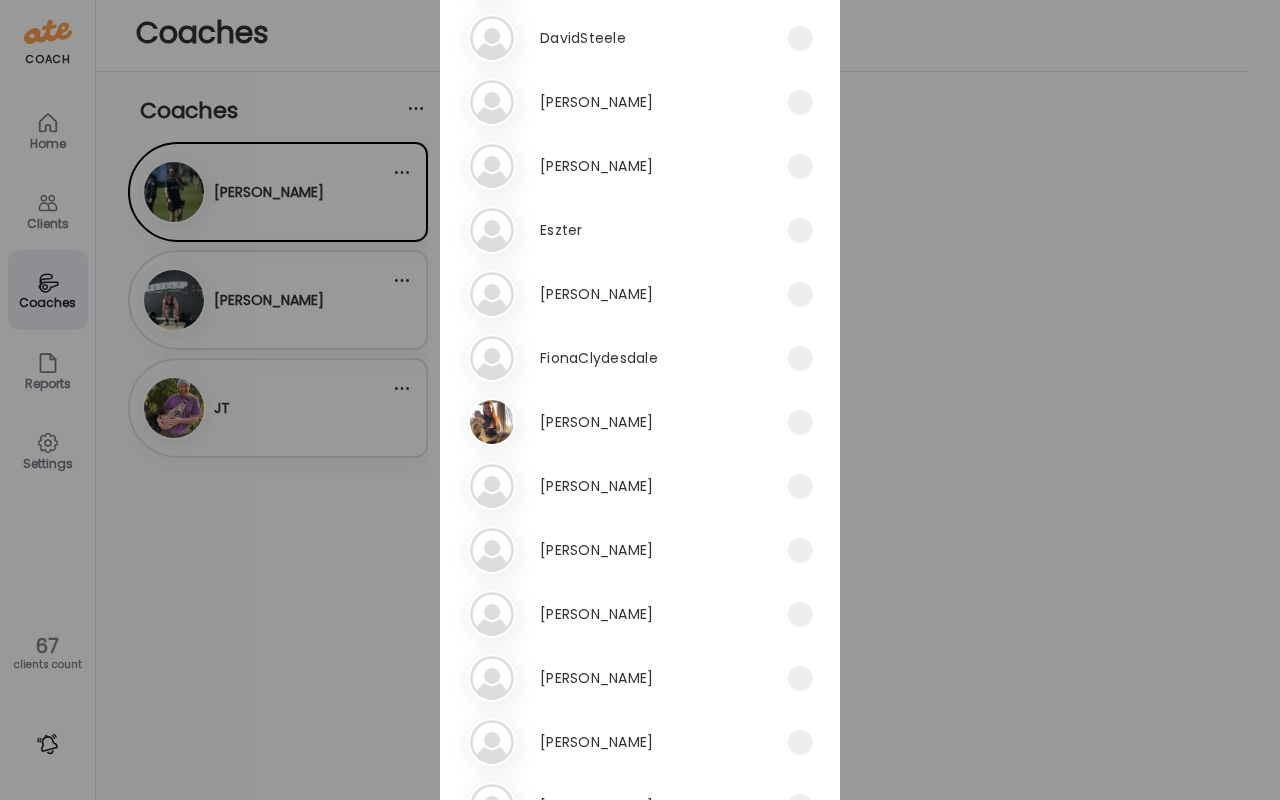 click on "[PERSON_NAME]" at bounding box center (596, 166) 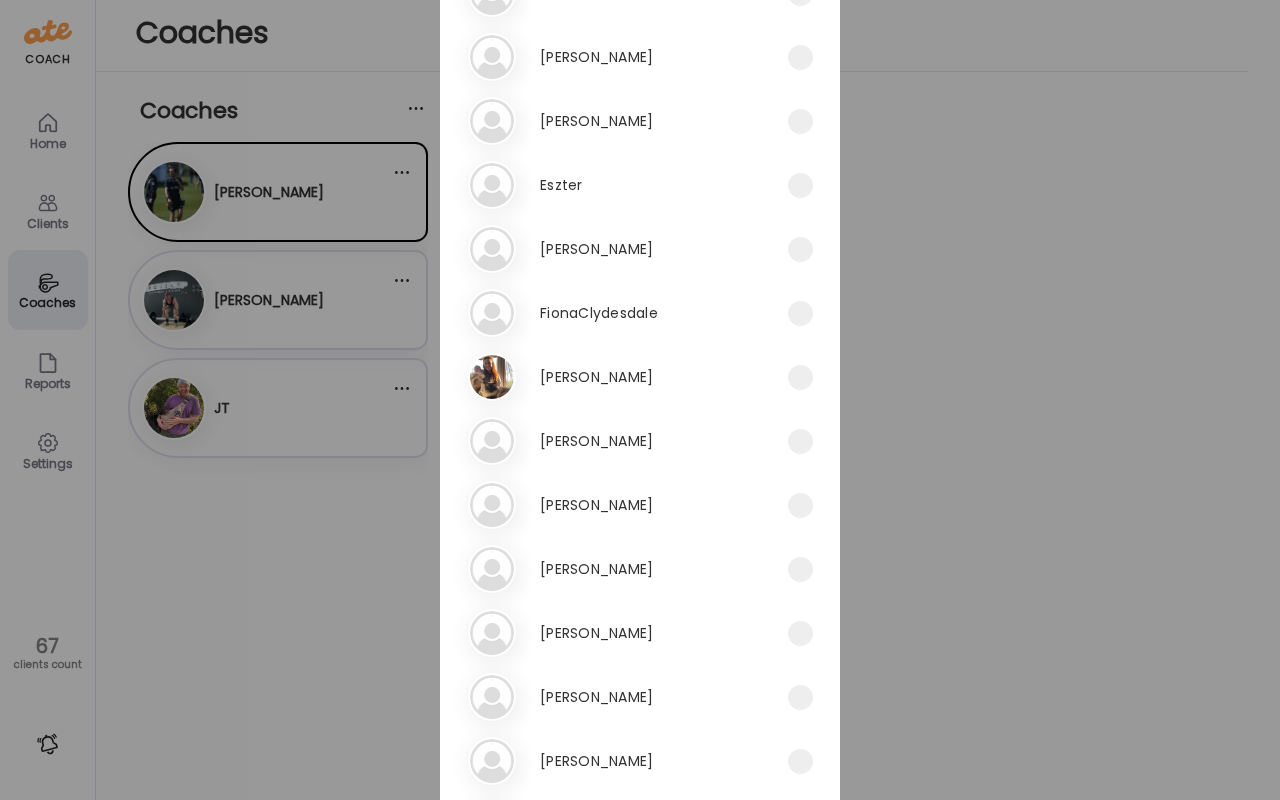 scroll, scrollTop: 826, scrollLeft: 0, axis: vertical 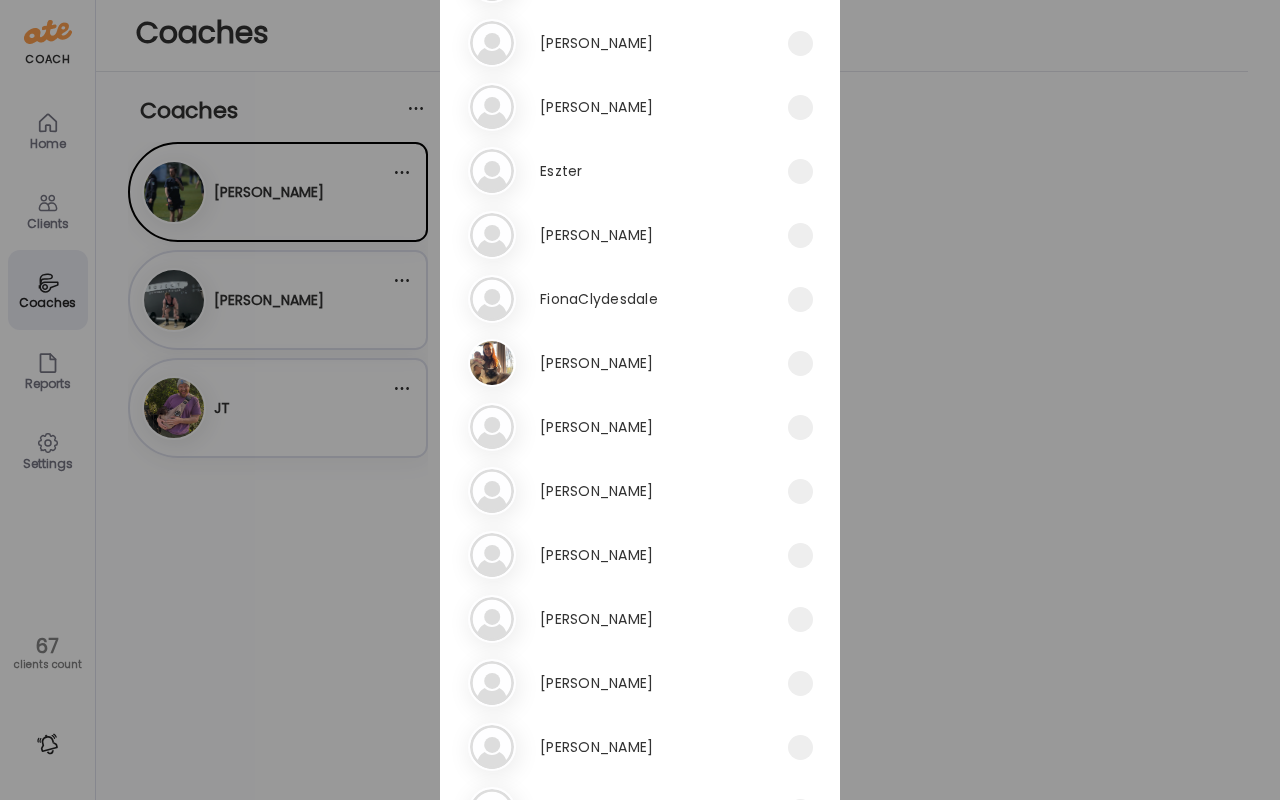 click on "[PERSON_NAME]" at bounding box center (596, 491) 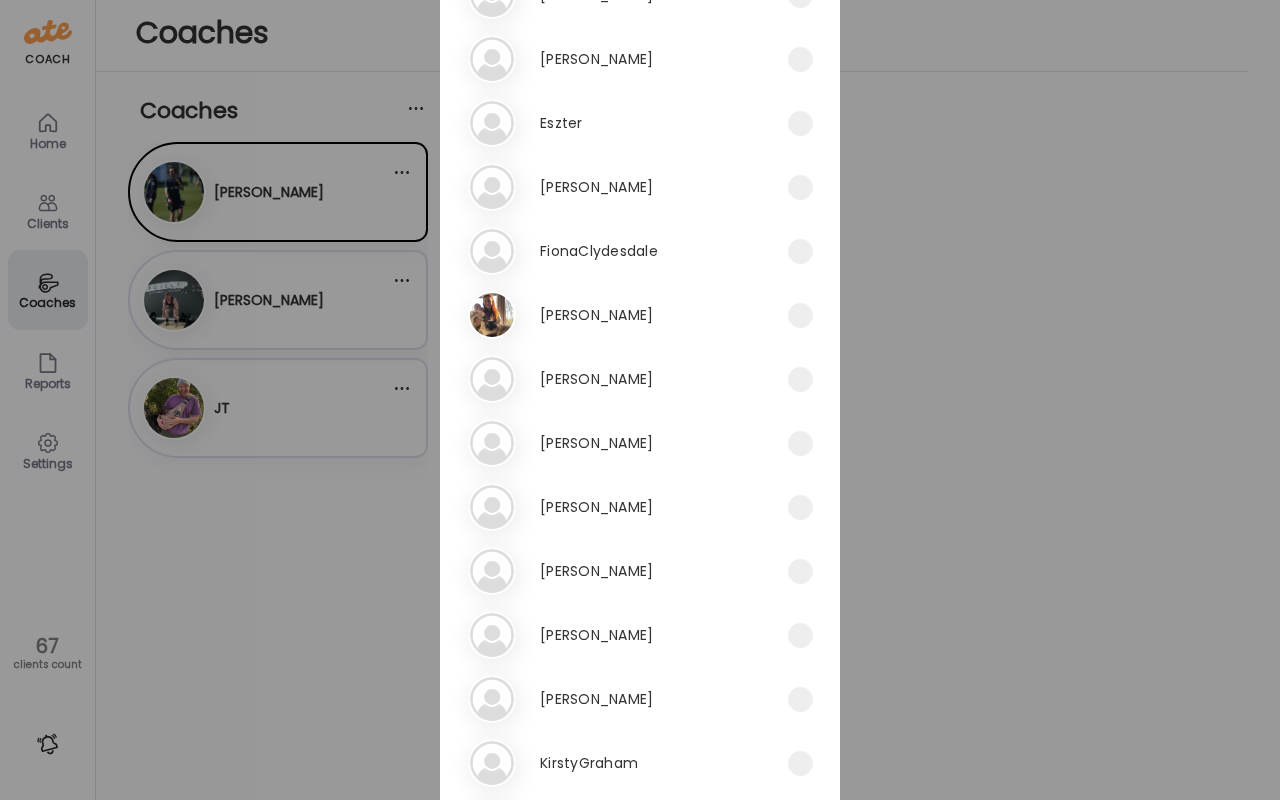 scroll, scrollTop: 876, scrollLeft: 0, axis: vertical 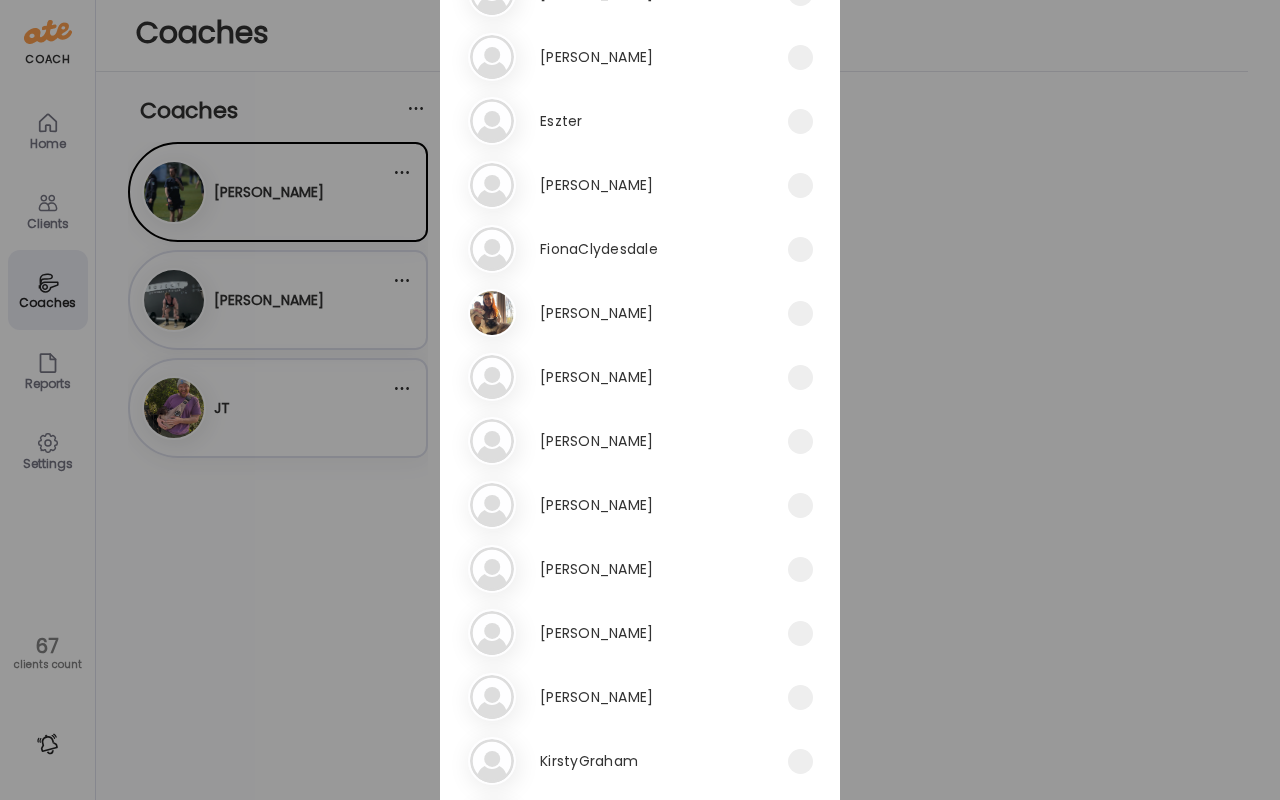 click on "Il
[PERSON_NAME]" at bounding box center (628, 505) 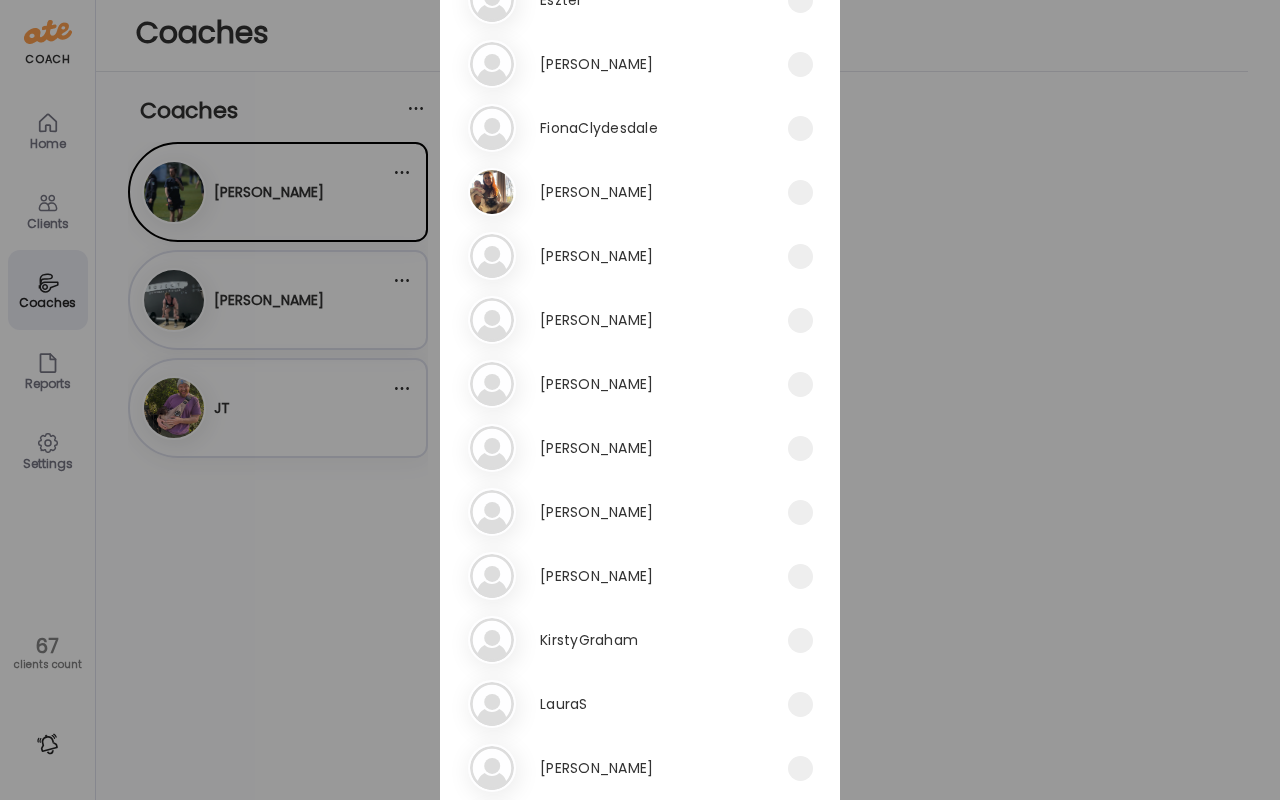 scroll, scrollTop: 998, scrollLeft: 0, axis: vertical 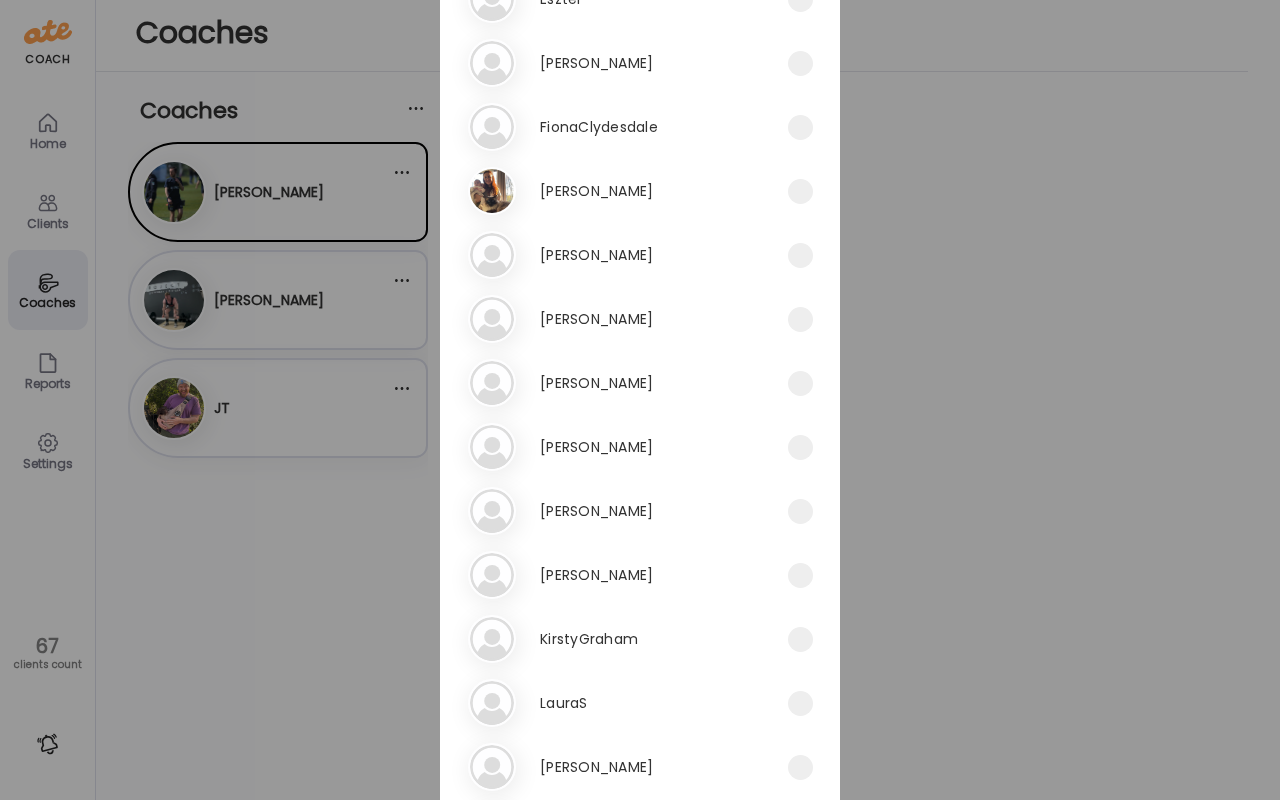 click on "[PERSON_NAME]" at bounding box center [628, 575] 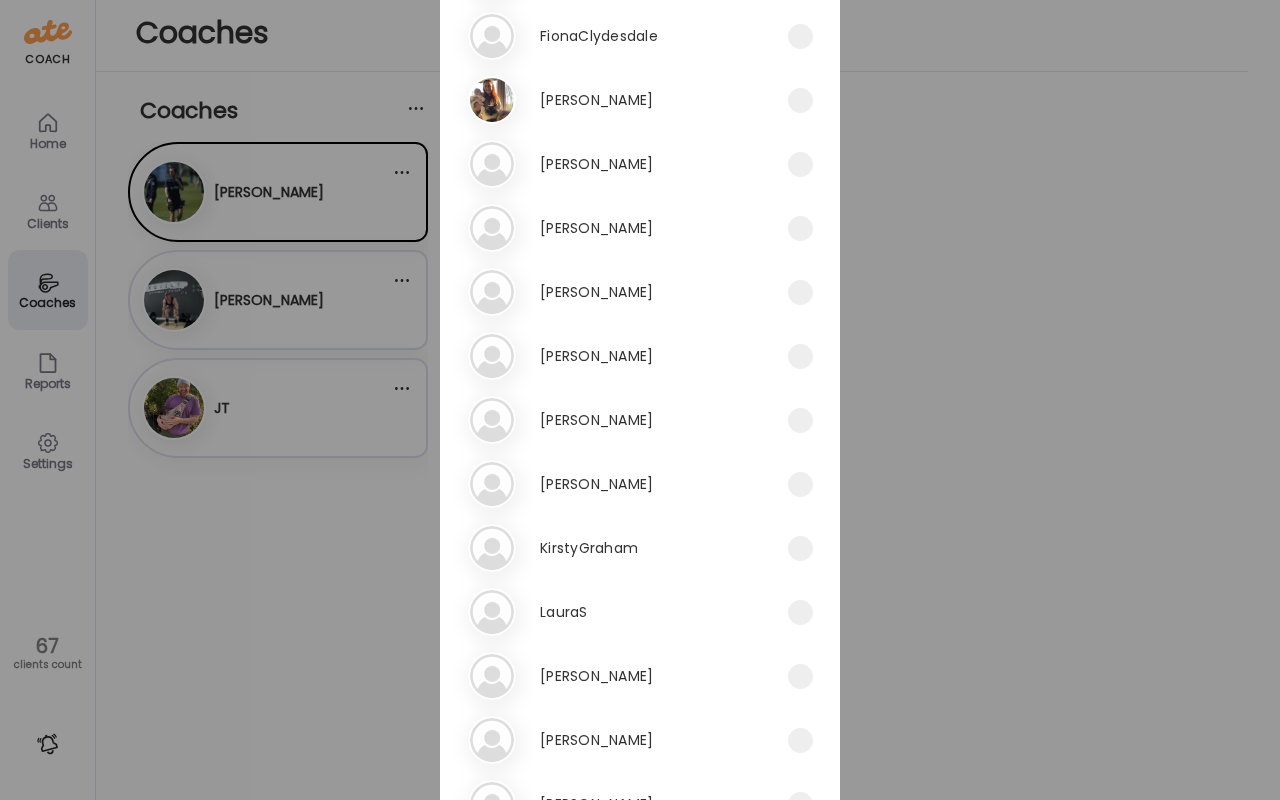 scroll, scrollTop: 1093, scrollLeft: 0, axis: vertical 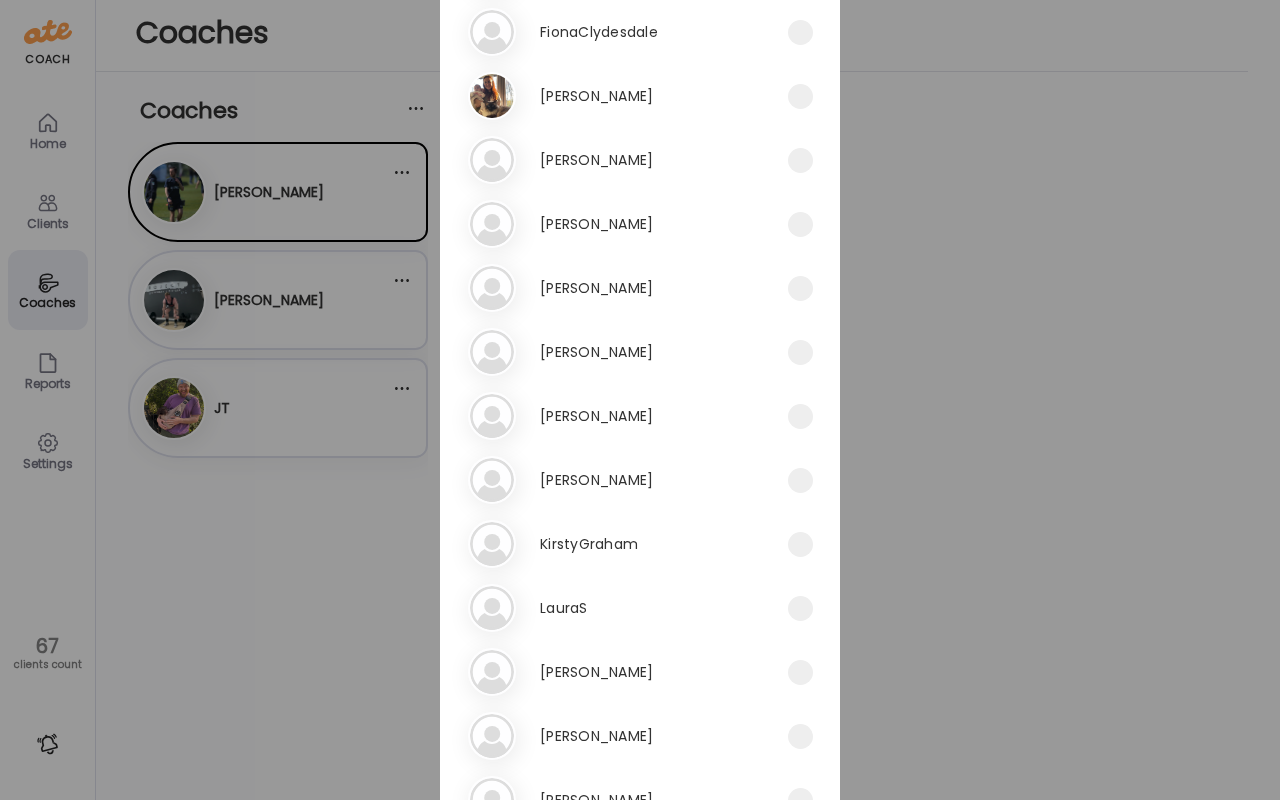 click on "Ki
[GEOGRAPHIC_DATA]" at bounding box center [628, 544] 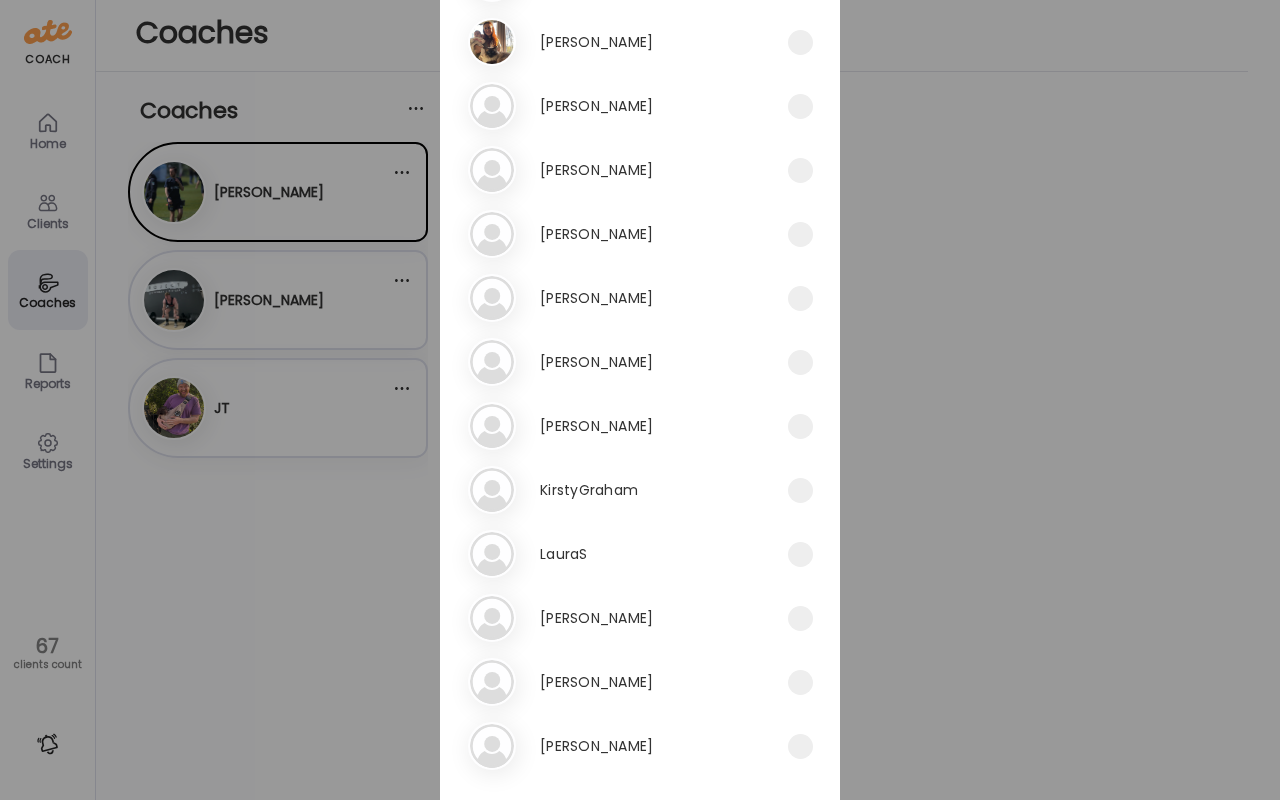scroll, scrollTop: 1195, scrollLeft: 0, axis: vertical 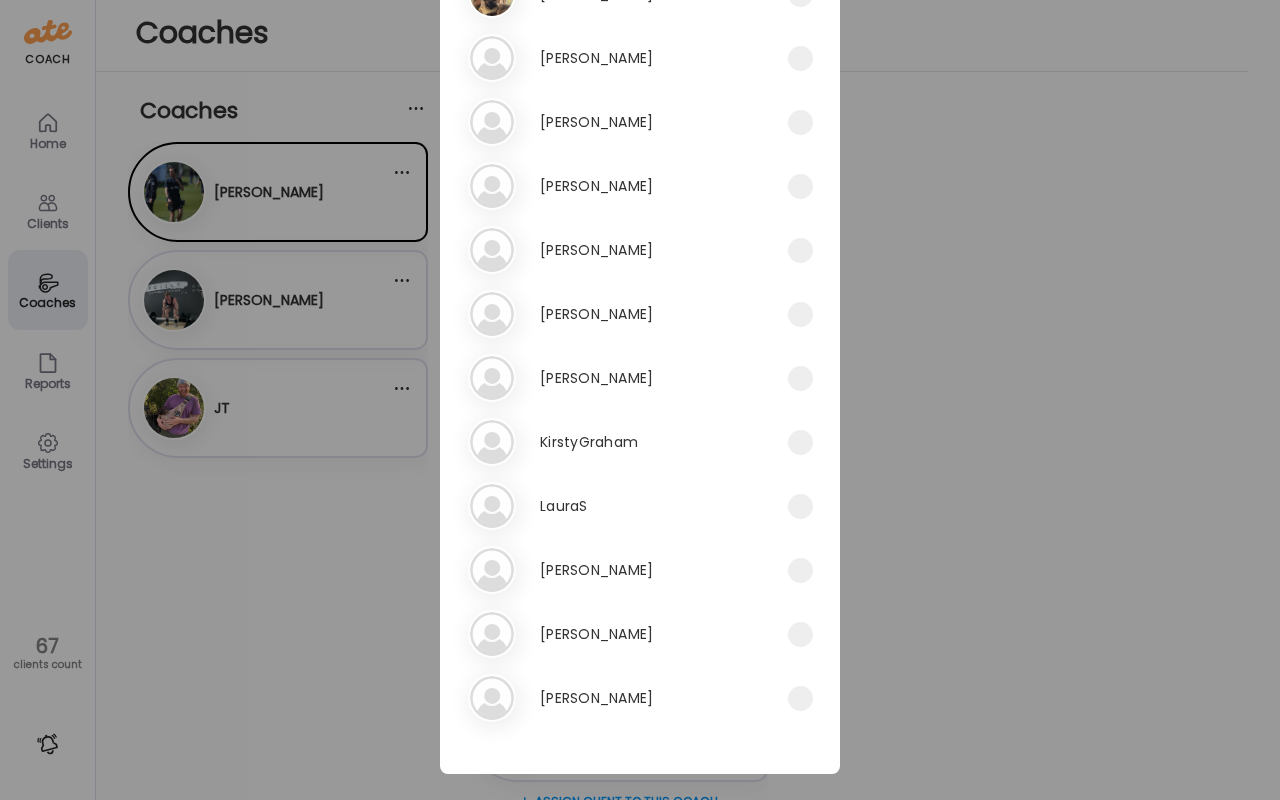 click on "La
LauraS" at bounding box center (628, 506) 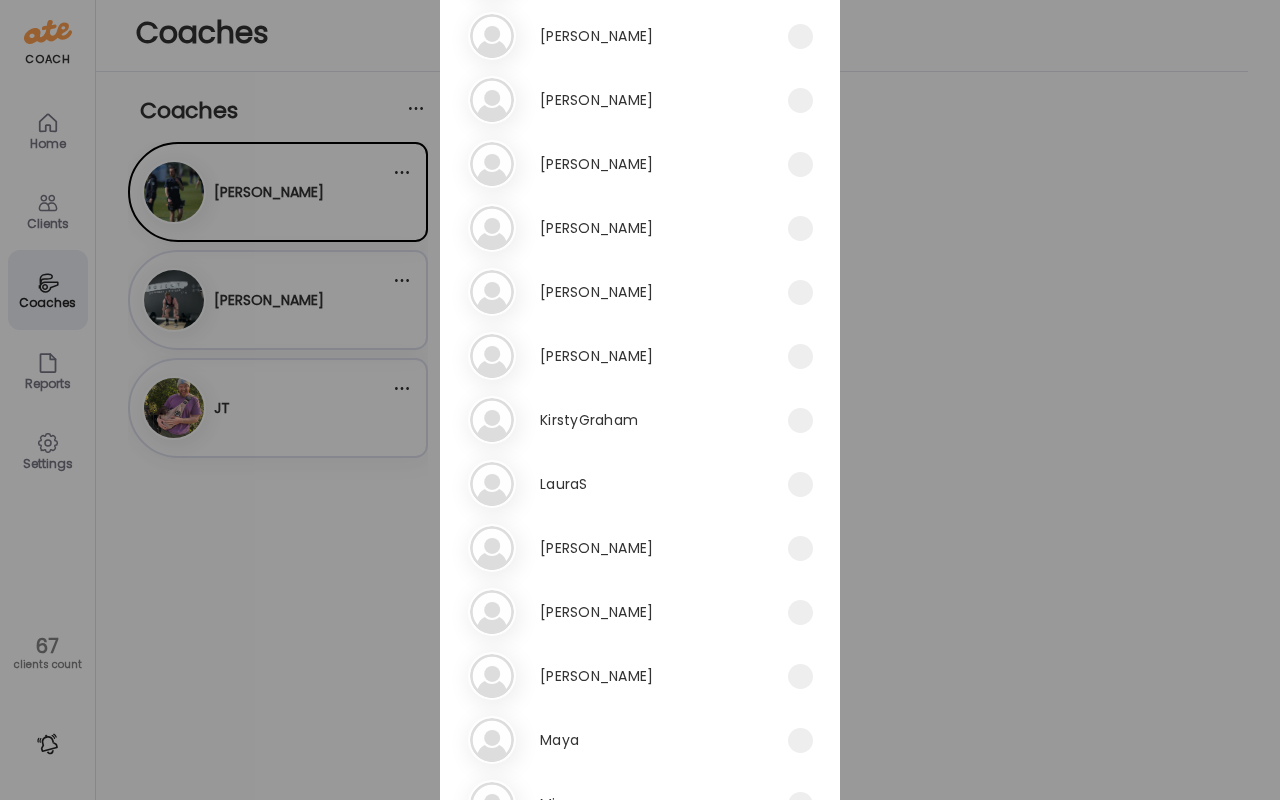 click on "[PERSON_NAME]" at bounding box center [596, 676] 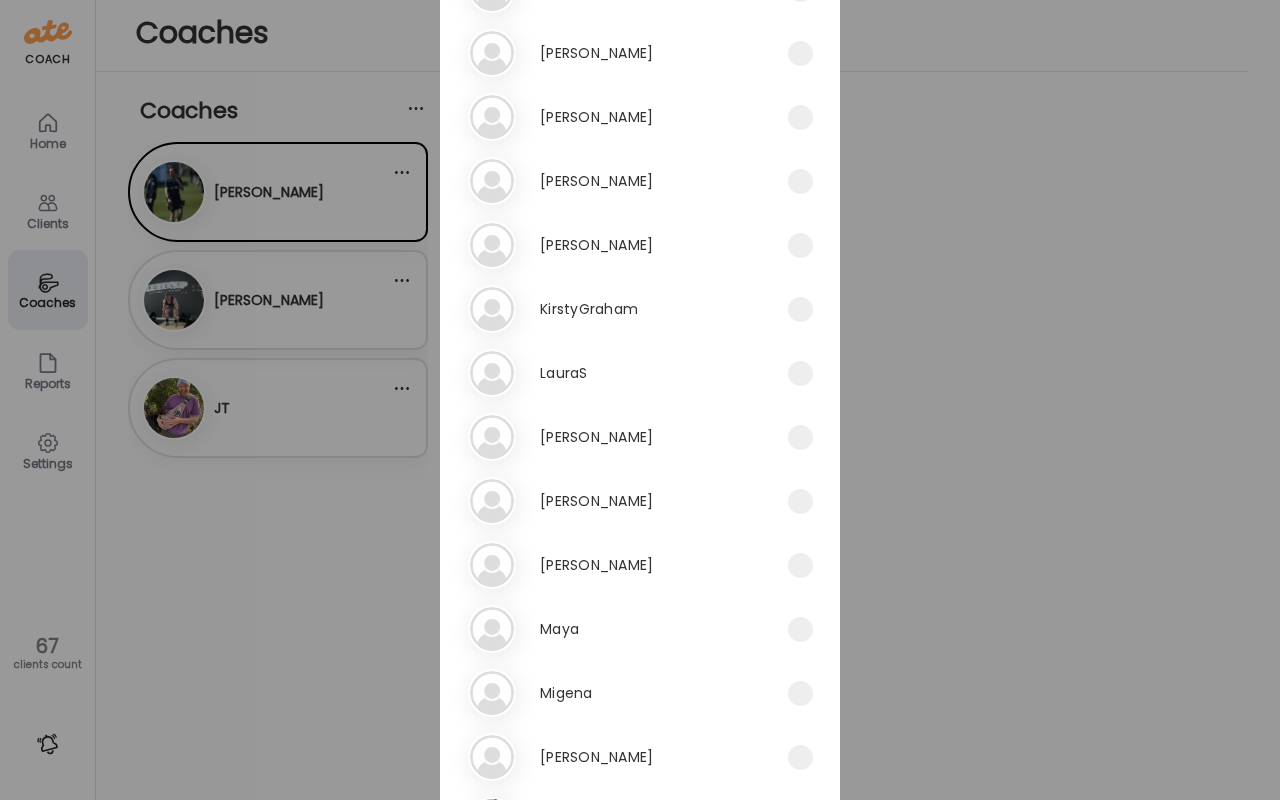 scroll, scrollTop: 1363, scrollLeft: 0, axis: vertical 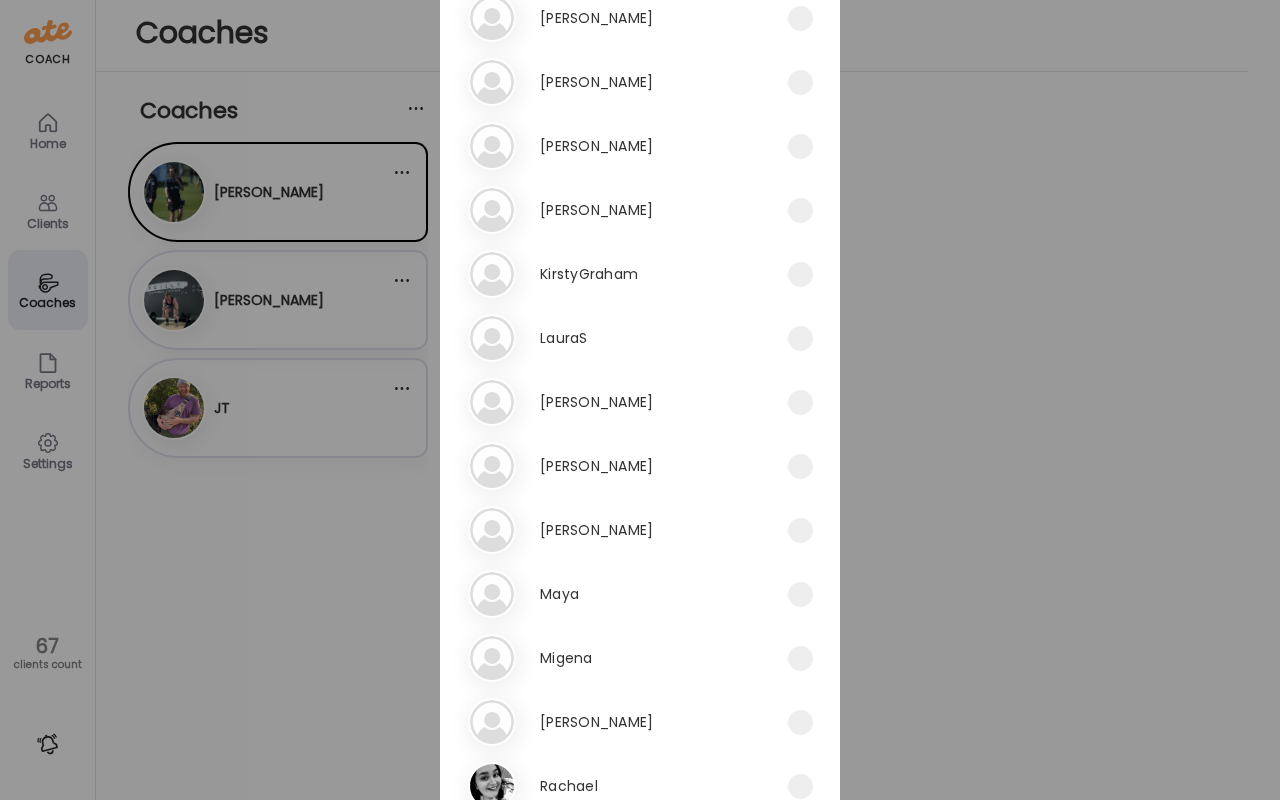 click on "Le
[GEOGRAPHIC_DATA]" at bounding box center (628, 402) 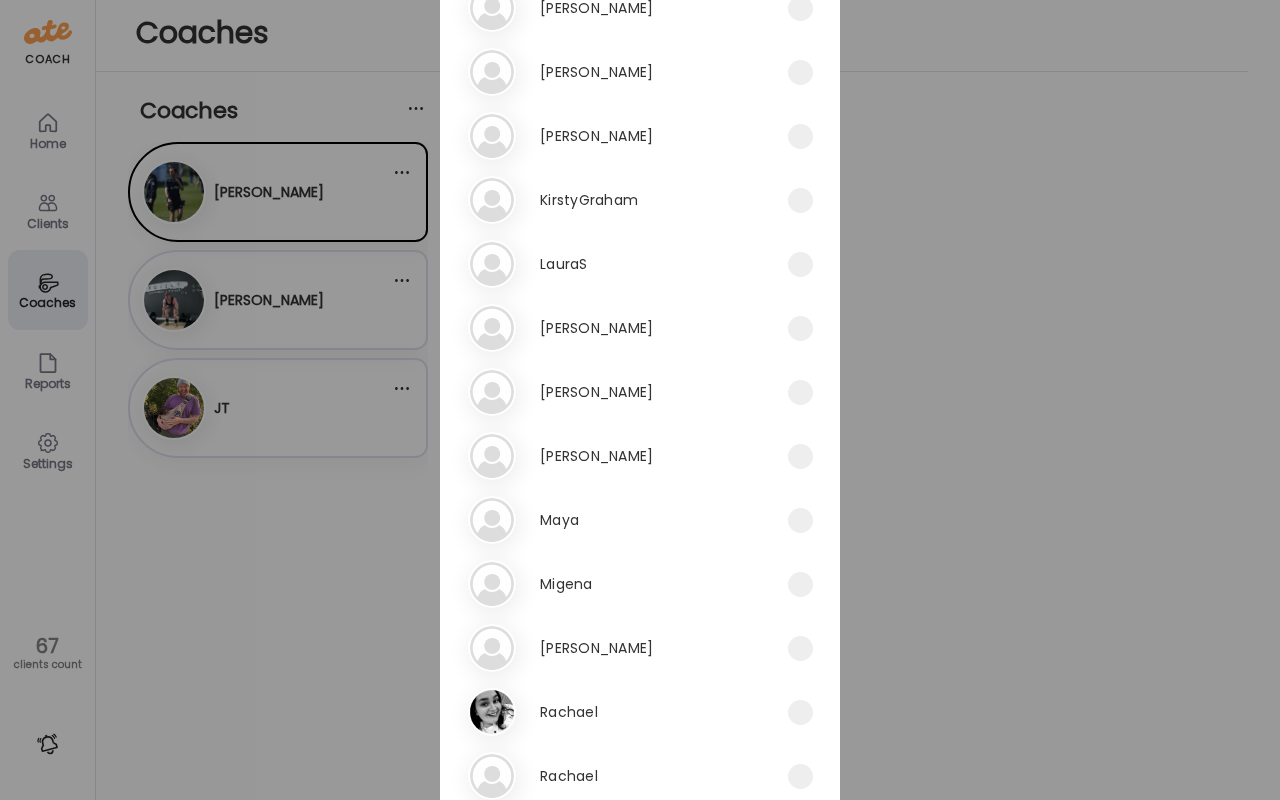 scroll, scrollTop: 1439, scrollLeft: 0, axis: vertical 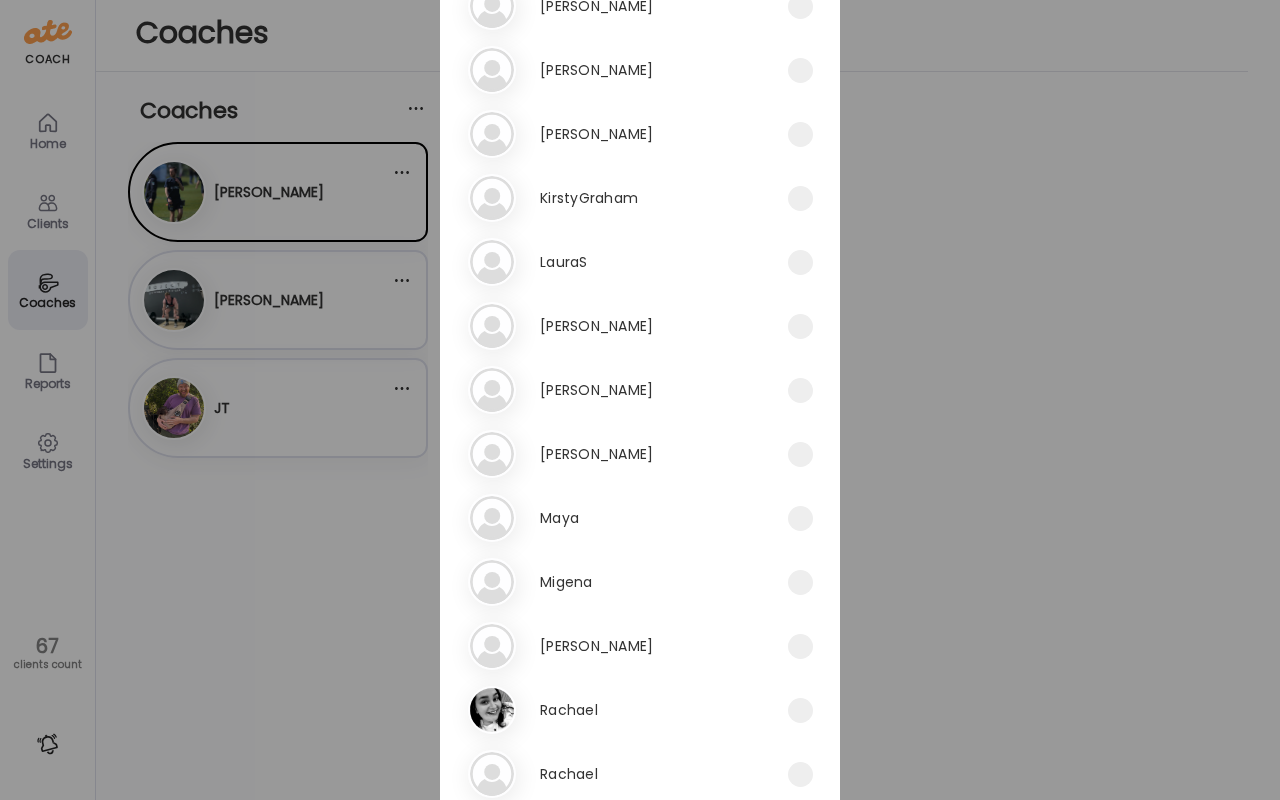 click on "Mi
Migena" at bounding box center (628, 582) 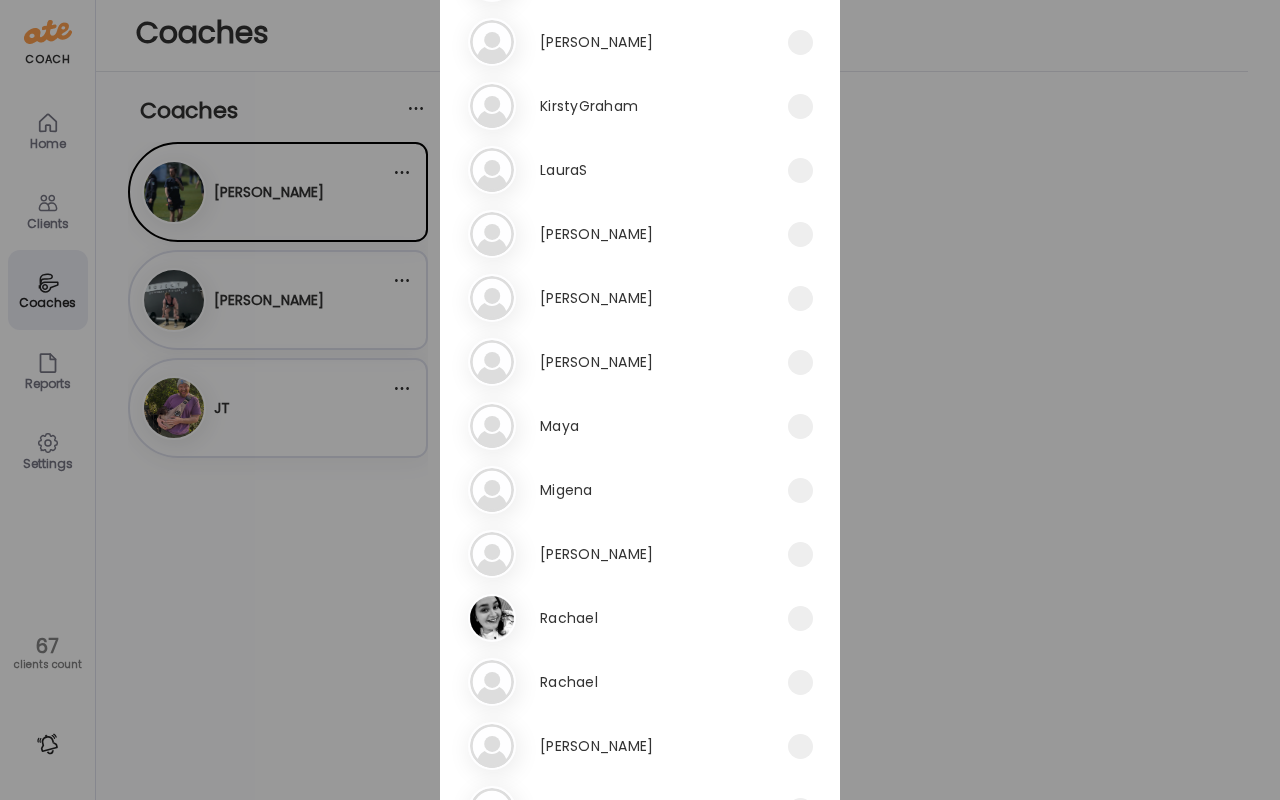 scroll, scrollTop: 1532, scrollLeft: 0, axis: vertical 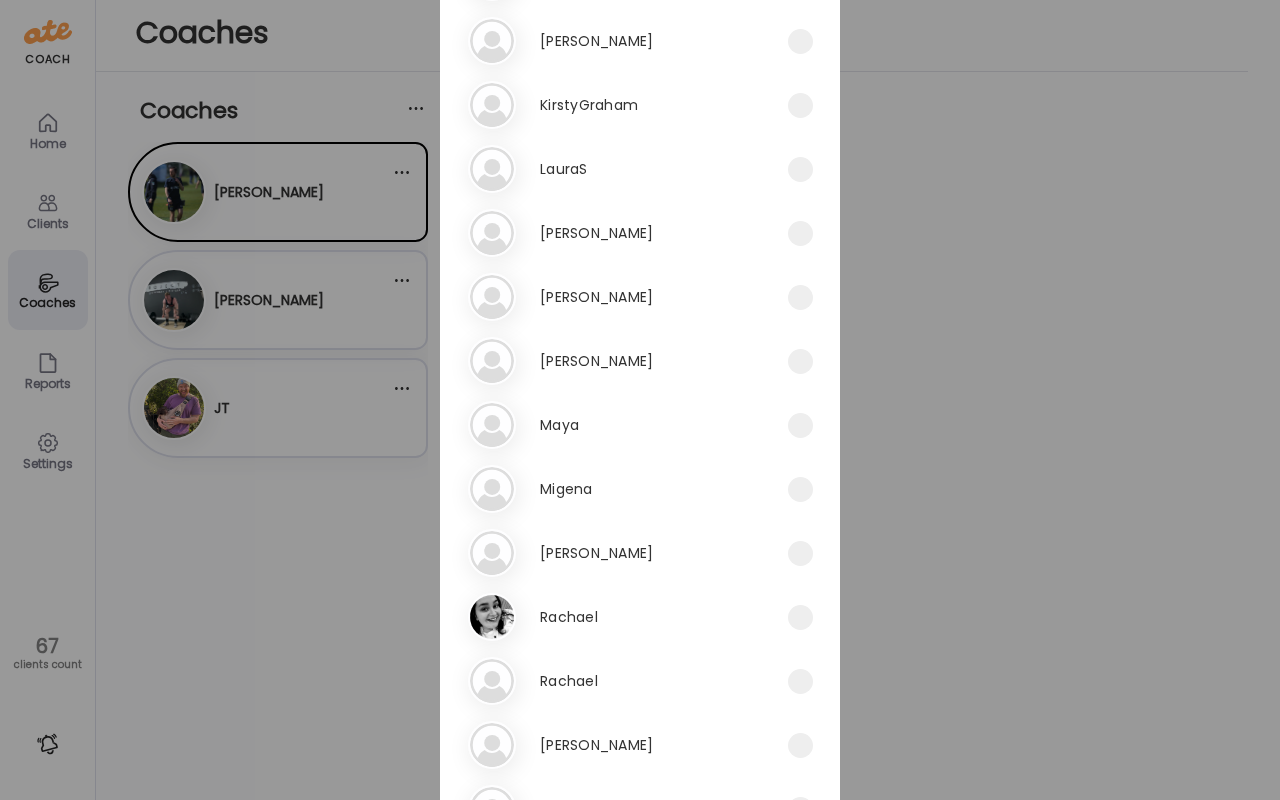 click on "1.
Al
Alazne
2.
As
[PERSON_NAME]
3.
Ca
[PERSON_NAME]
4. Ca 5." at bounding box center (640, -23) 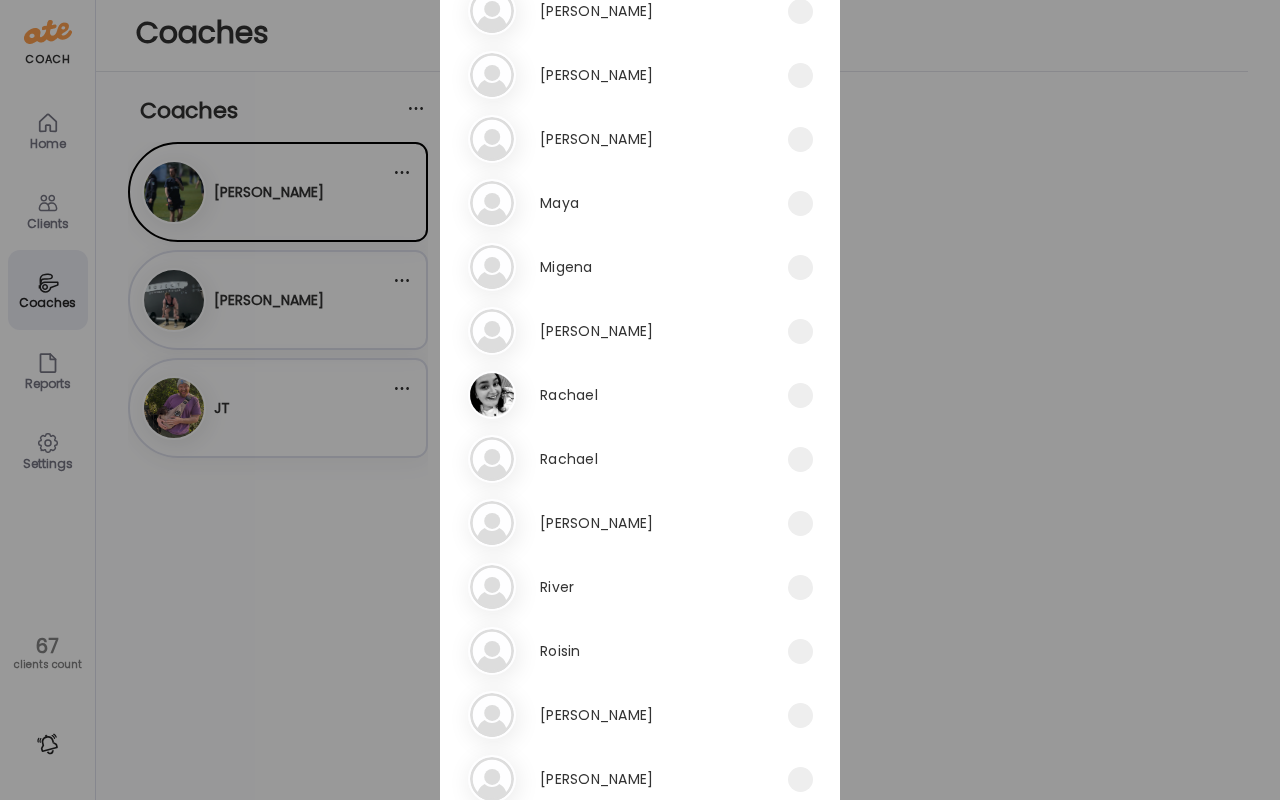 scroll, scrollTop: 1768, scrollLeft: 0, axis: vertical 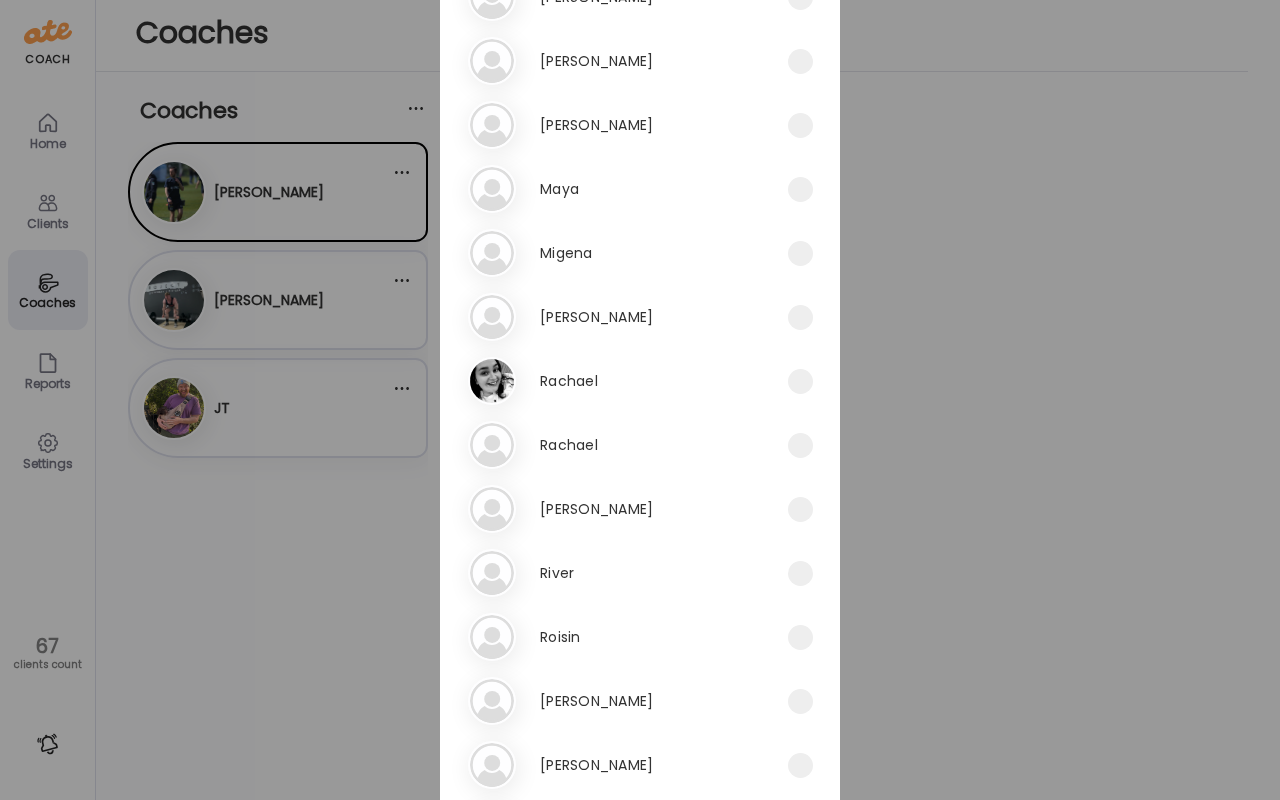 click on "[PERSON_NAME]" at bounding box center [628, 509] 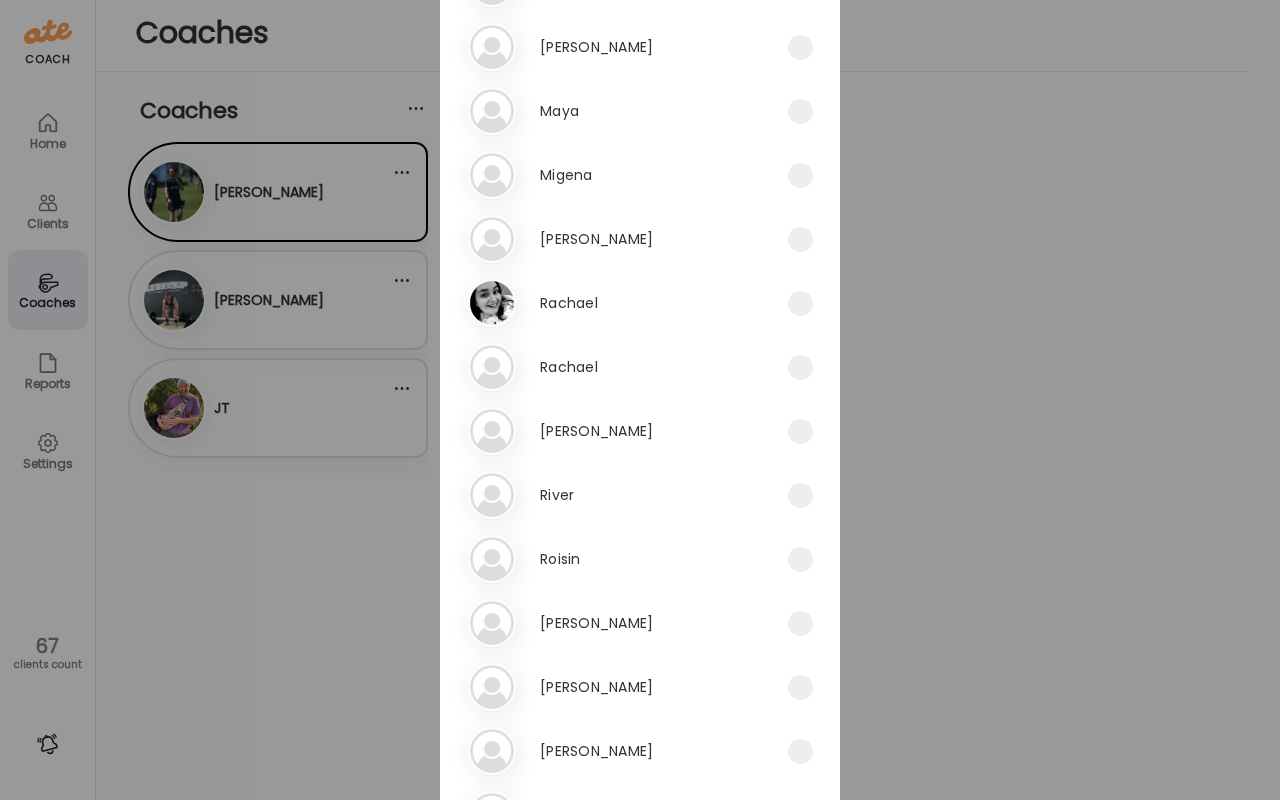click on "Ro
[GEOGRAPHIC_DATA]" at bounding box center [628, 559] 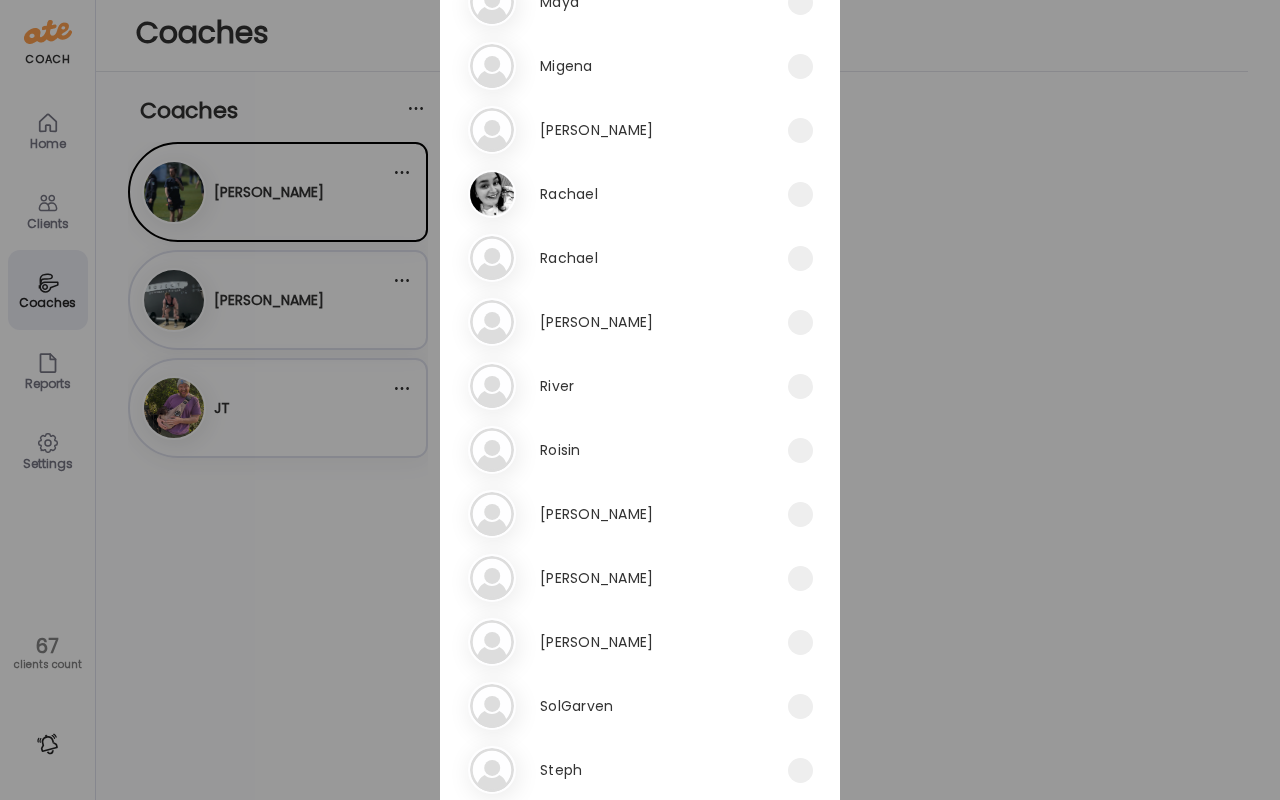 scroll, scrollTop: 1958, scrollLeft: 0, axis: vertical 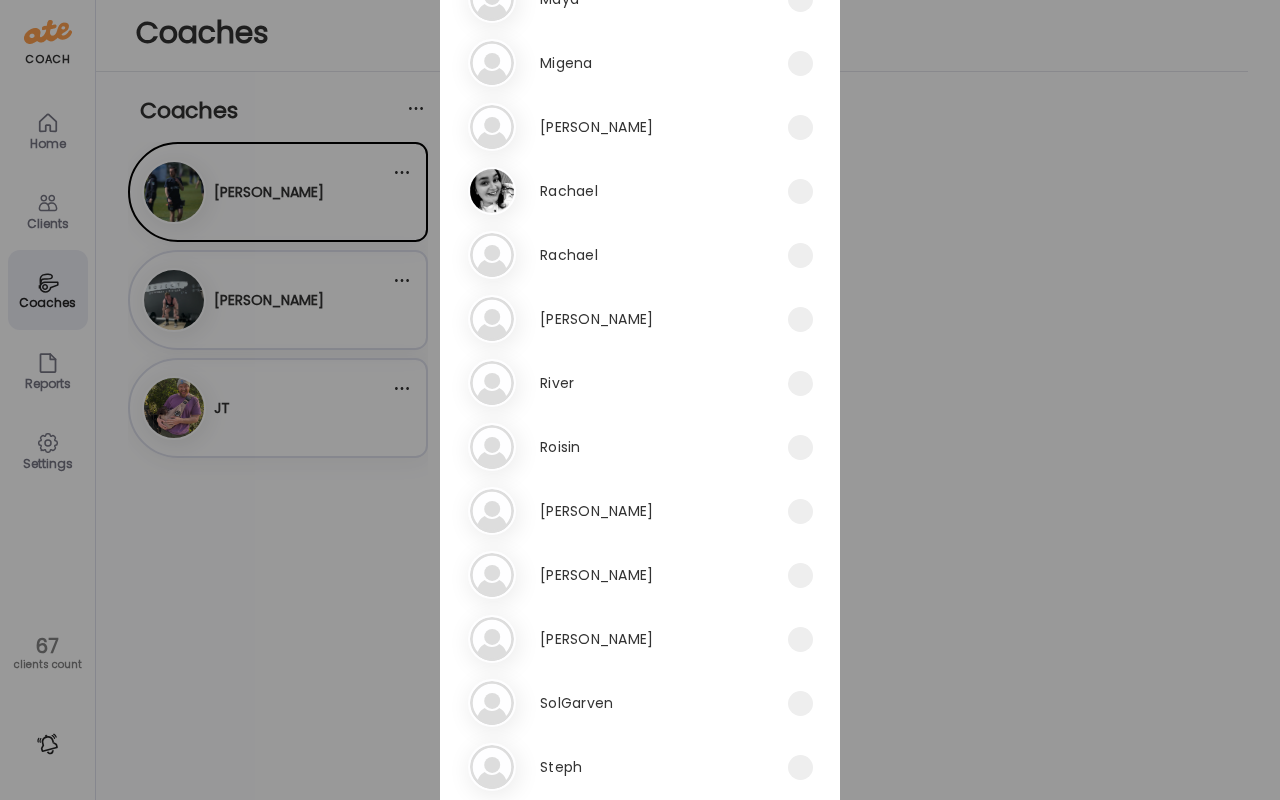 drag, startPoint x: 602, startPoint y: 577, endPoint x: 593, endPoint y: 572, distance: 10.29563 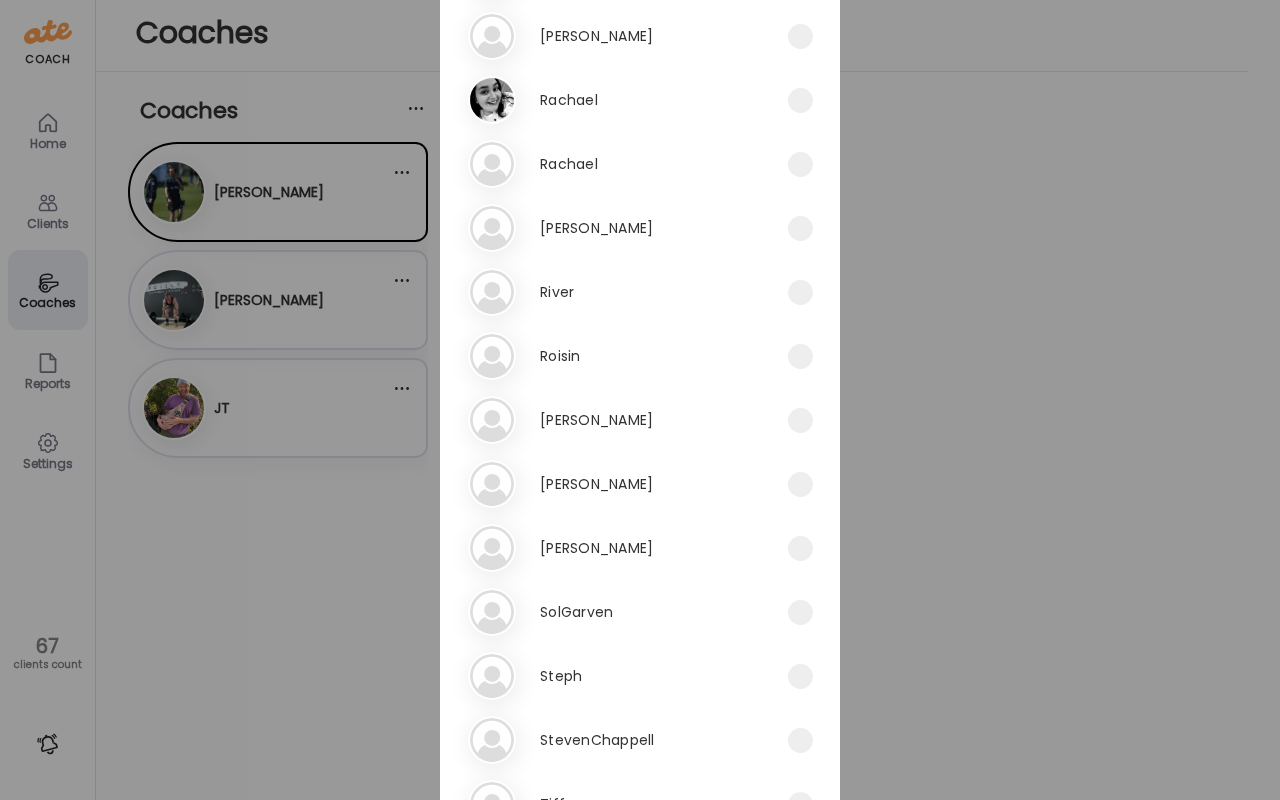 click on "So
[GEOGRAPHIC_DATA]" at bounding box center (628, 612) 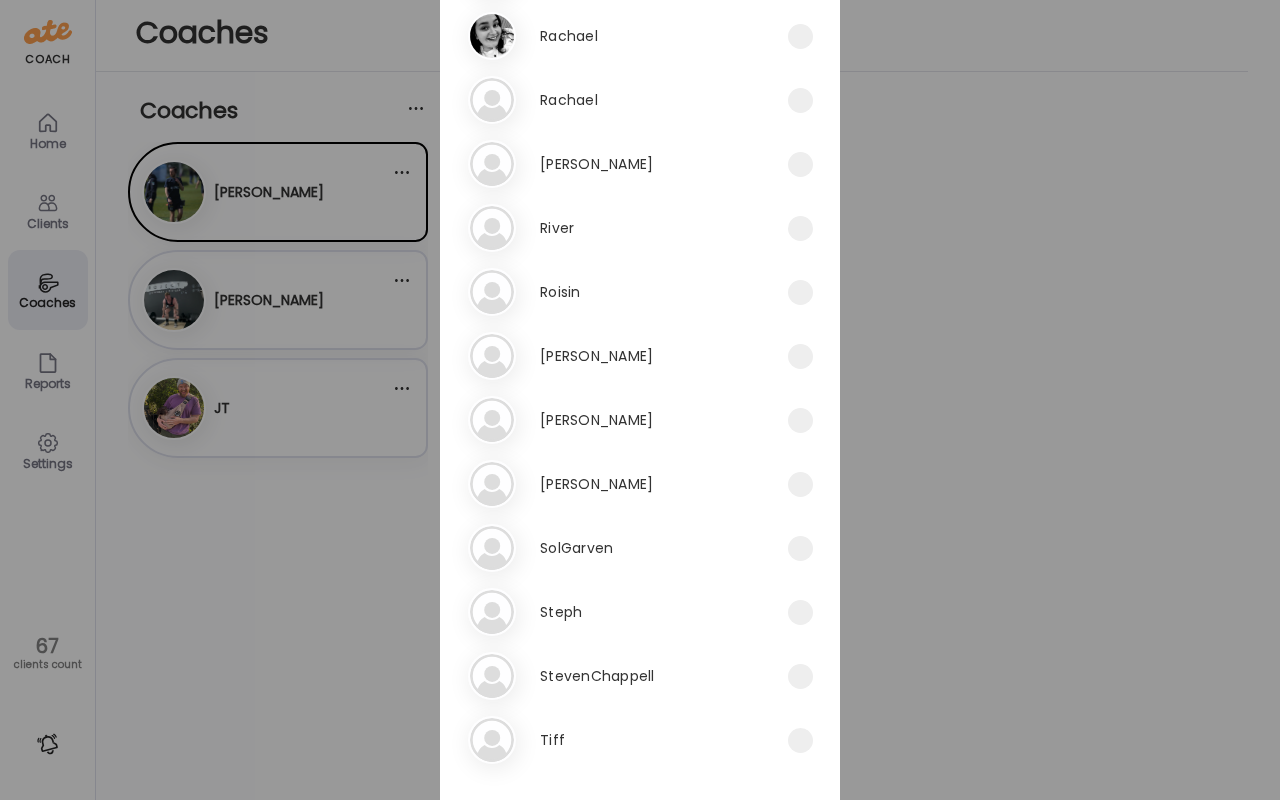 click on "St
Steph" at bounding box center [628, 612] 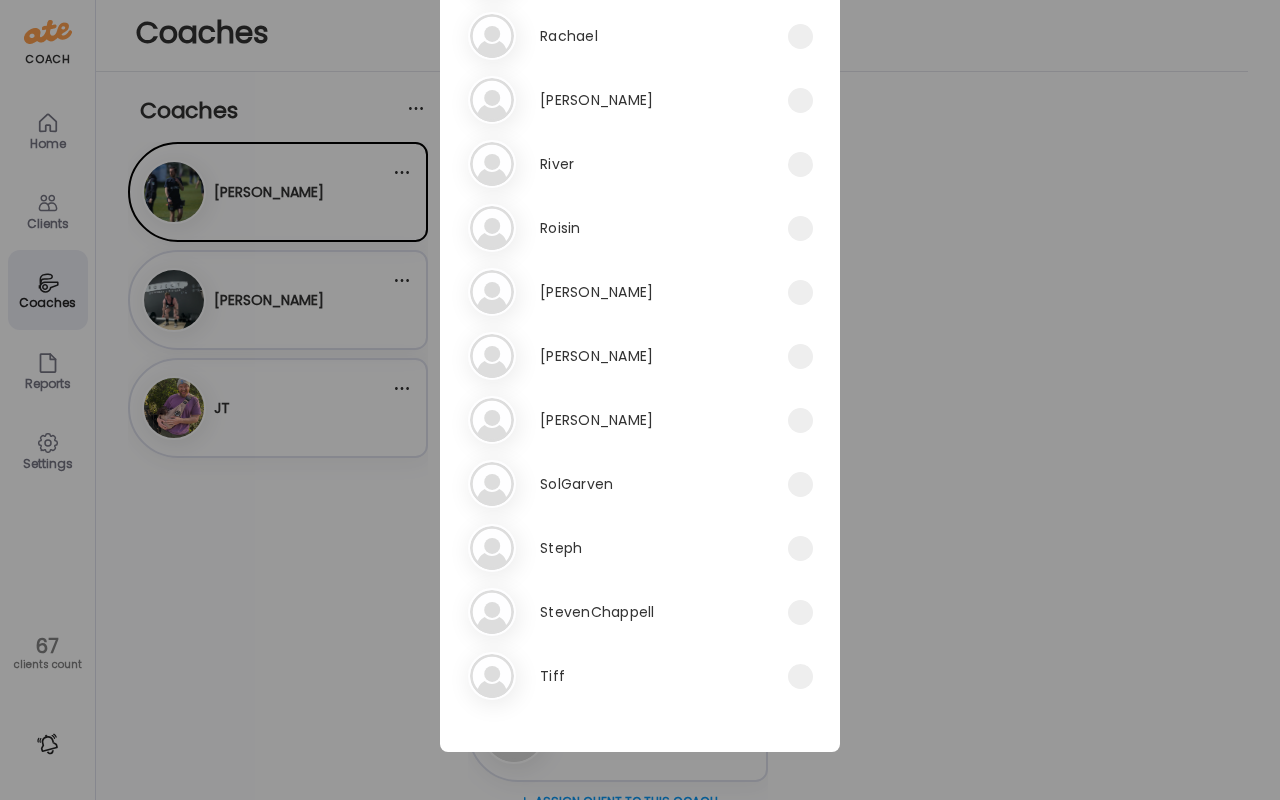 click on "St
[GEOGRAPHIC_DATA]" at bounding box center [628, 612] 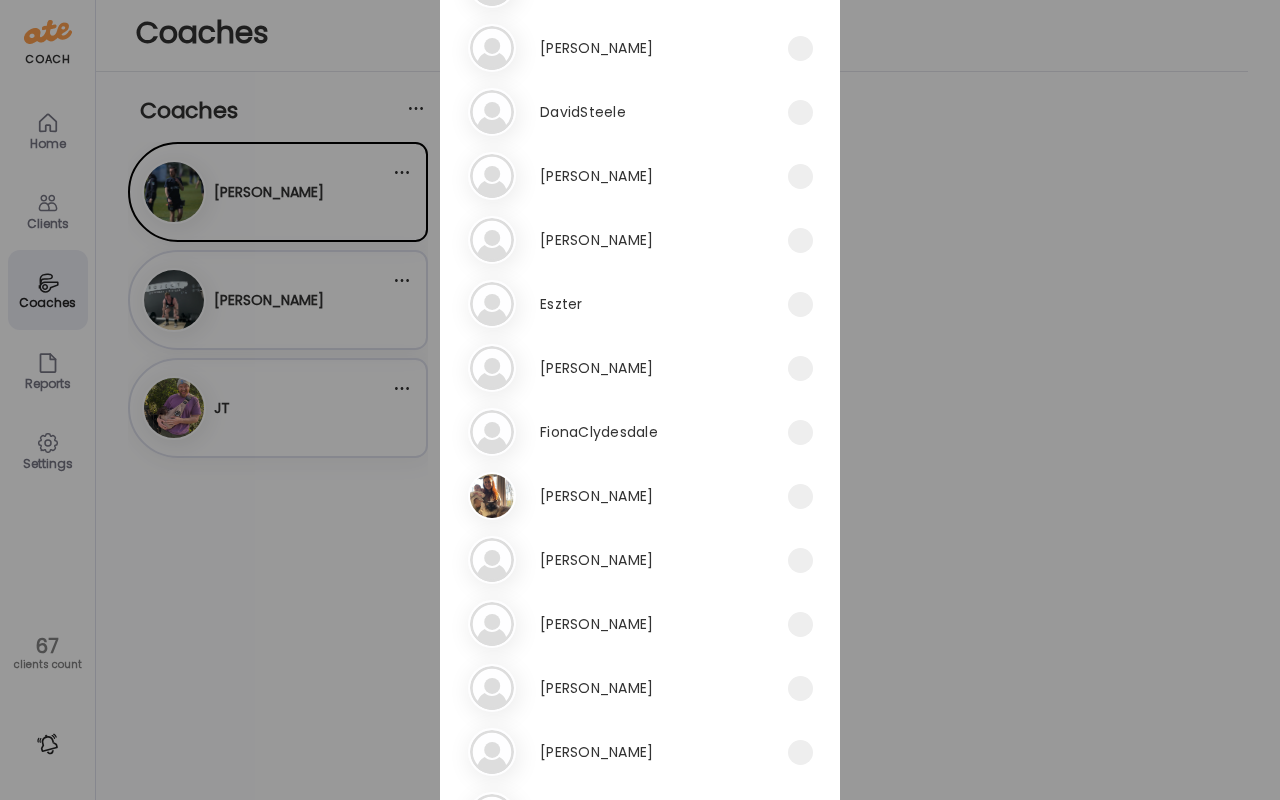 scroll, scrollTop: 0, scrollLeft: 0, axis: both 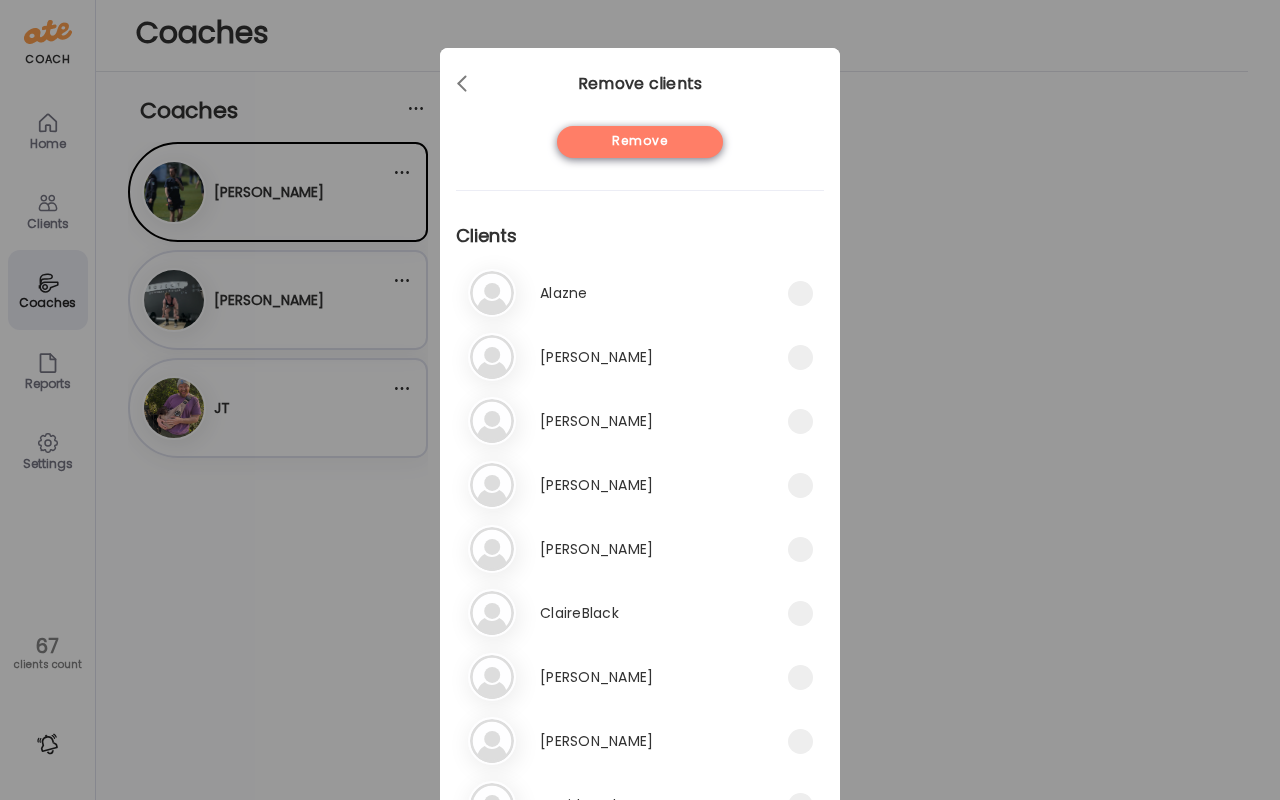 click on "Remove" at bounding box center (640, 142) 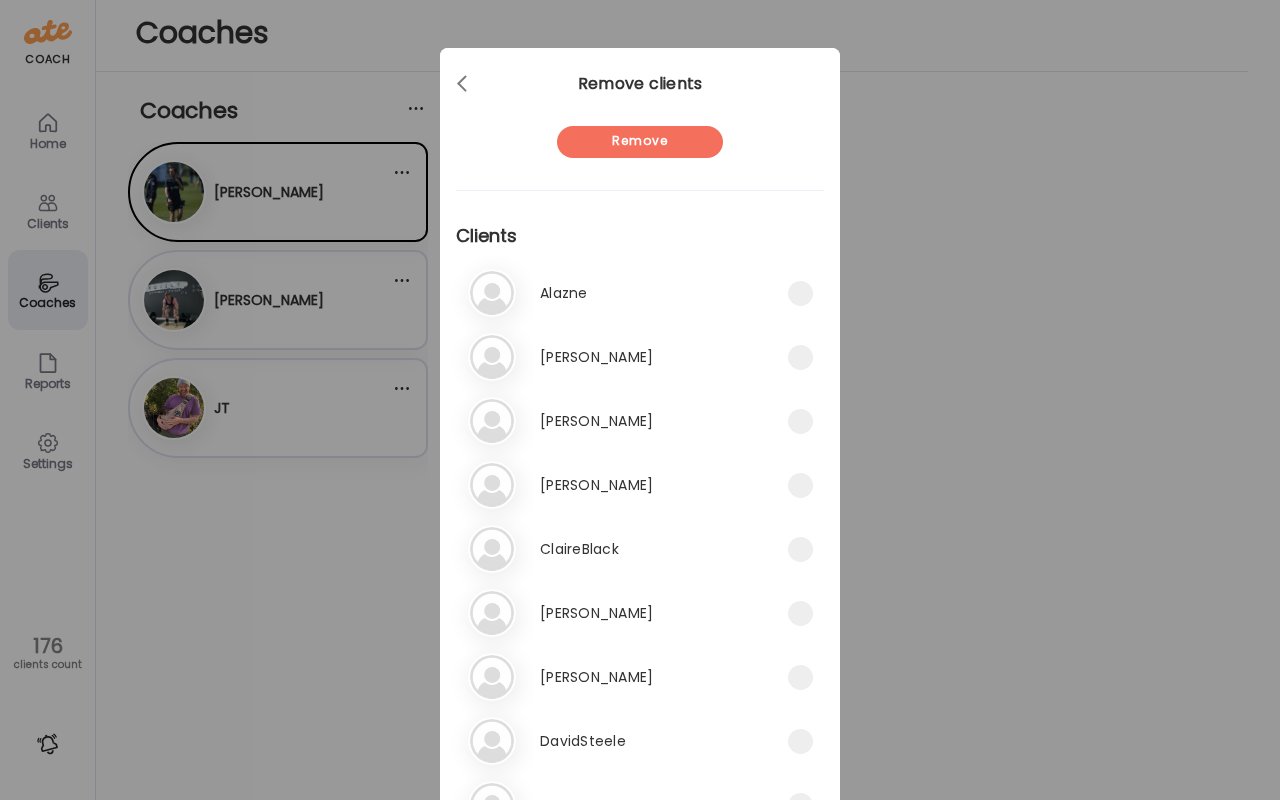click on "Ate Coach Dashboard
Wahoo! It’s official
Take a moment to set up your Coach Profile to give your clients a smooth onboarding experience.
Skip Set up coach profile
Ate Coach Dashboard
1 Image 2 Message 3 Invite
Let’s get you quickly set up
Add a headshot or company logo for client recognition
Skip Next
Ate Coach Dashboard
1 Image 2 Message 3 Invite
Customize your welcome message
This page will be the first thing your clients will see. Add a welcome message to personalize their experience.
Header 32" at bounding box center (640, 400) 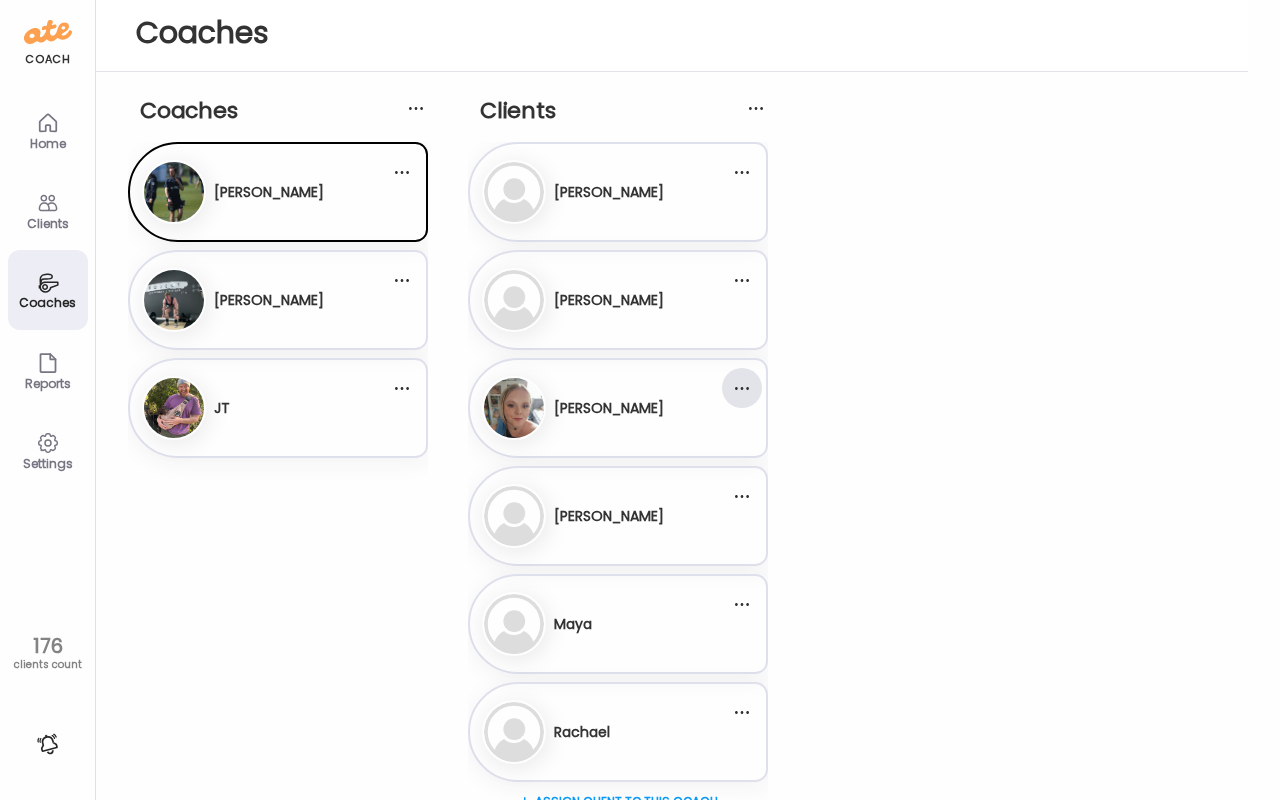 click at bounding box center (742, 388) 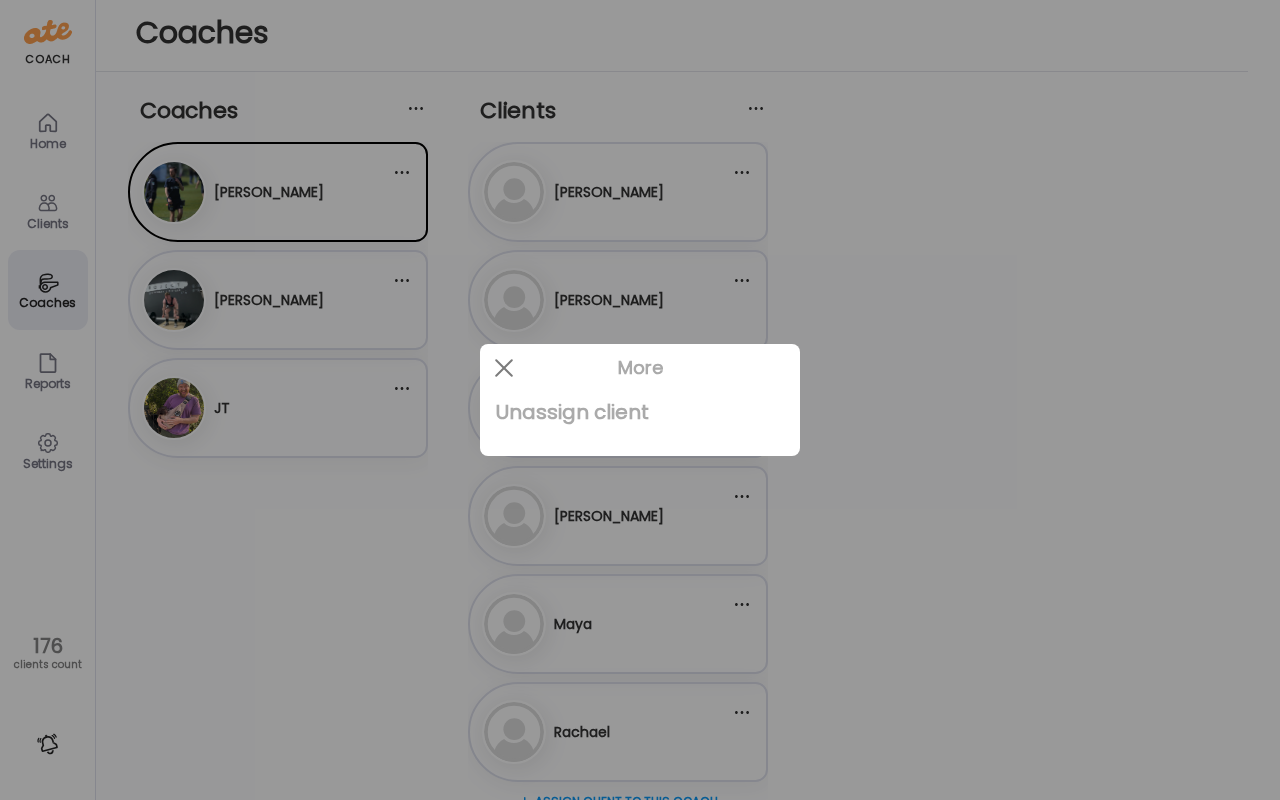 click on "Unassign client" at bounding box center [640, 412] 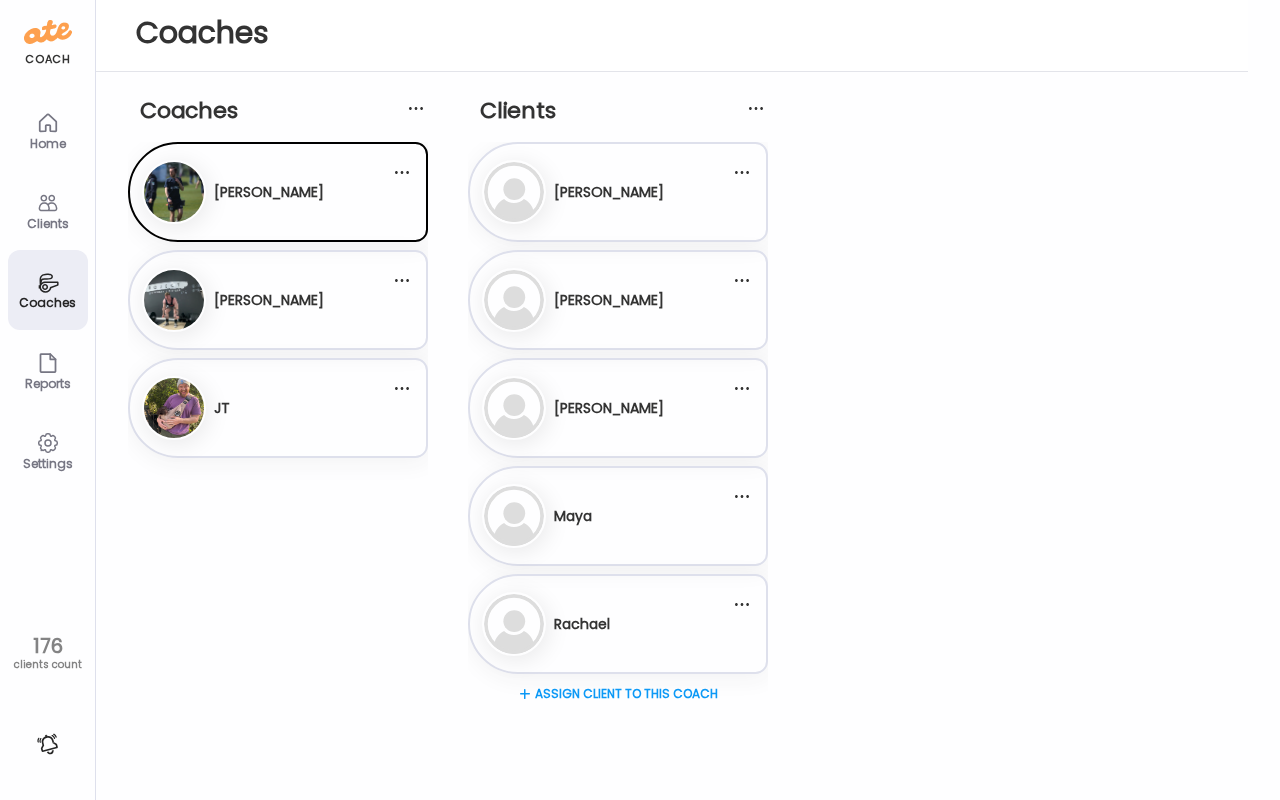 click on "JT
JT" at bounding box center (266, 408) 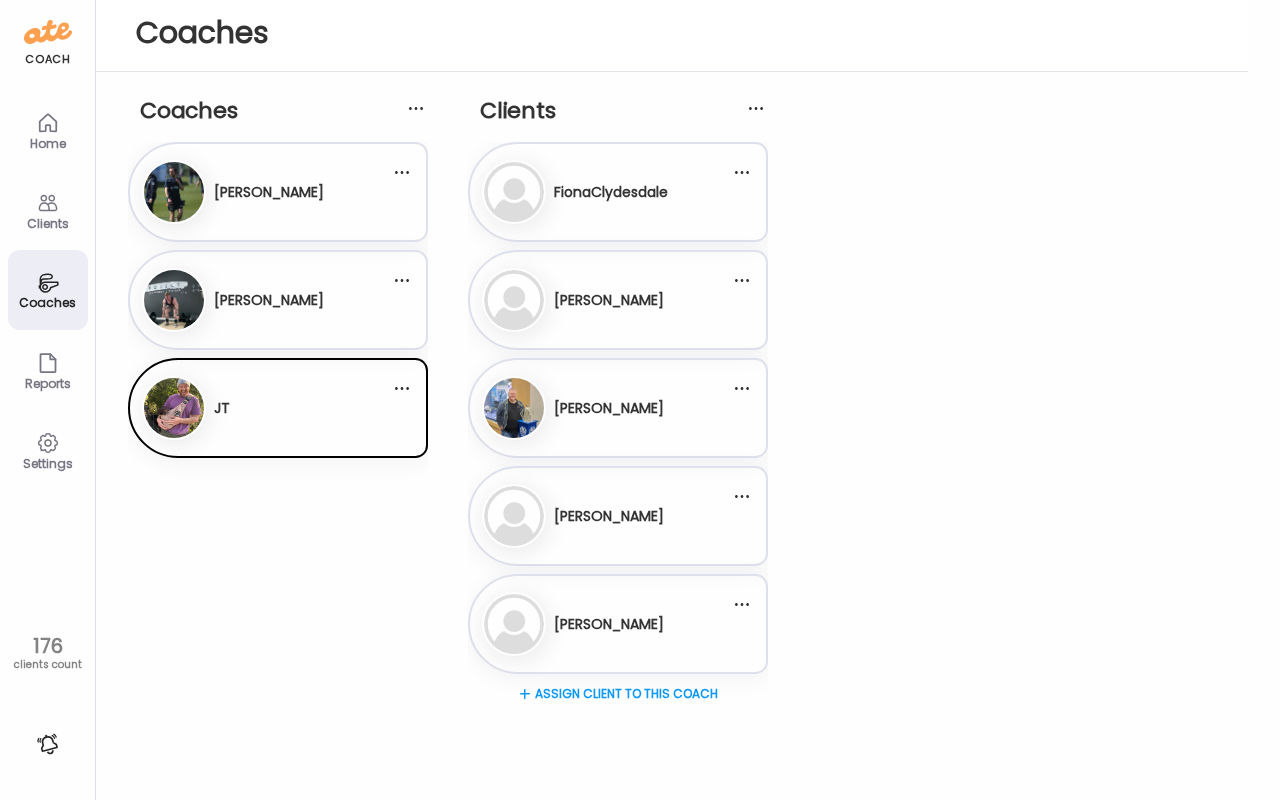 click on "[PERSON_NAME]" at bounding box center [269, 300] 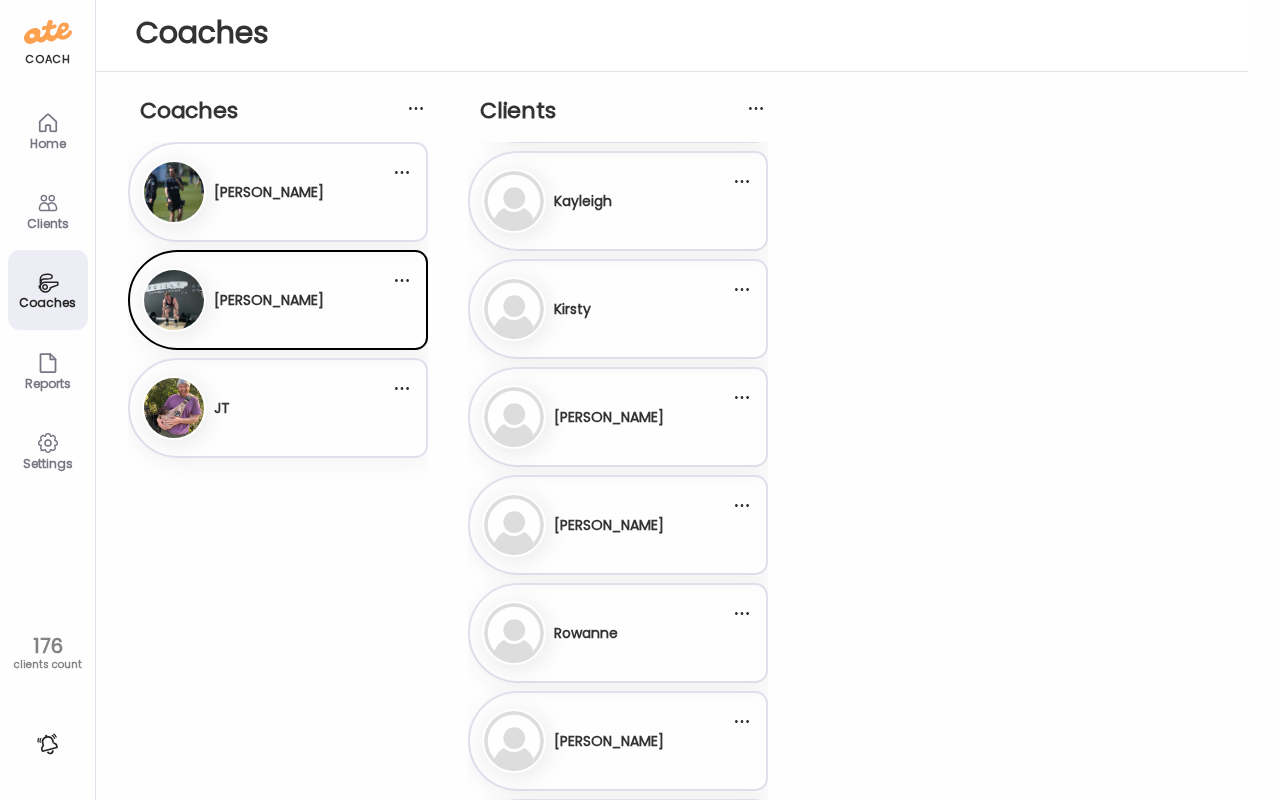 scroll, scrollTop: 976, scrollLeft: 0, axis: vertical 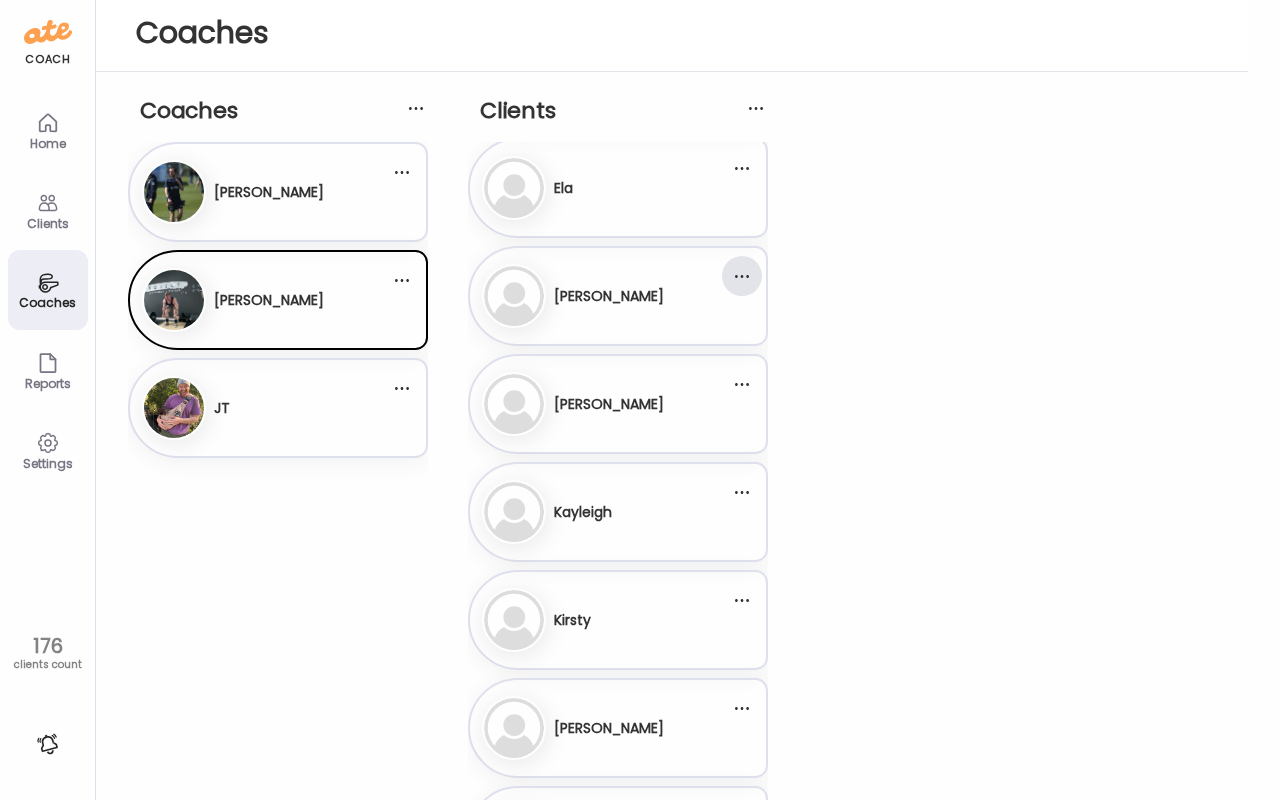 click at bounding box center [742, 276] 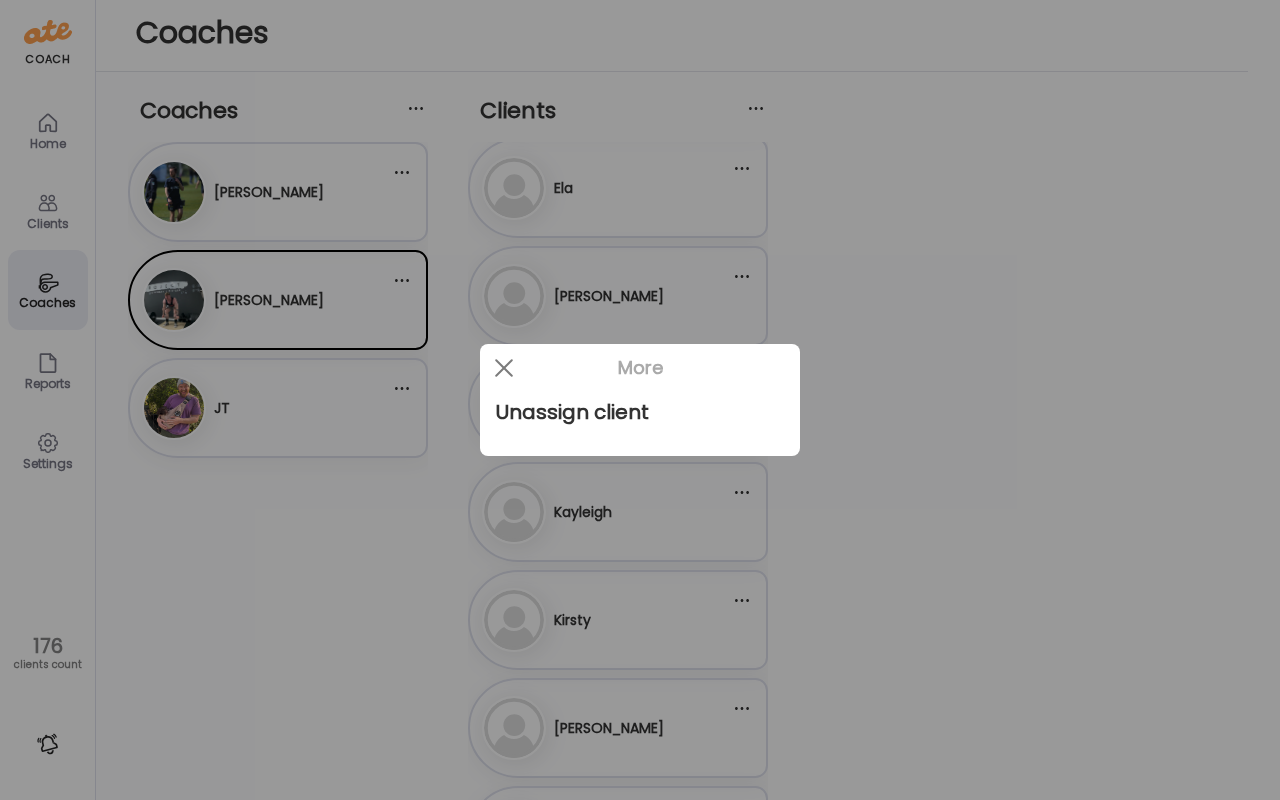 click at bounding box center (640, 400) 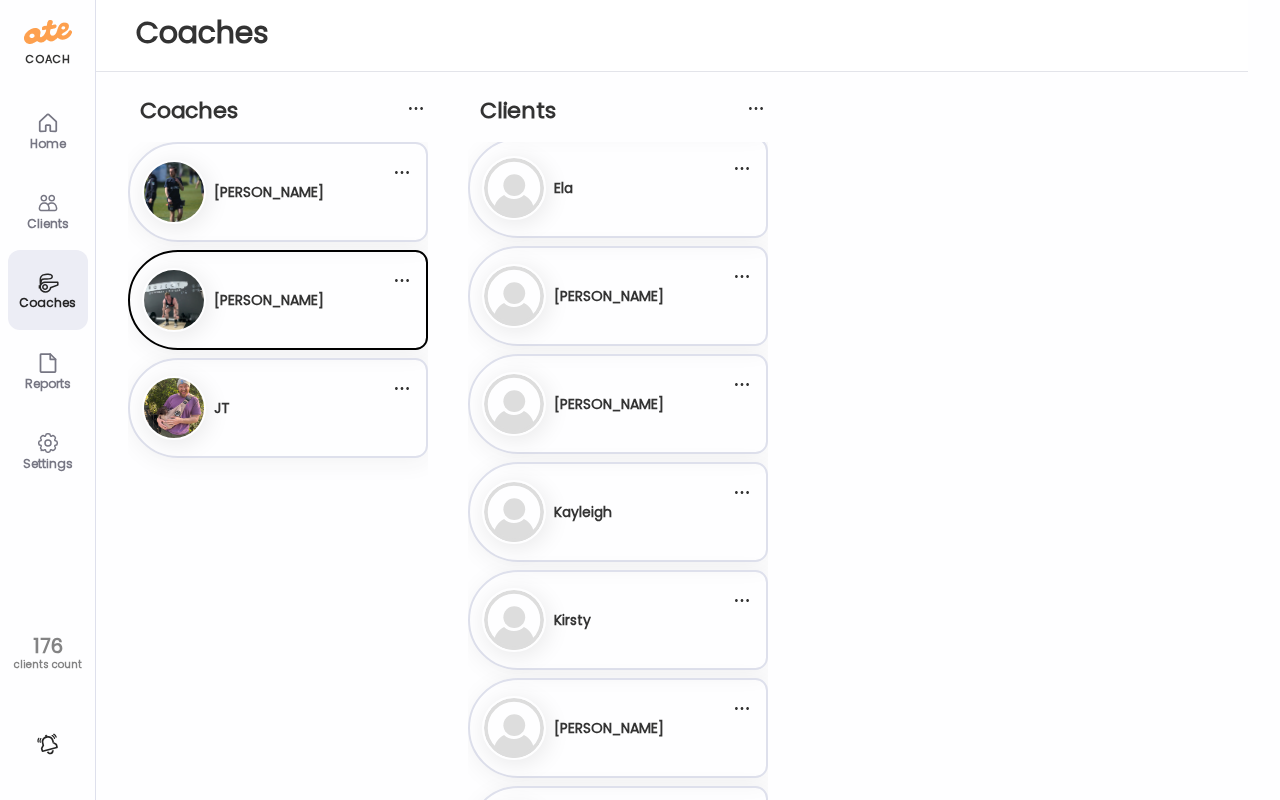 click on "Home" at bounding box center [48, 143] 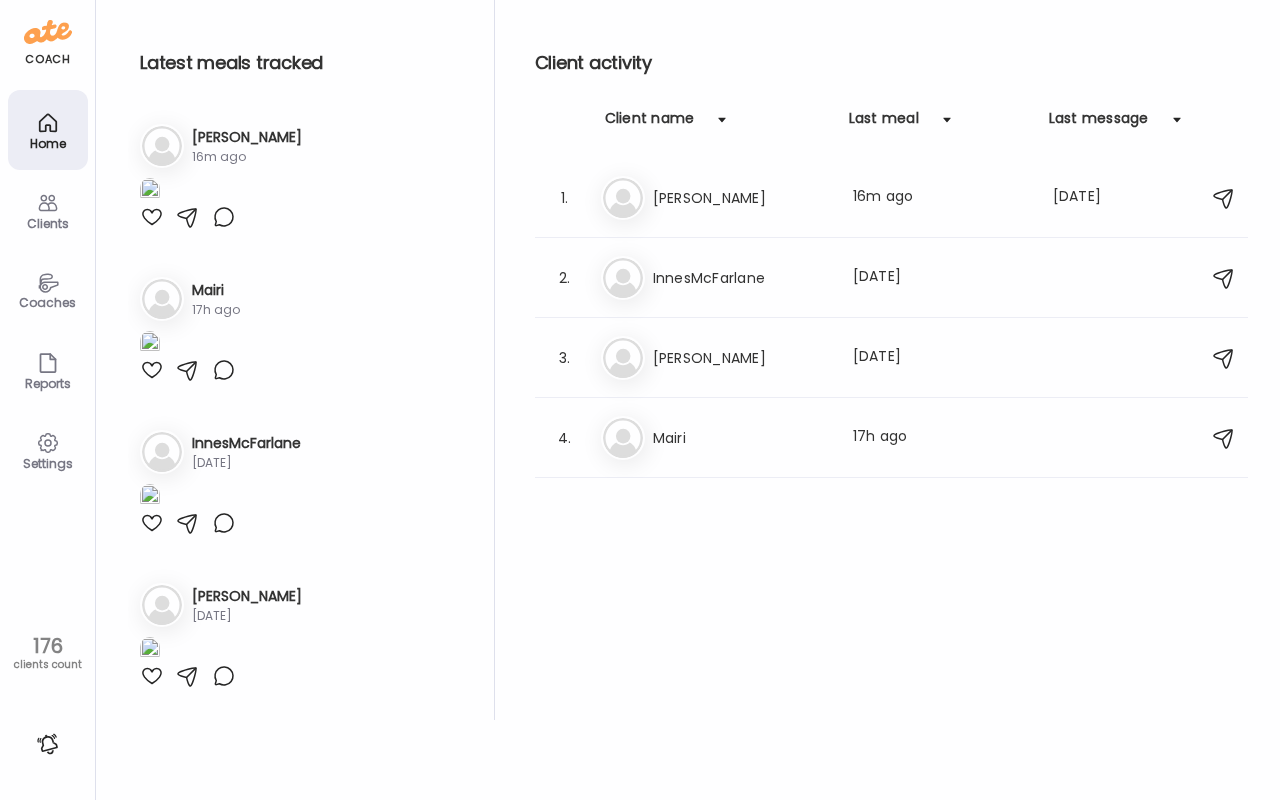 click on "Clients" at bounding box center [48, 210] 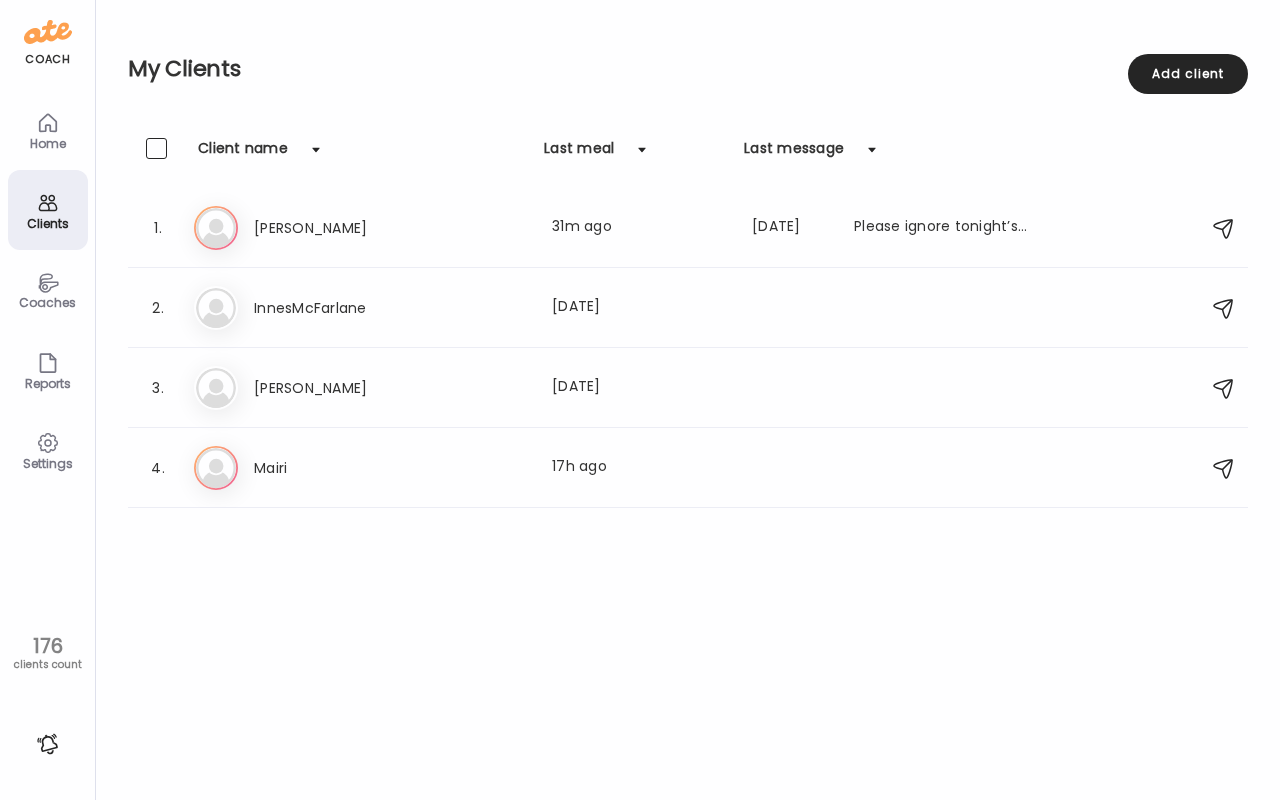 click on "Coaches" at bounding box center (48, 302) 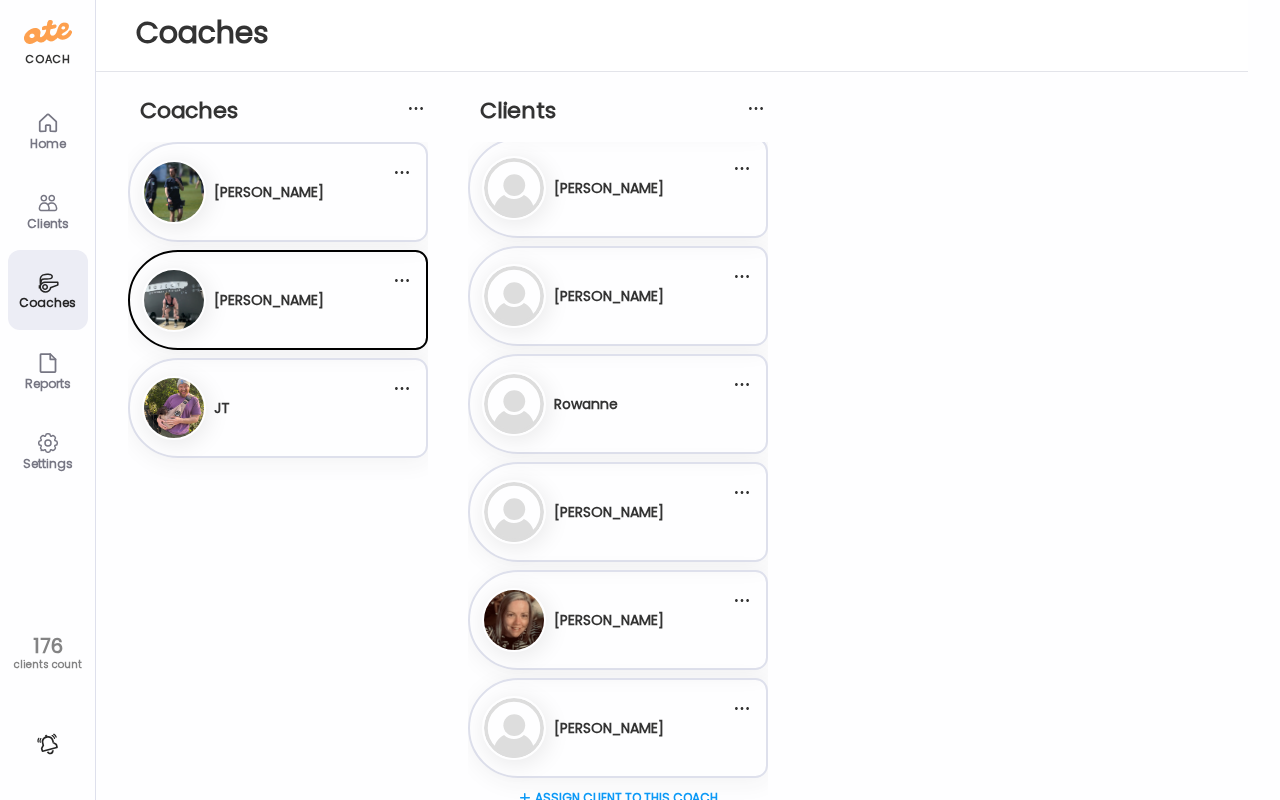 scroll, scrollTop: 1536, scrollLeft: 0, axis: vertical 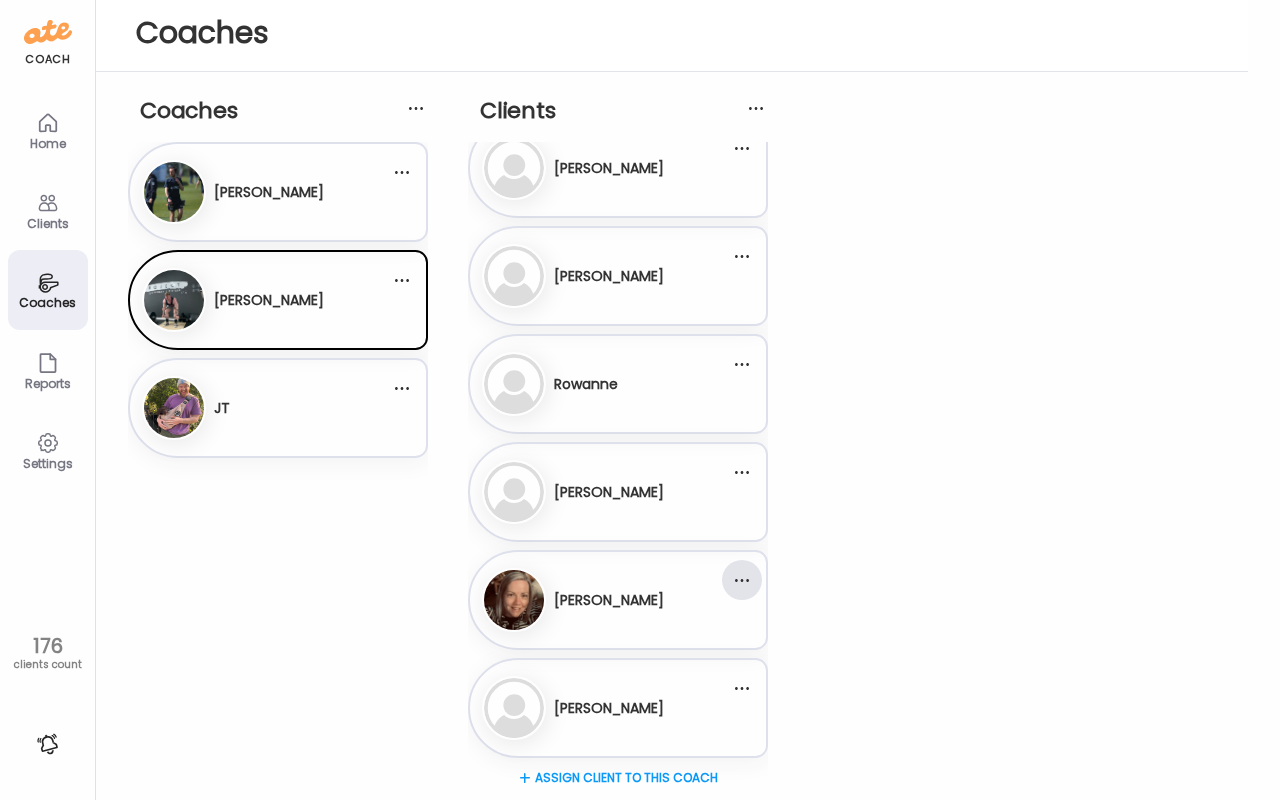 click at bounding box center (742, 580) 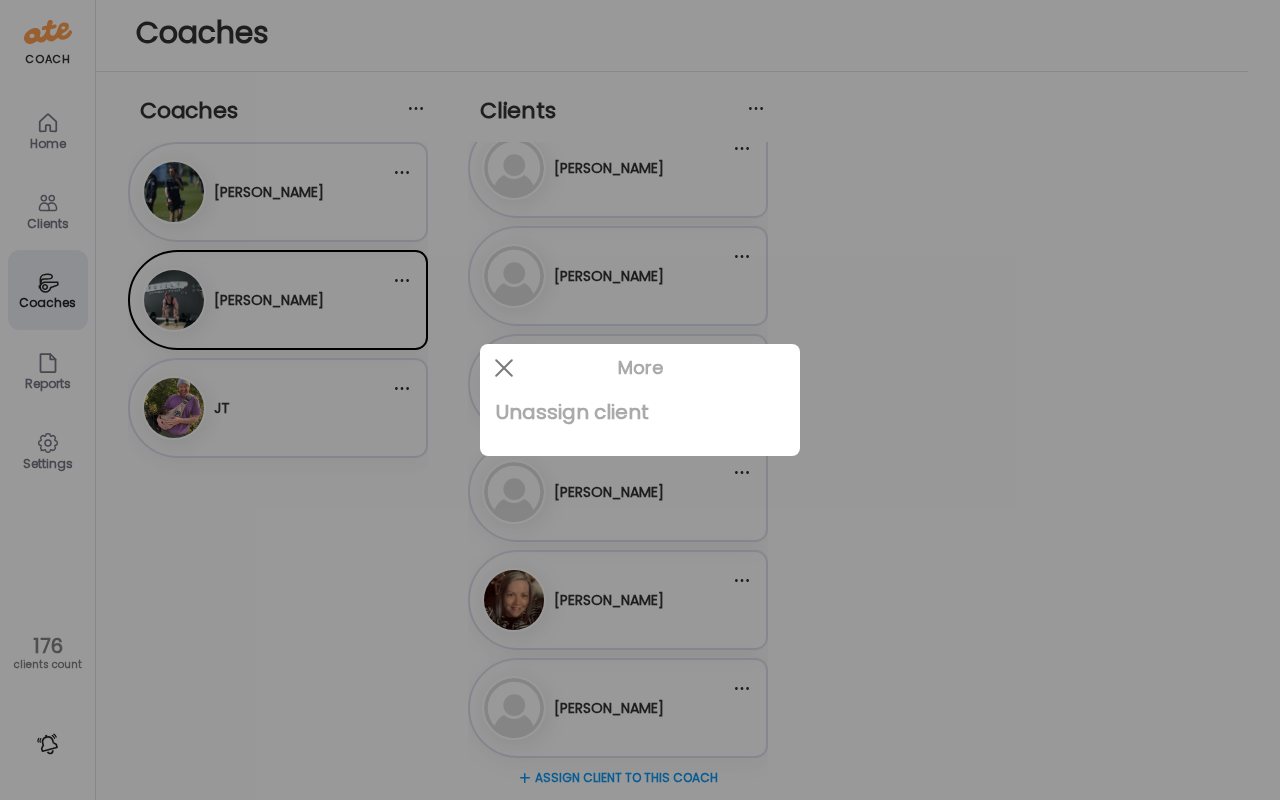 click on "Unassign client" at bounding box center [640, 412] 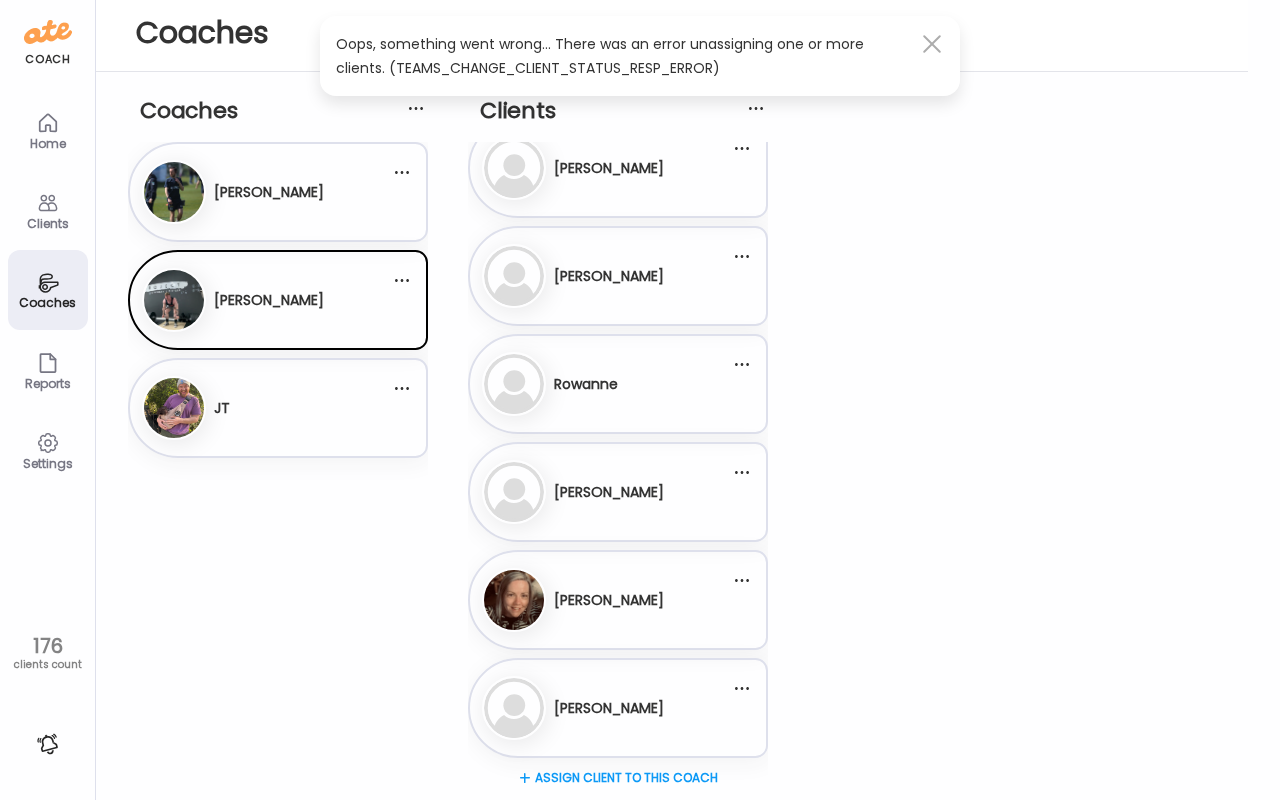 click at bounding box center [932, 44] 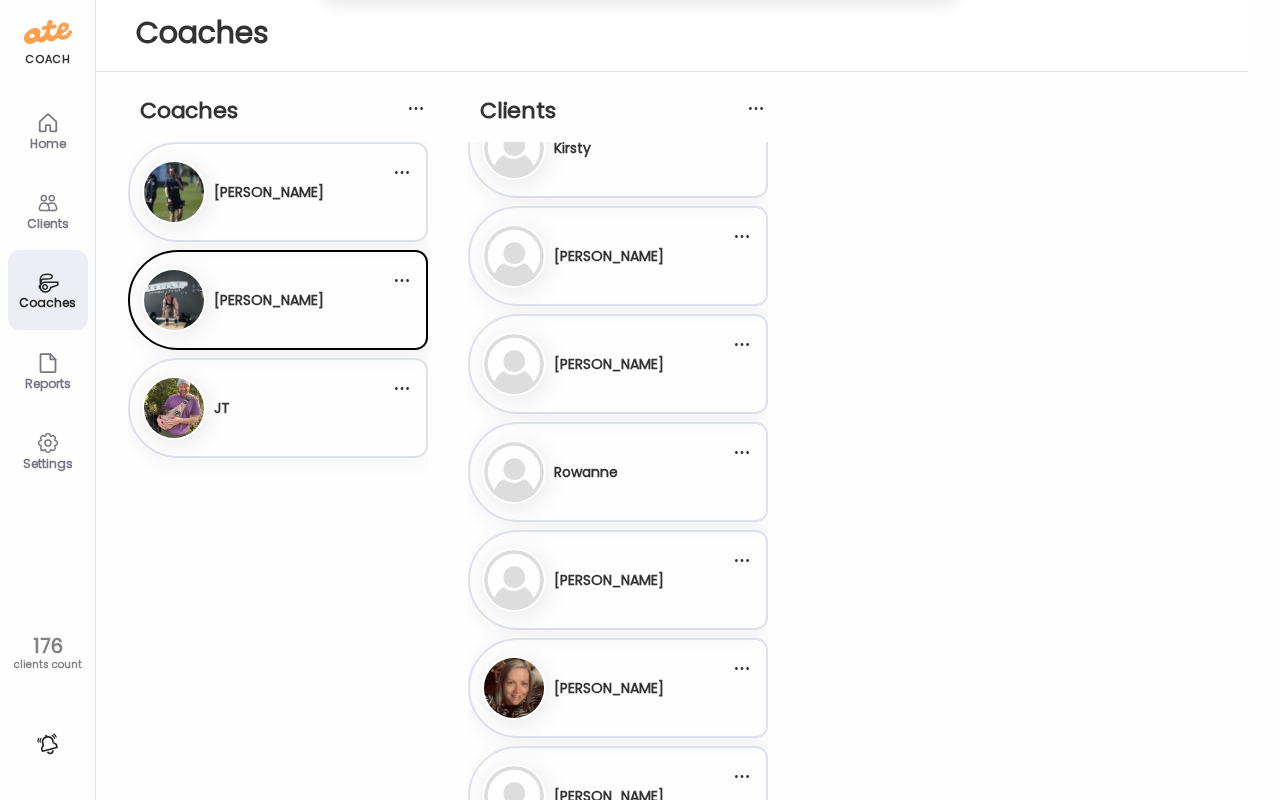 scroll, scrollTop: 1447, scrollLeft: 0, axis: vertical 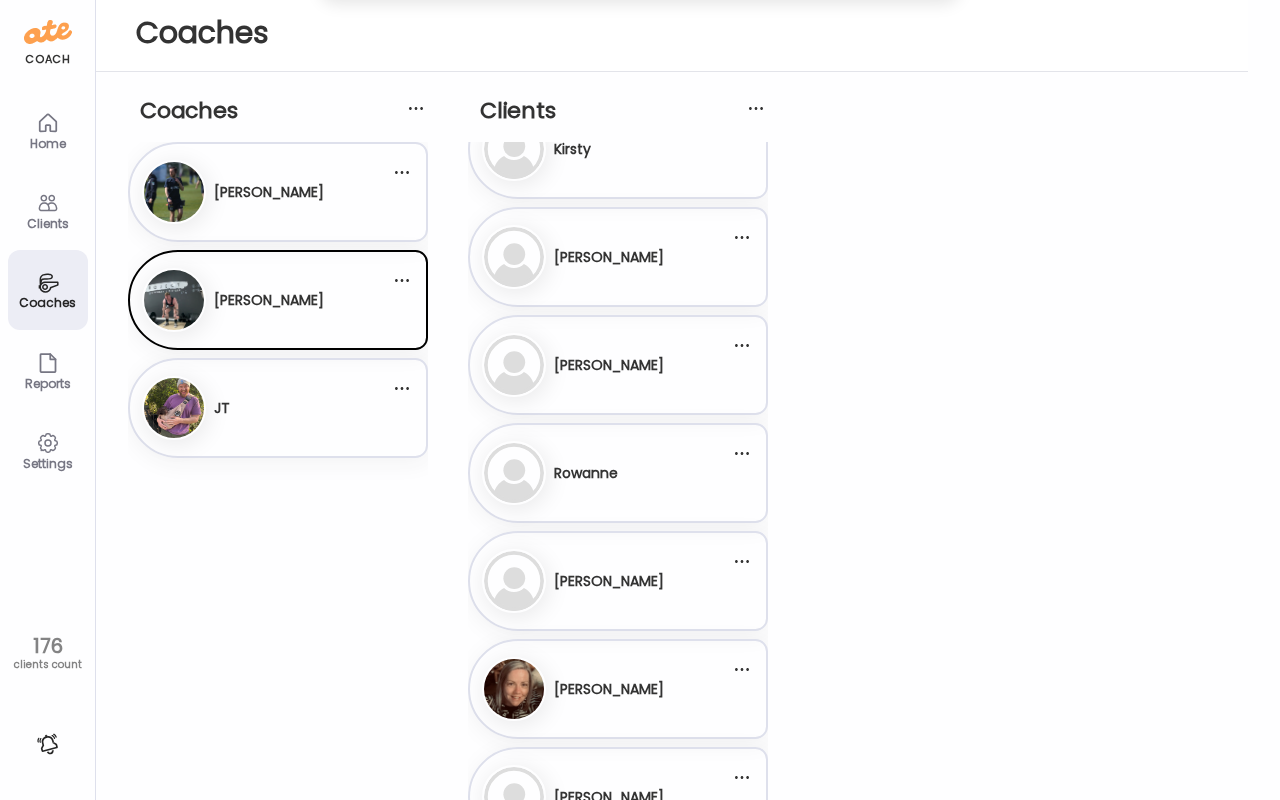 click on "Sa
[PERSON_NAME]" at bounding box center (606, 581) 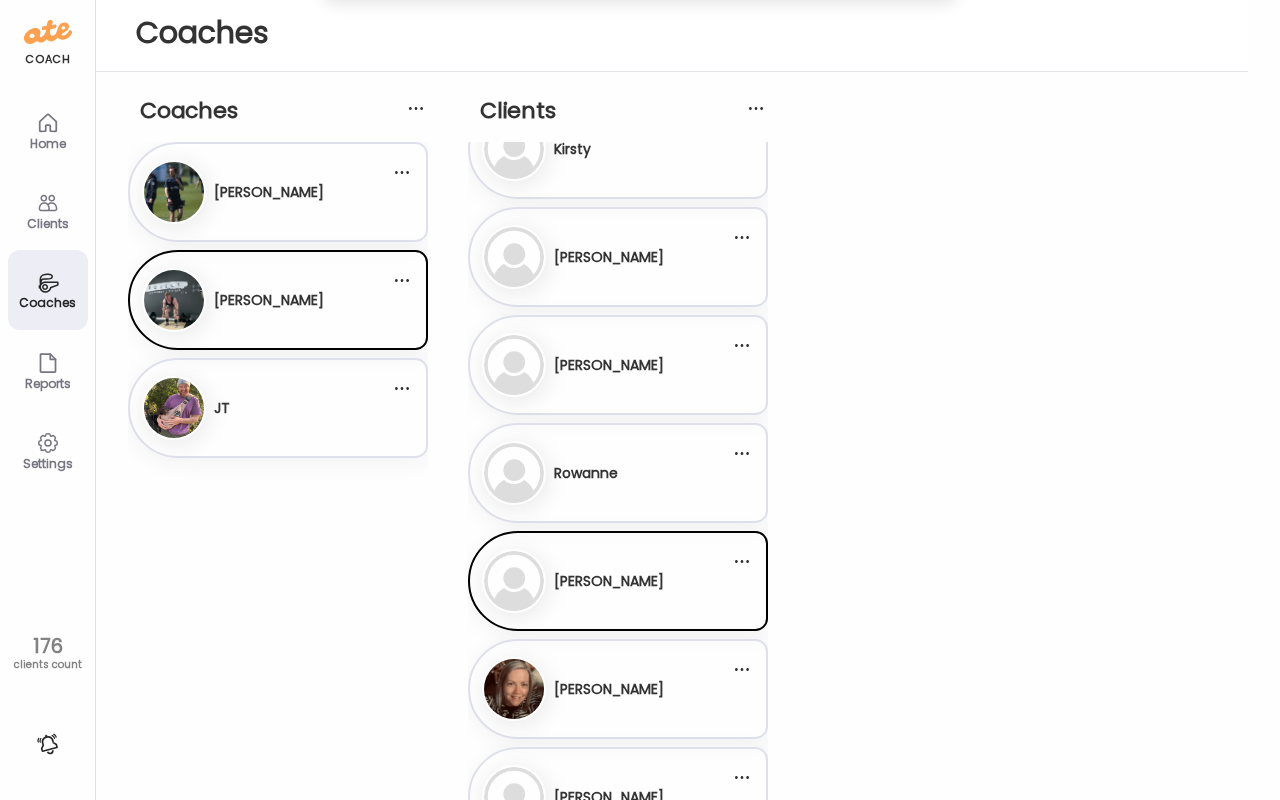 click on "[PERSON_NAME]" at bounding box center (606, 689) 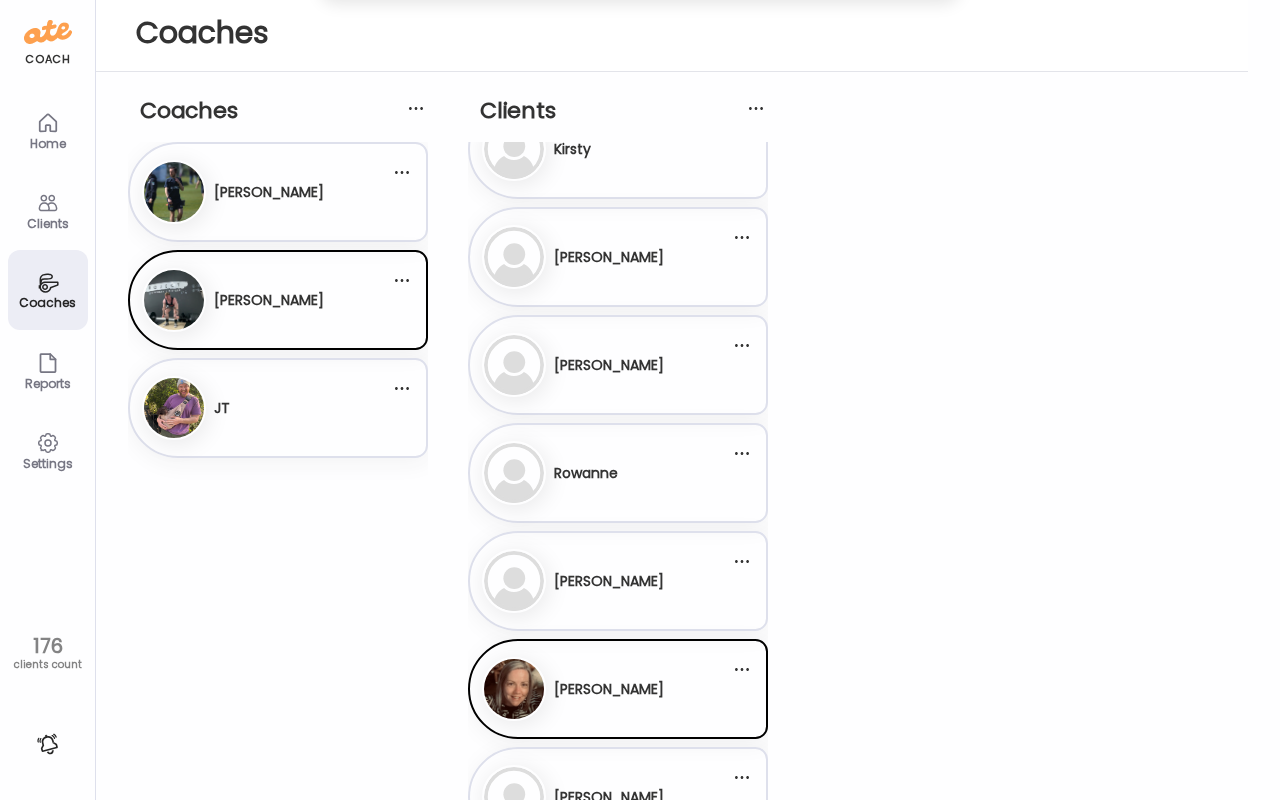 scroll, scrollTop: 1536, scrollLeft: 0, axis: vertical 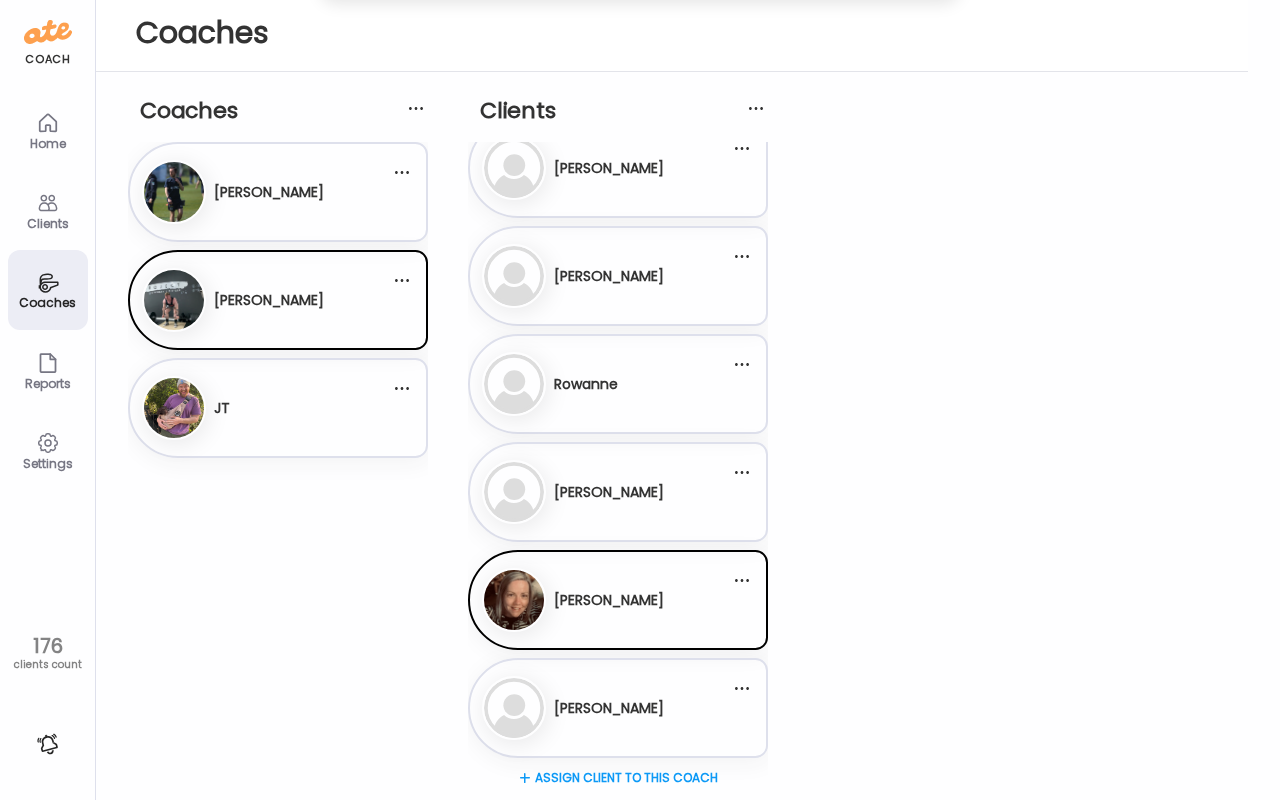 click on "[PERSON_NAME]" at bounding box center [609, 492] 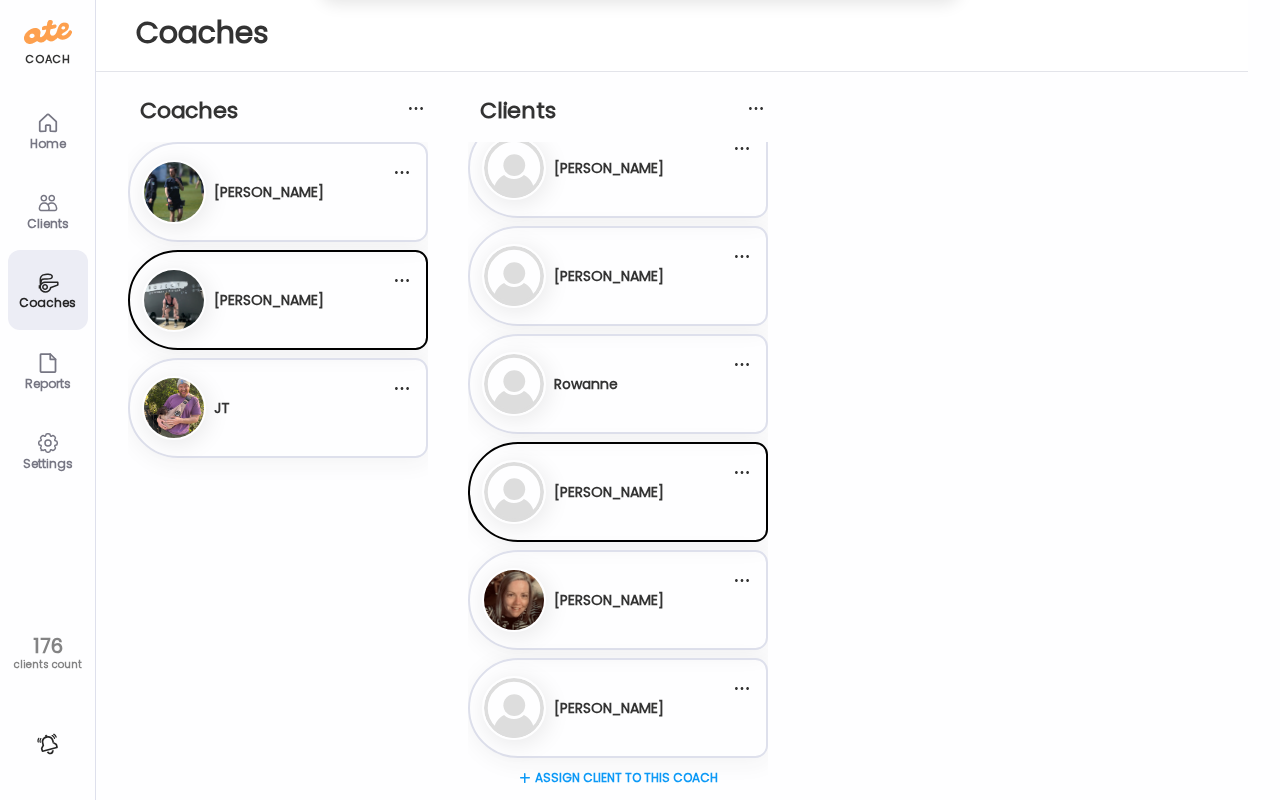 click on "Rowanne" at bounding box center [586, 384] 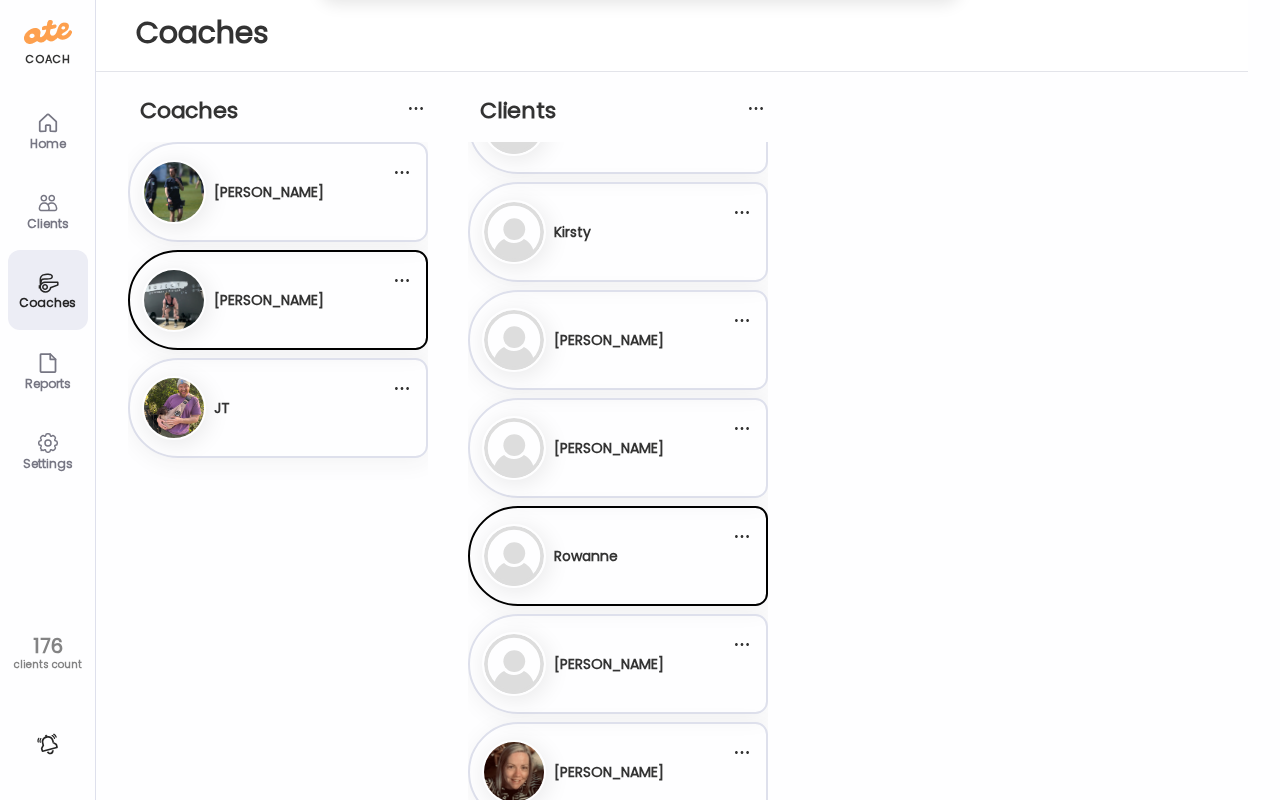 scroll, scrollTop: 1361, scrollLeft: 0, axis: vertical 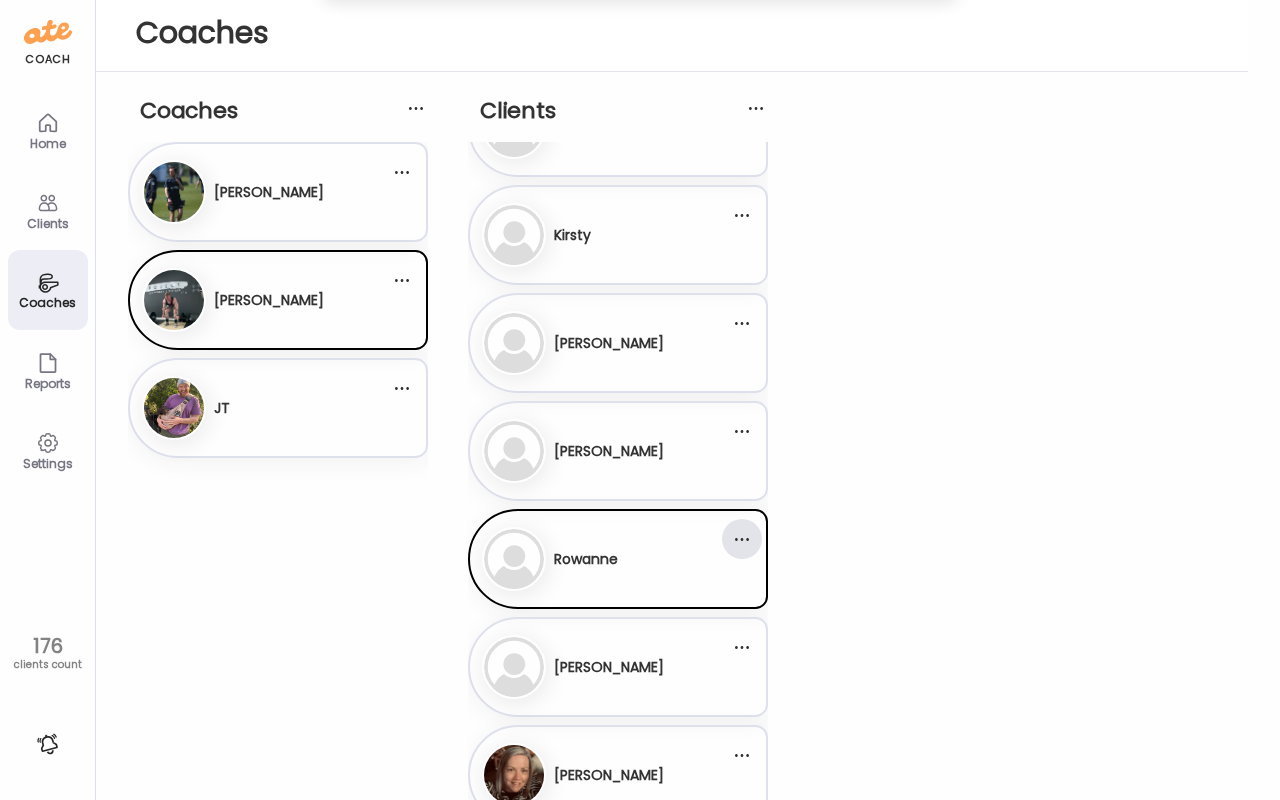 click at bounding box center [742, 539] 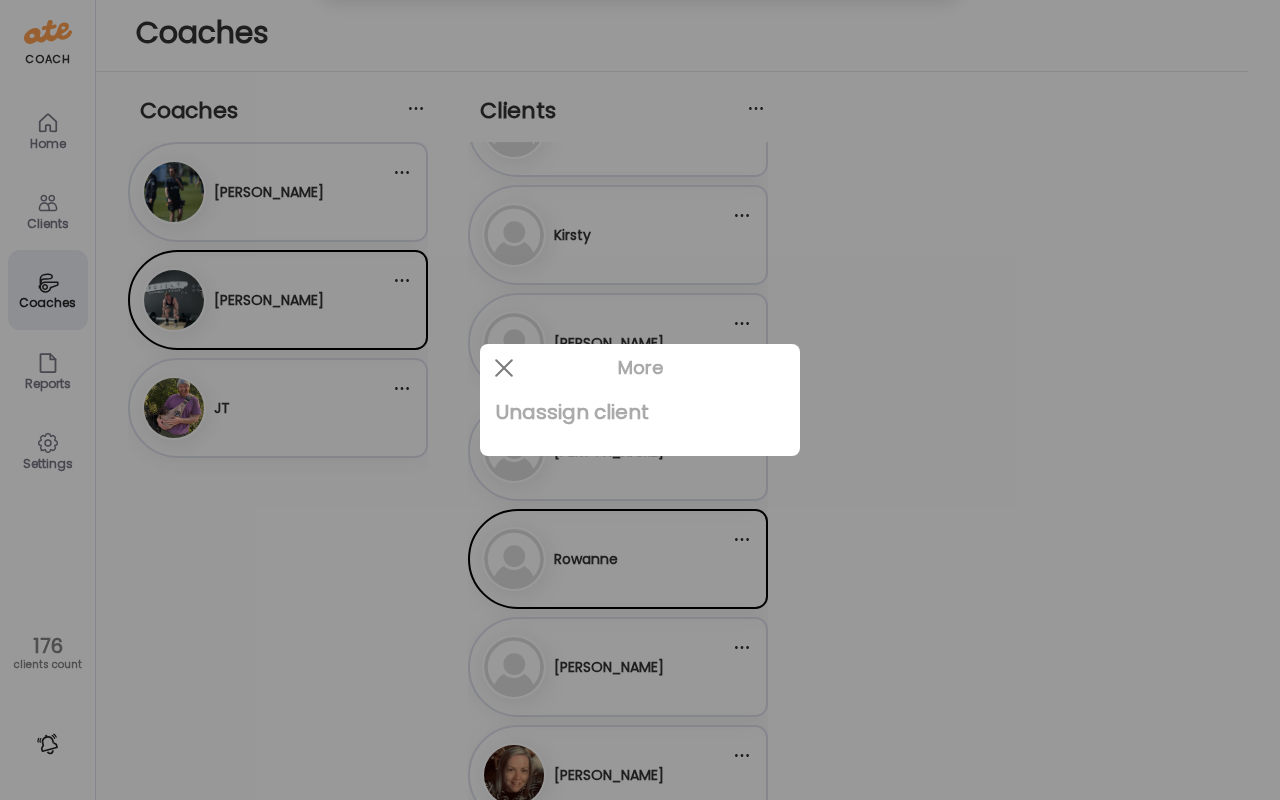 click on "Unassign client" at bounding box center (640, 412) 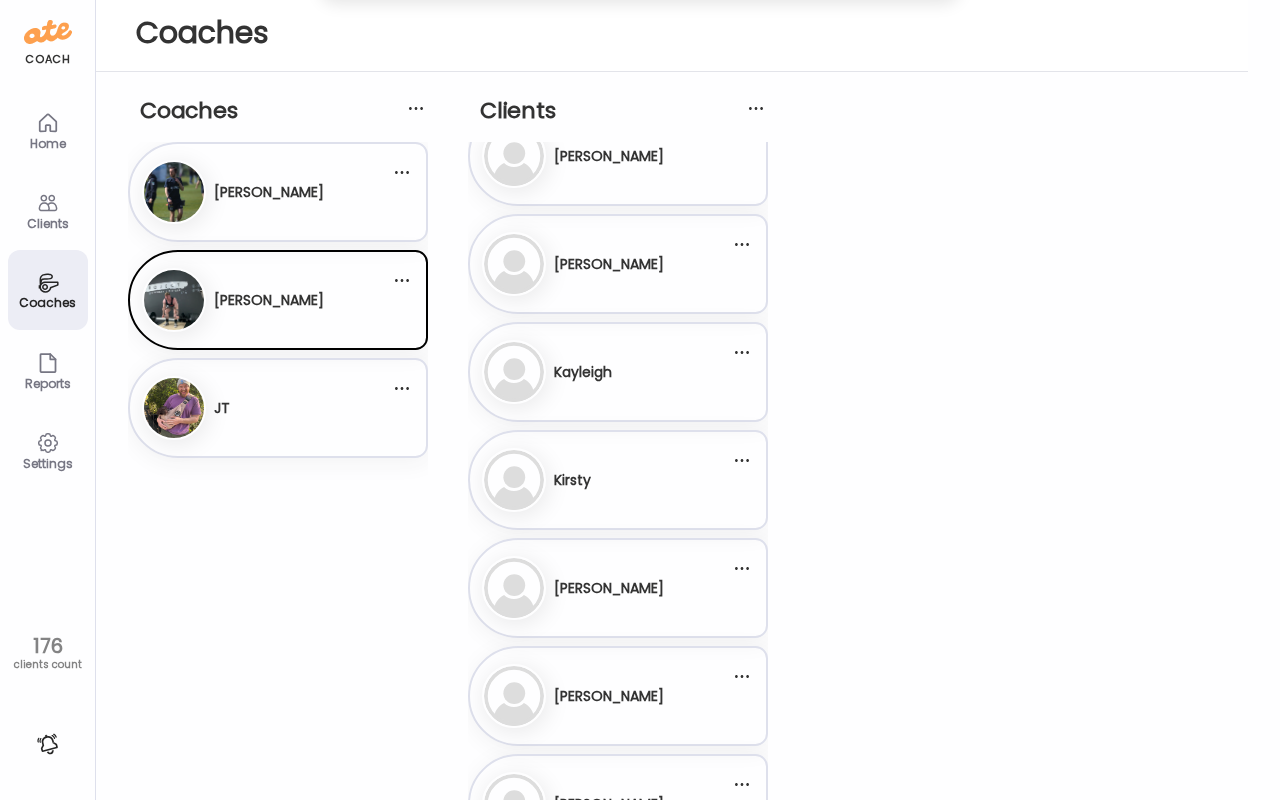 scroll, scrollTop: 1113, scrollLeft: 0, axis: vertical 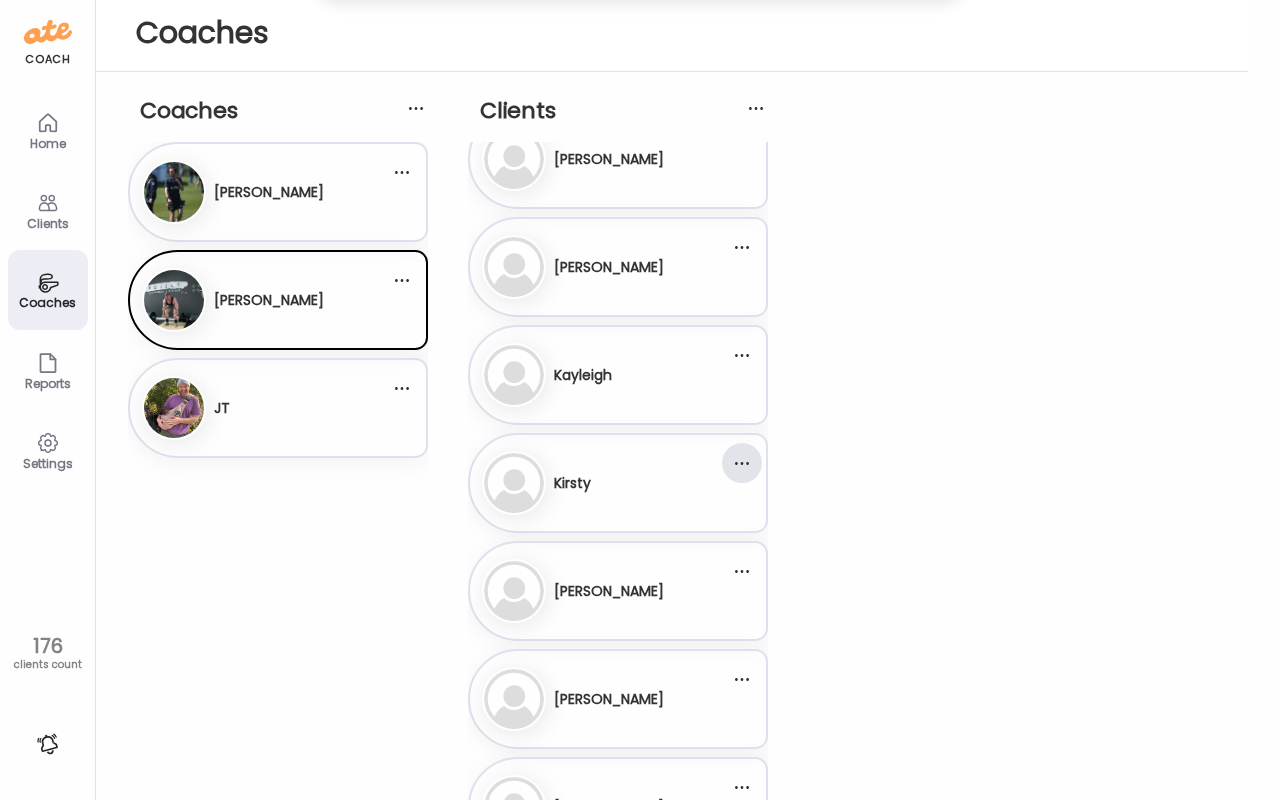 click at bounding box center [742, 463] 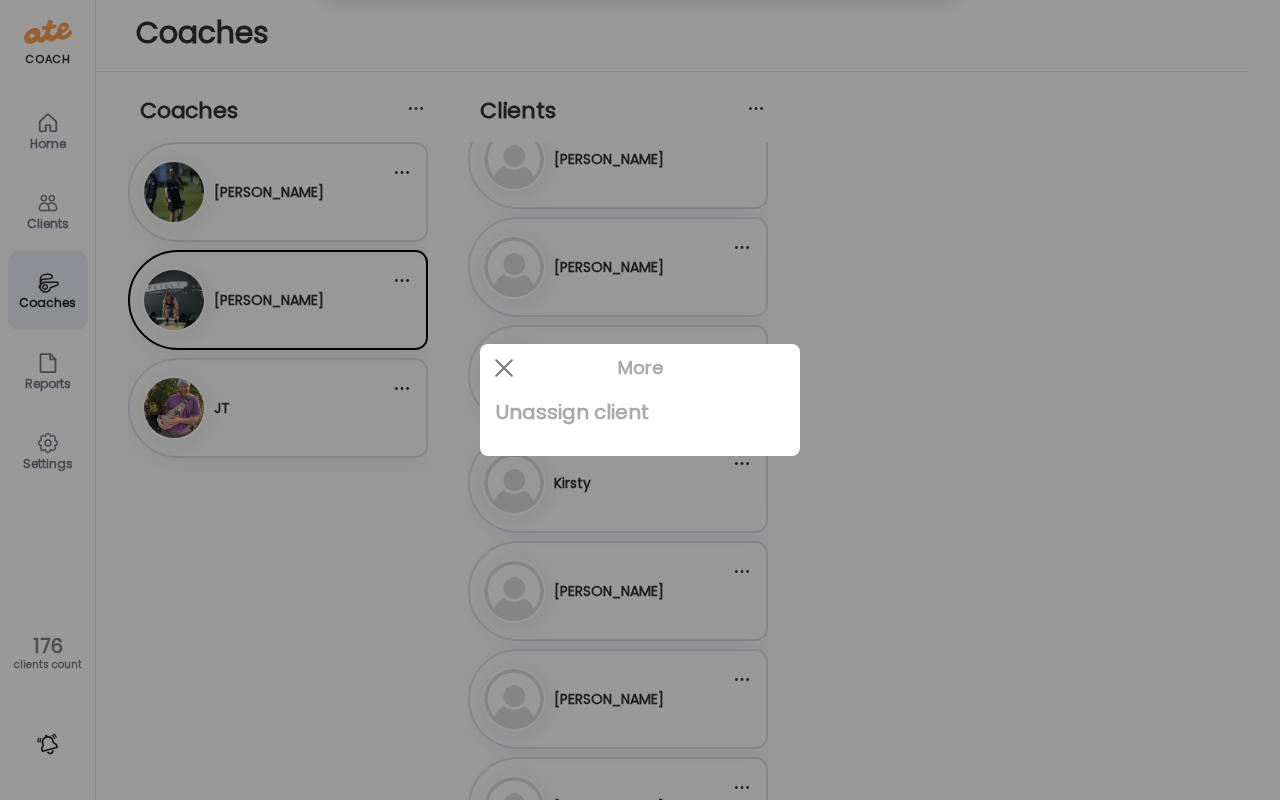 click on "Unassign client" at bounding box center (640, 412) 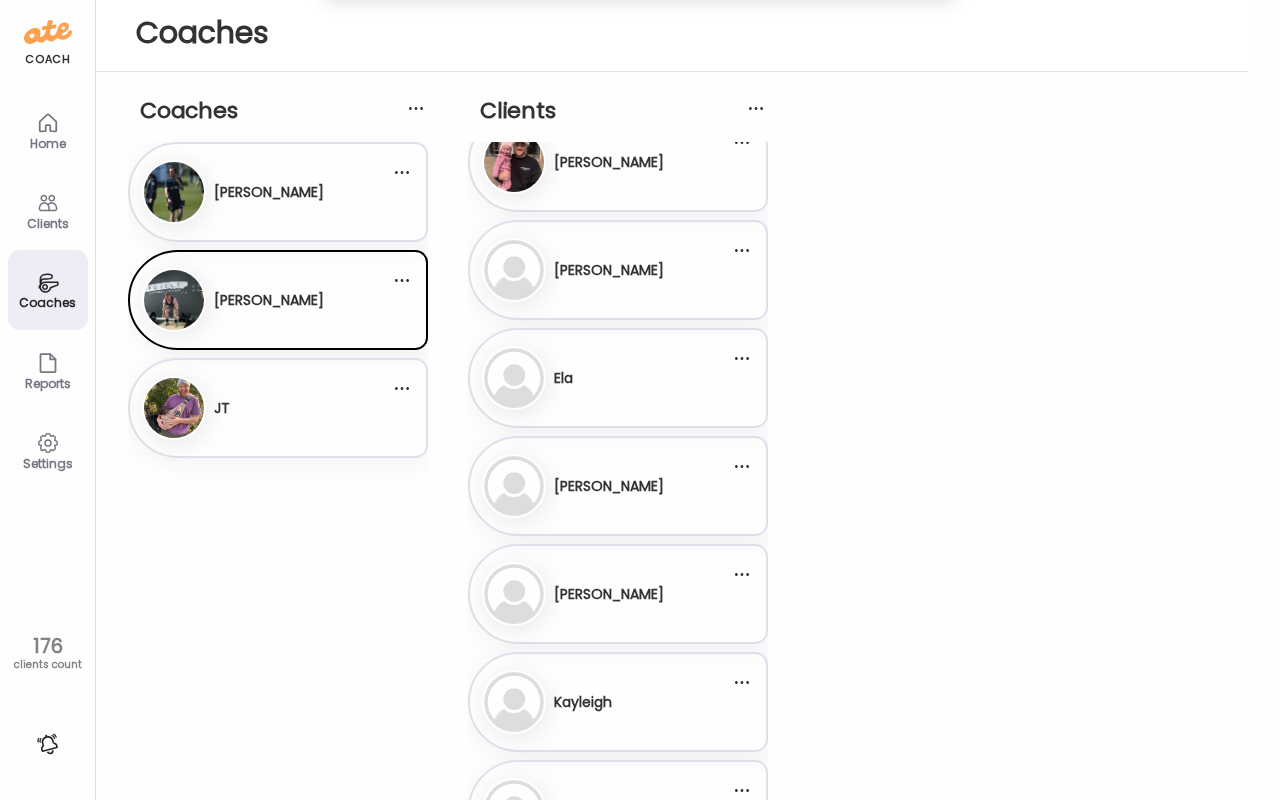scroll, scrollTop: 779, scrollLeft: 0, axis: vertical 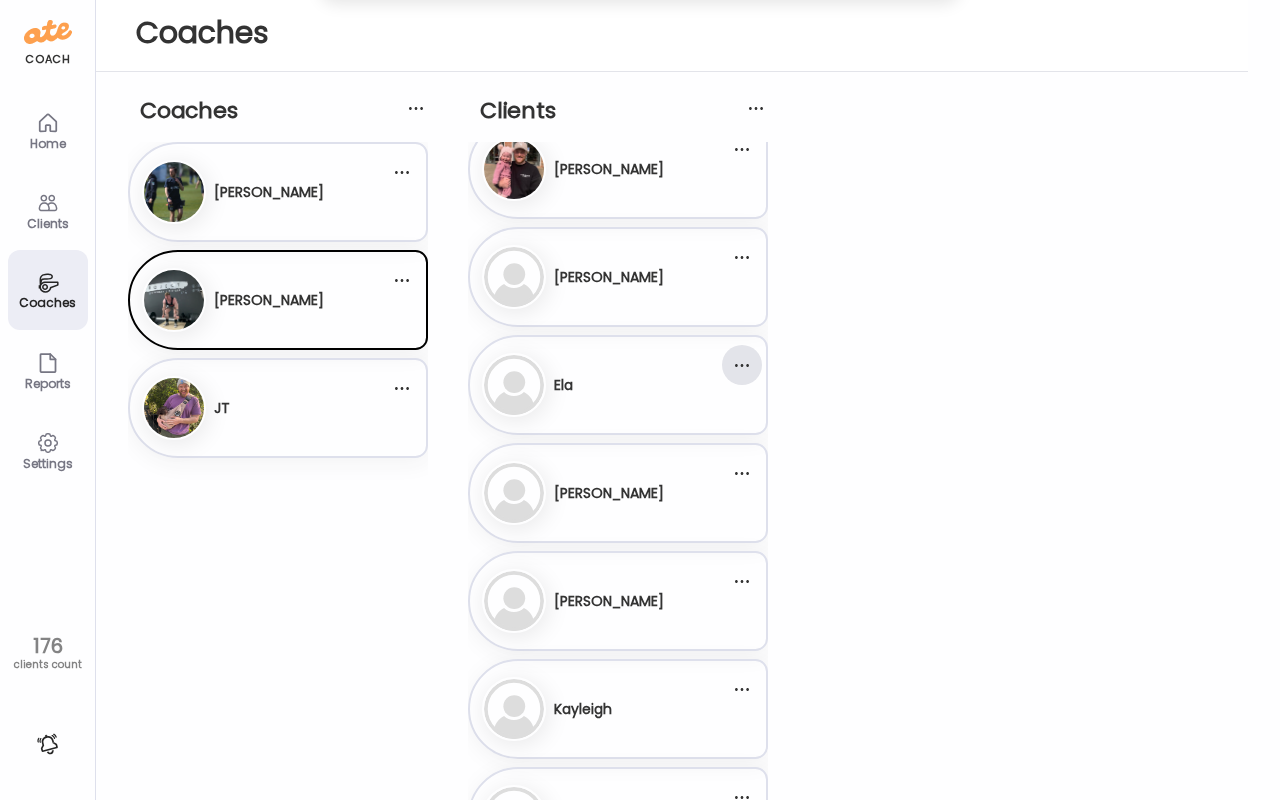 click at bounding box center [742, 365] 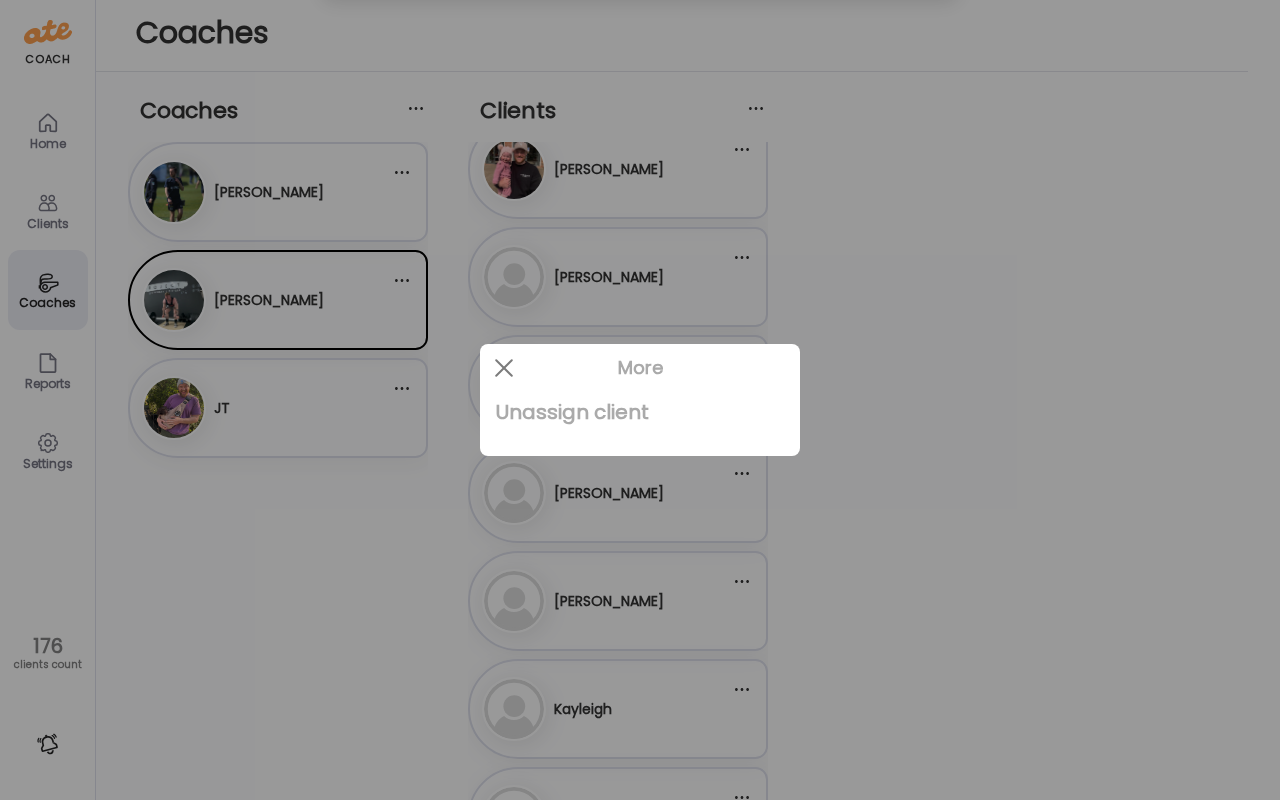 click on "Unassign client" at bounding box center [640, 412] 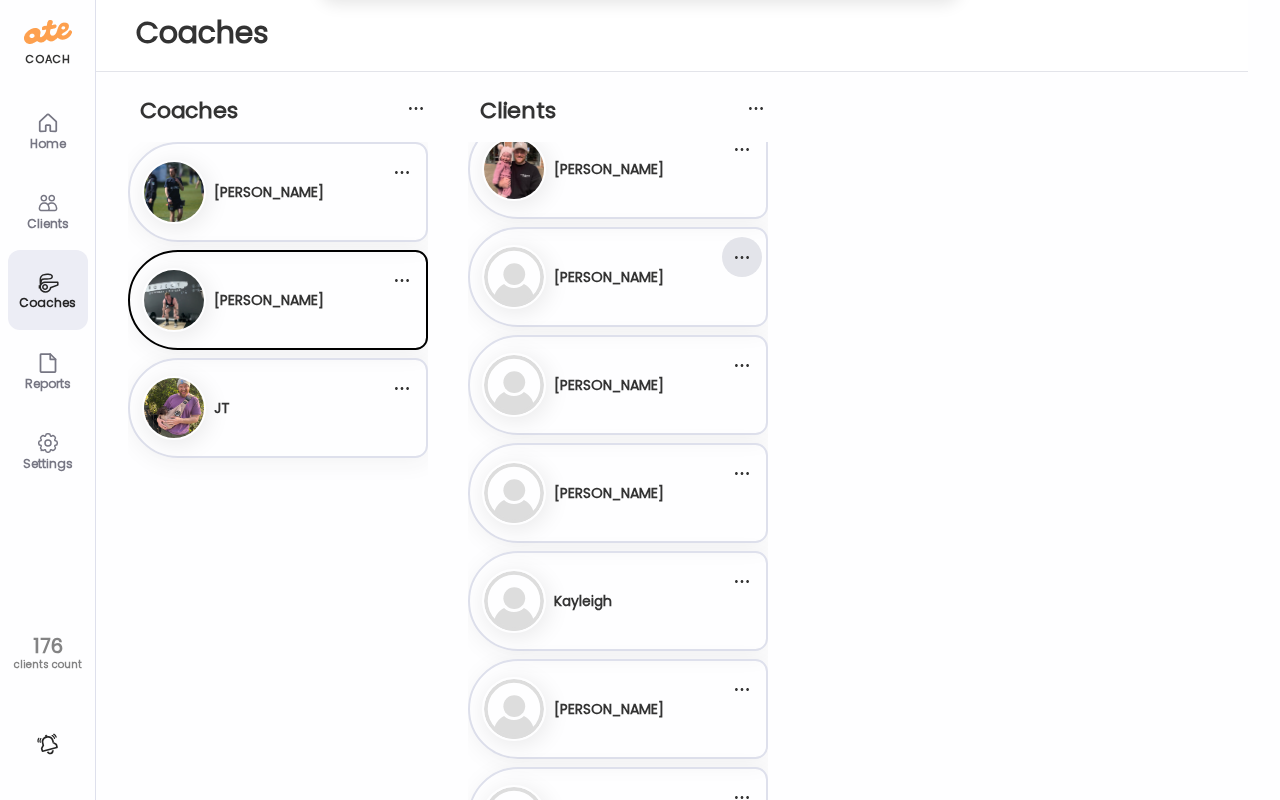 click at bounding box center [742, 257] 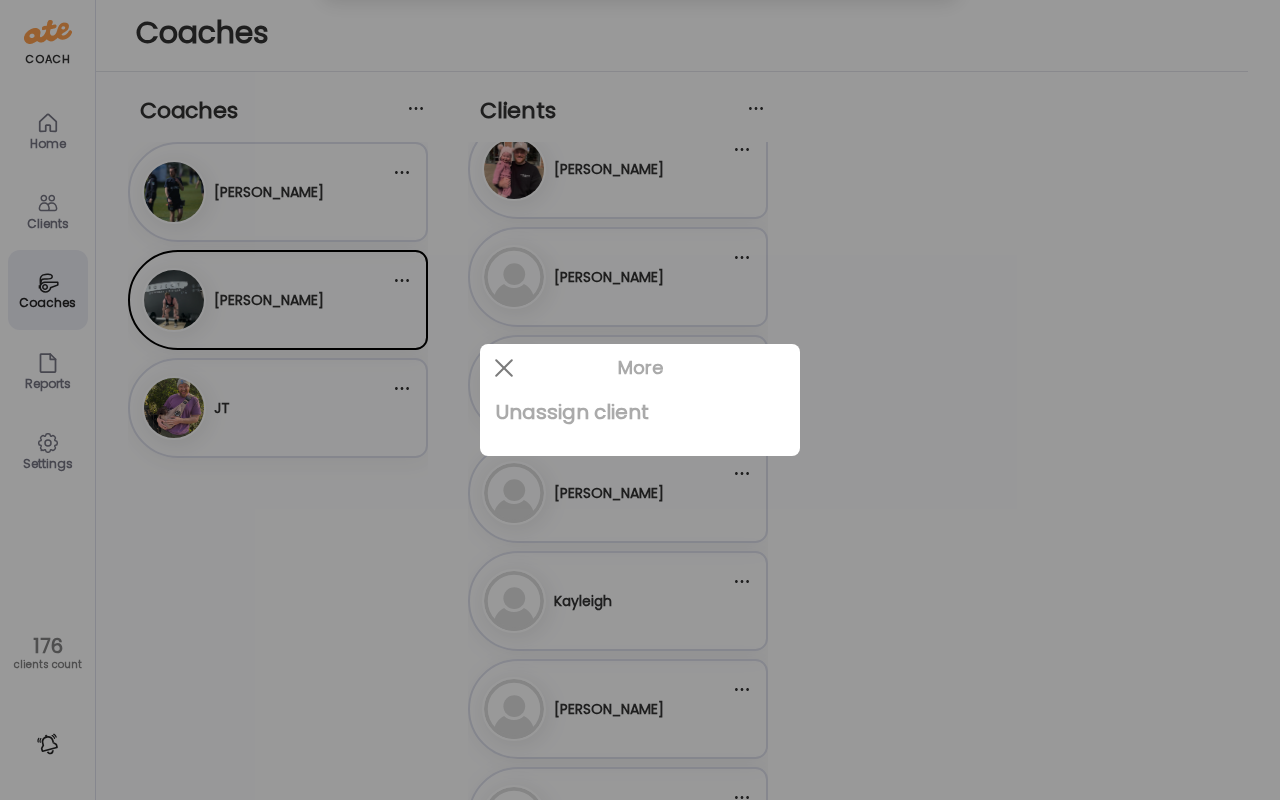 click on "Unassign client" at bounding box center [640, 412] 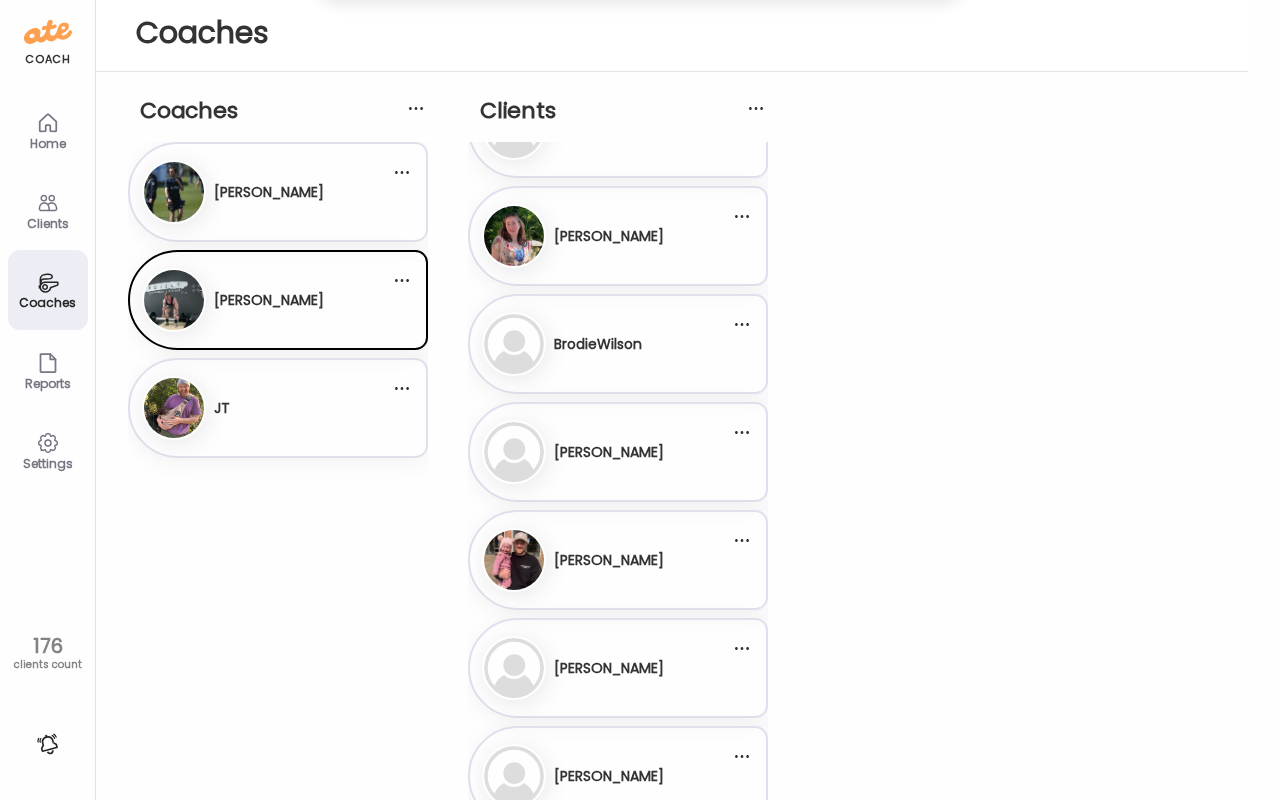 scroll, scrollTop: 380, scrollLeft: 0, axis: vertical 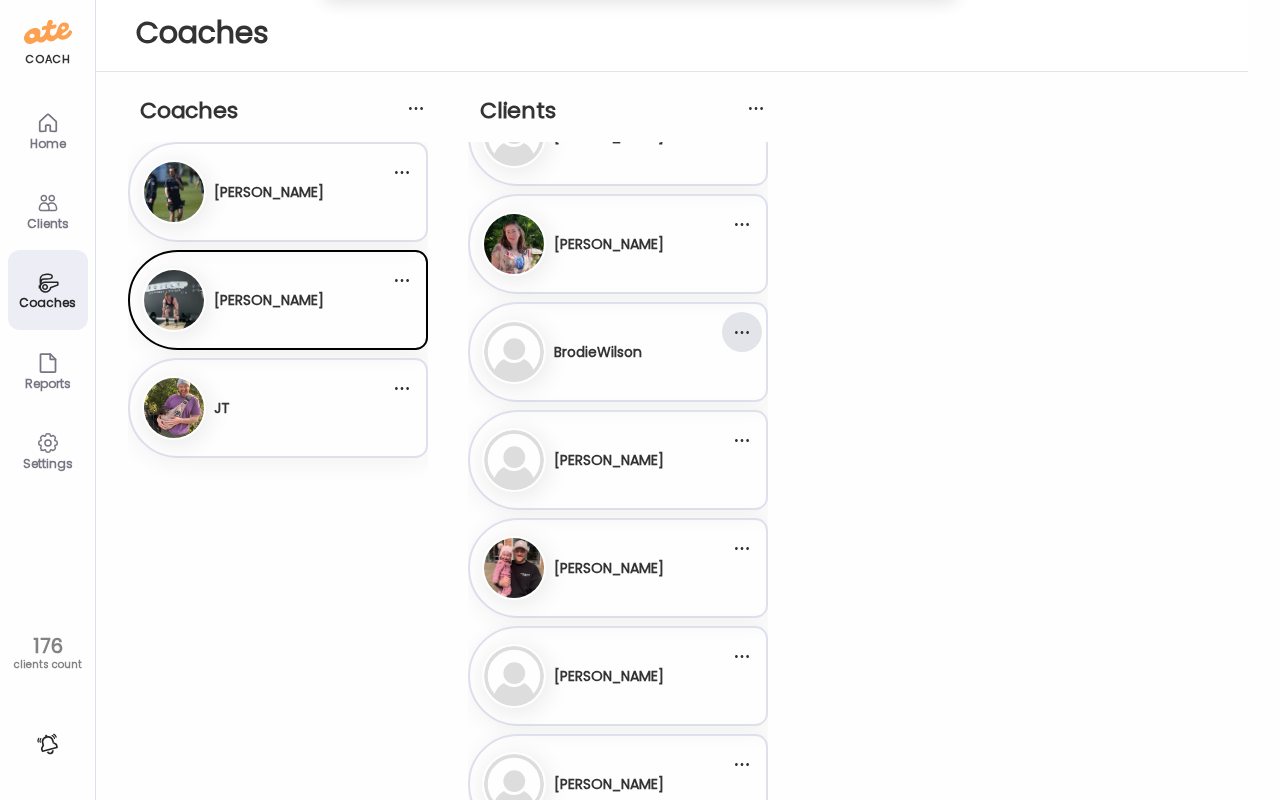 click at bounding box center (742, 332) 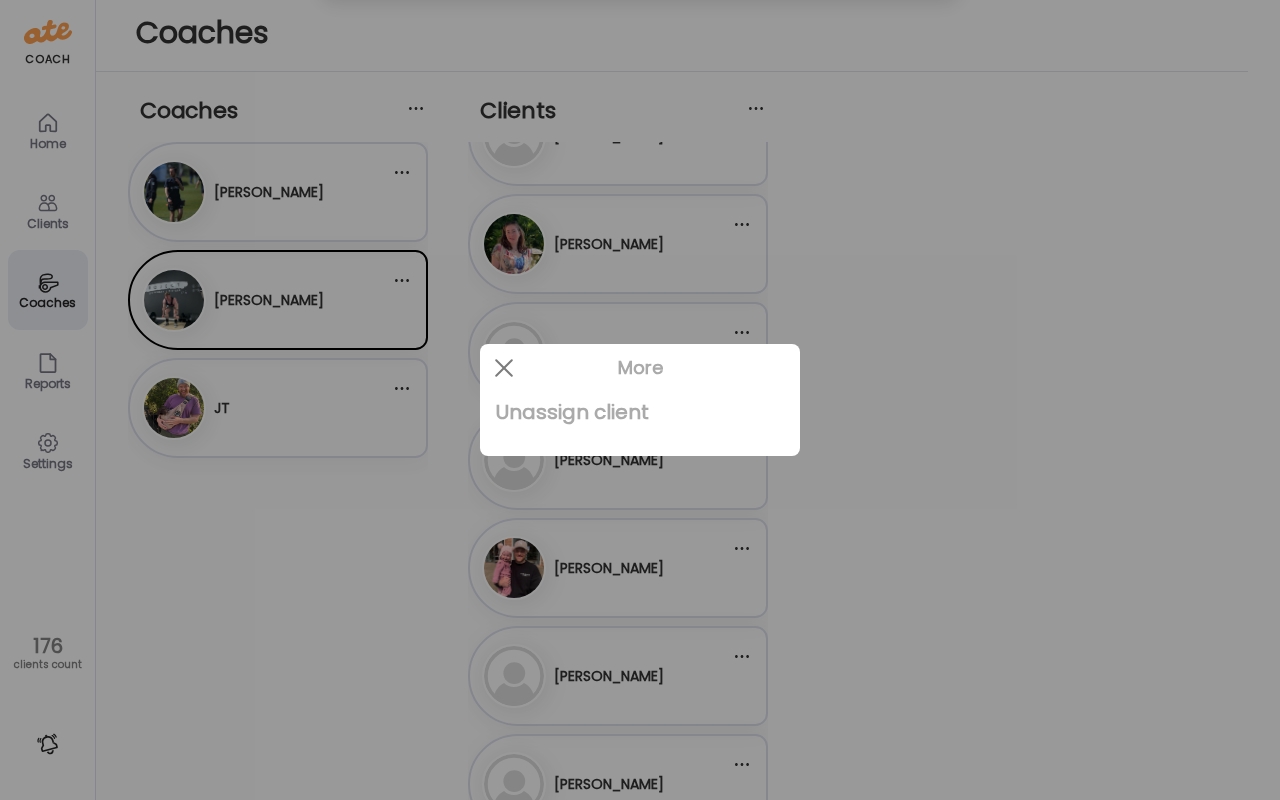 click on "Unassign client" at bounding box center (640, 412) 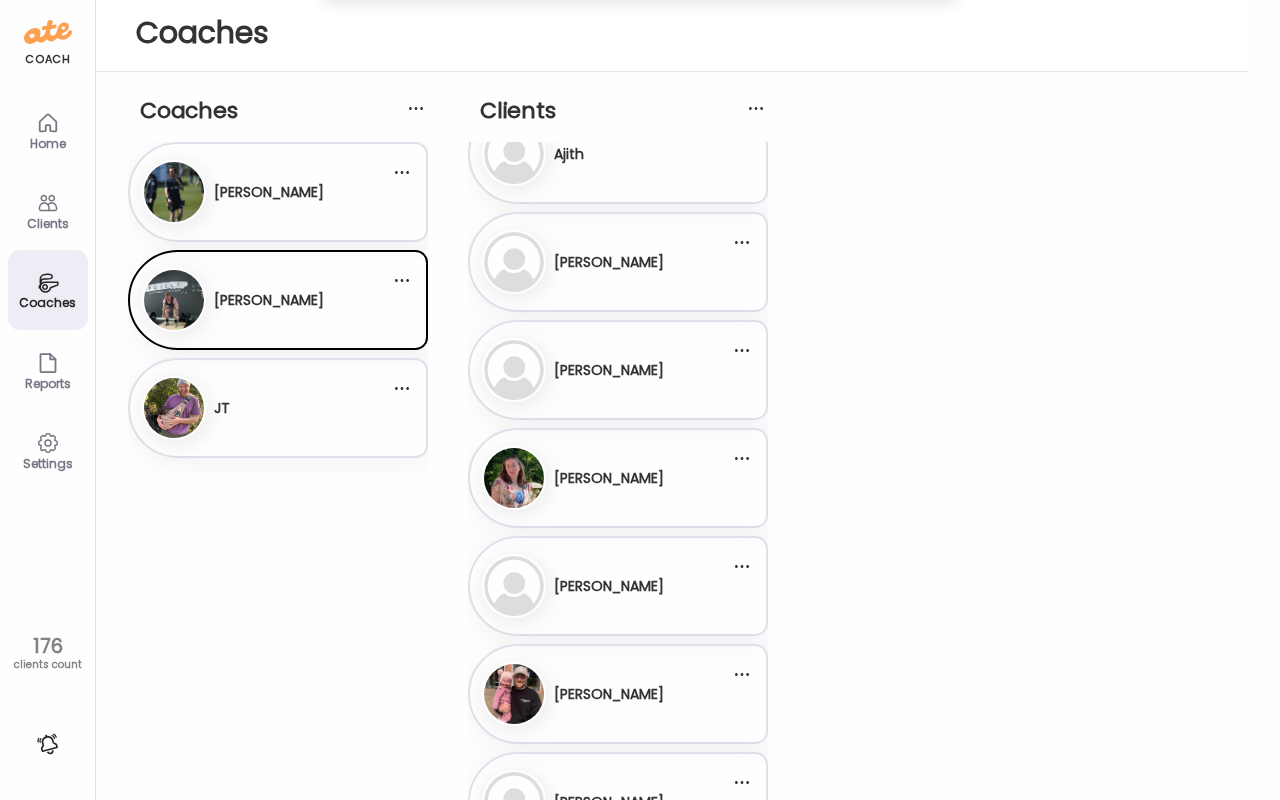 scroll, scrollTop: 145, scrollLeft: 0, axis: vertical 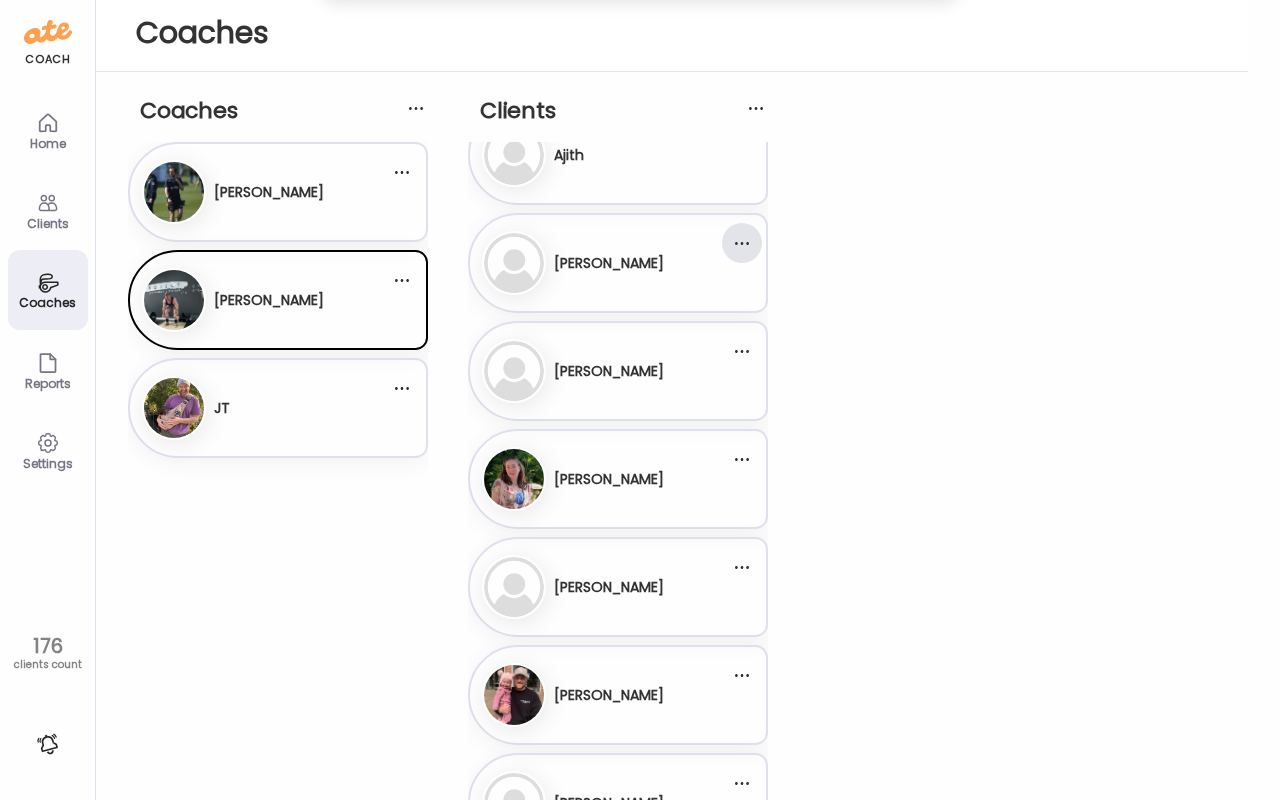 click at bounding box center (742, 243) 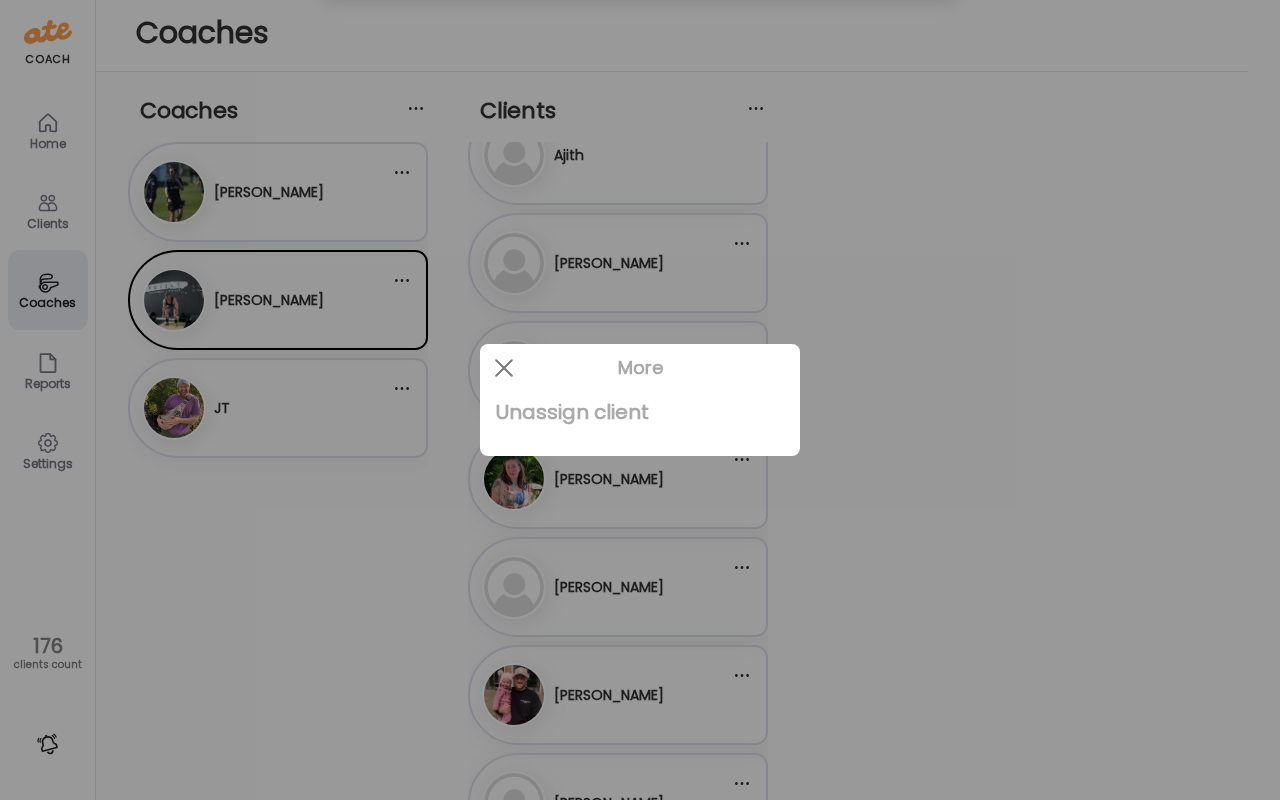 click on "Unassign client" at bounding box center [640, 412] 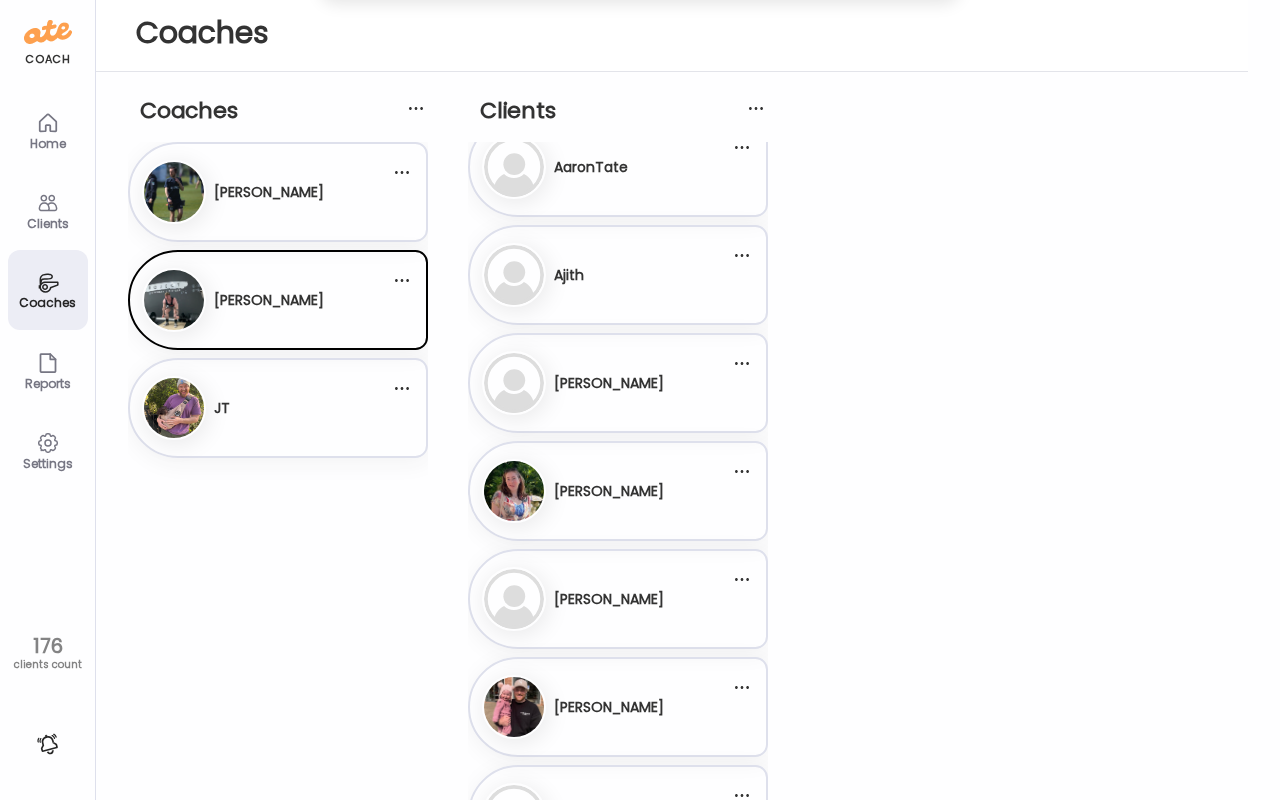 scroll, scrollTop: 0, scrollLeft: 0, axis: both 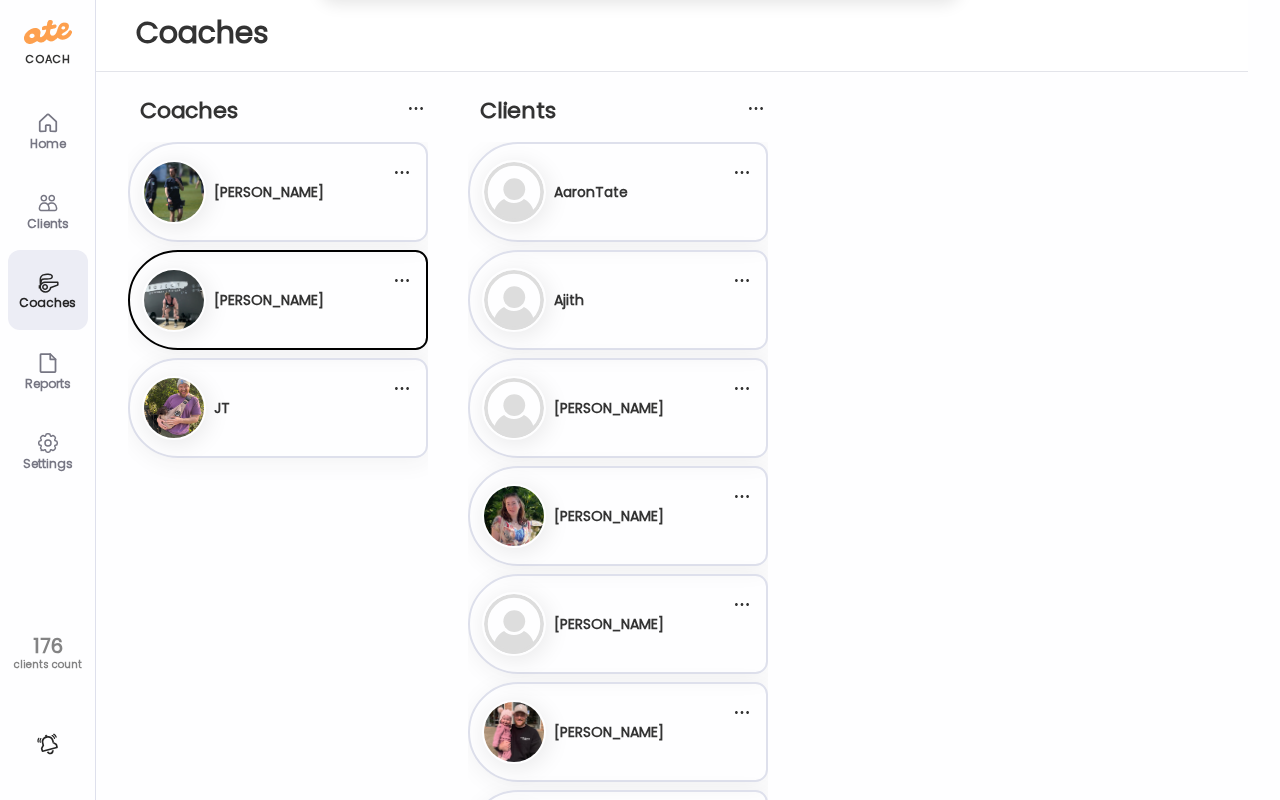 click on "Al
[PERSON_NAME]" at bounding box center (606, 408) 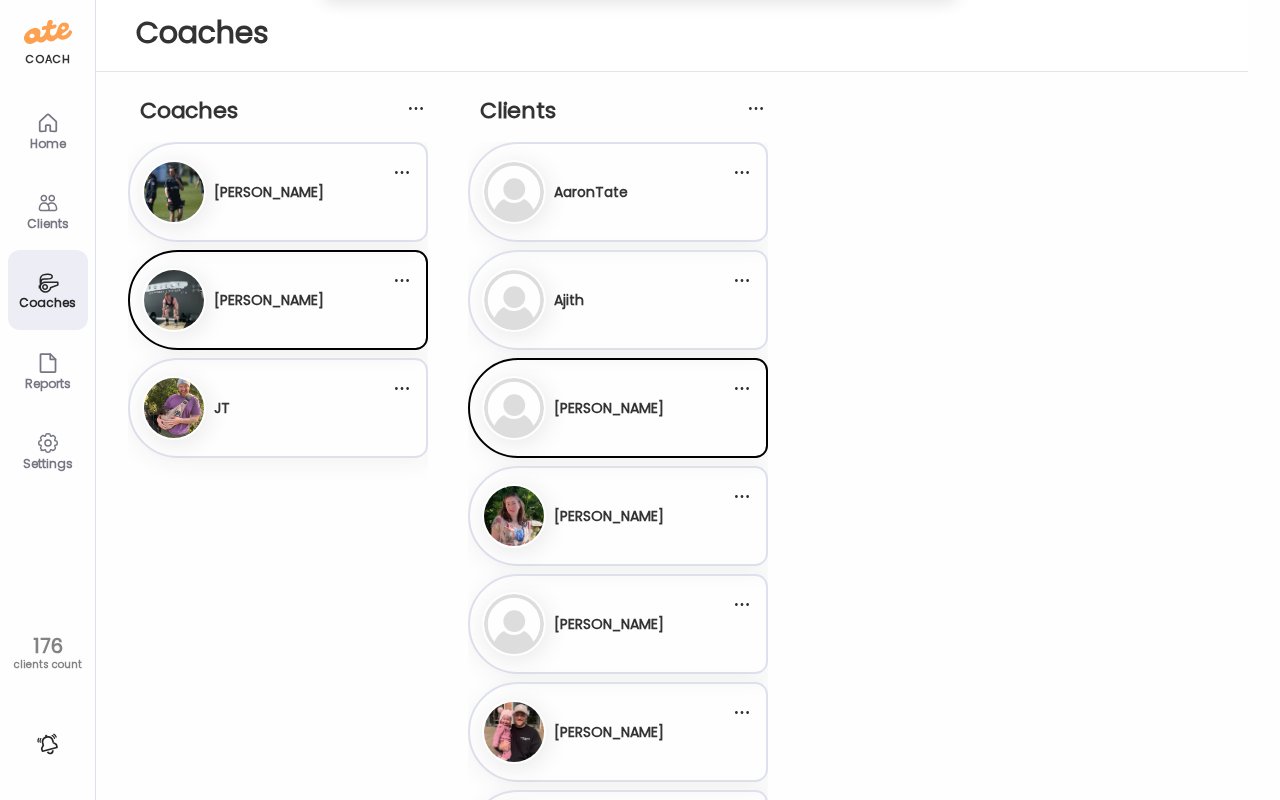 click on "Al
[PERSON_NAME]" at bounding box center (606, 408) 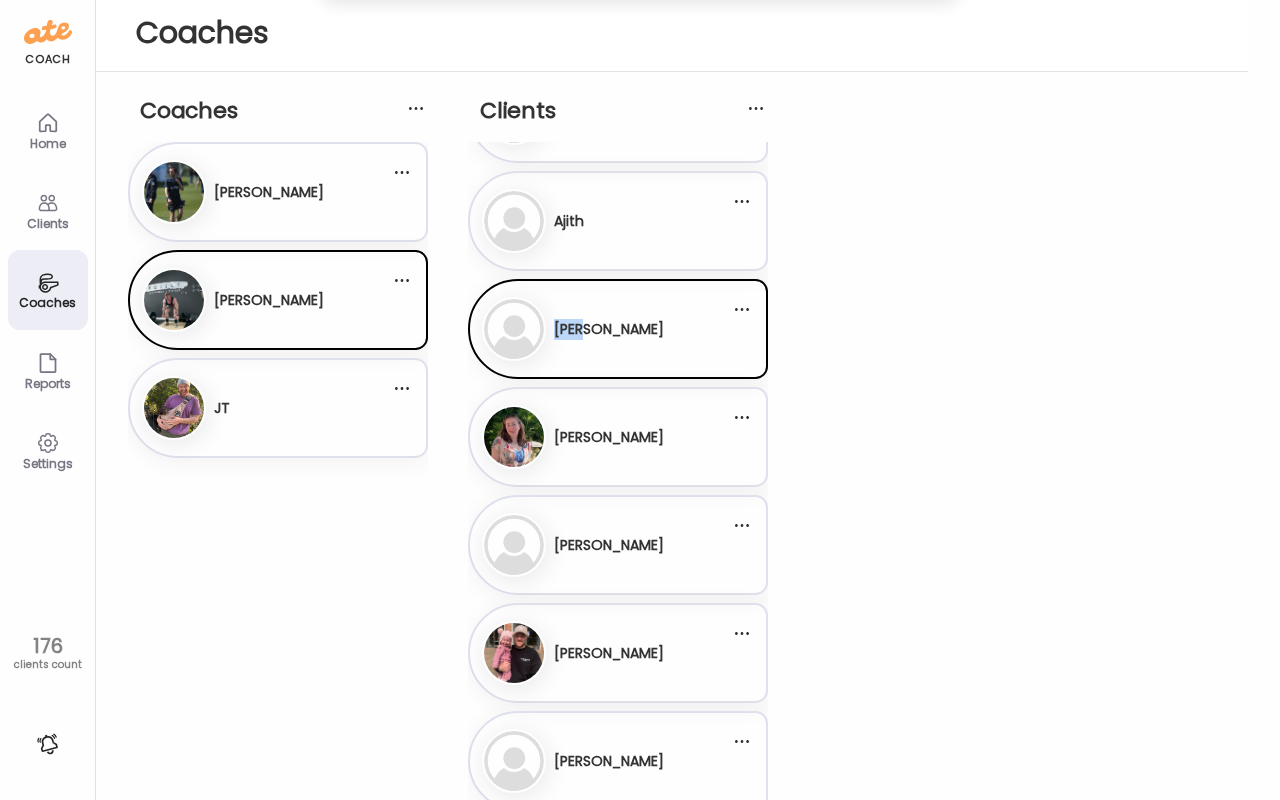 scroll, scrollTop: 87, scrollLeft: 0, axis: vertical 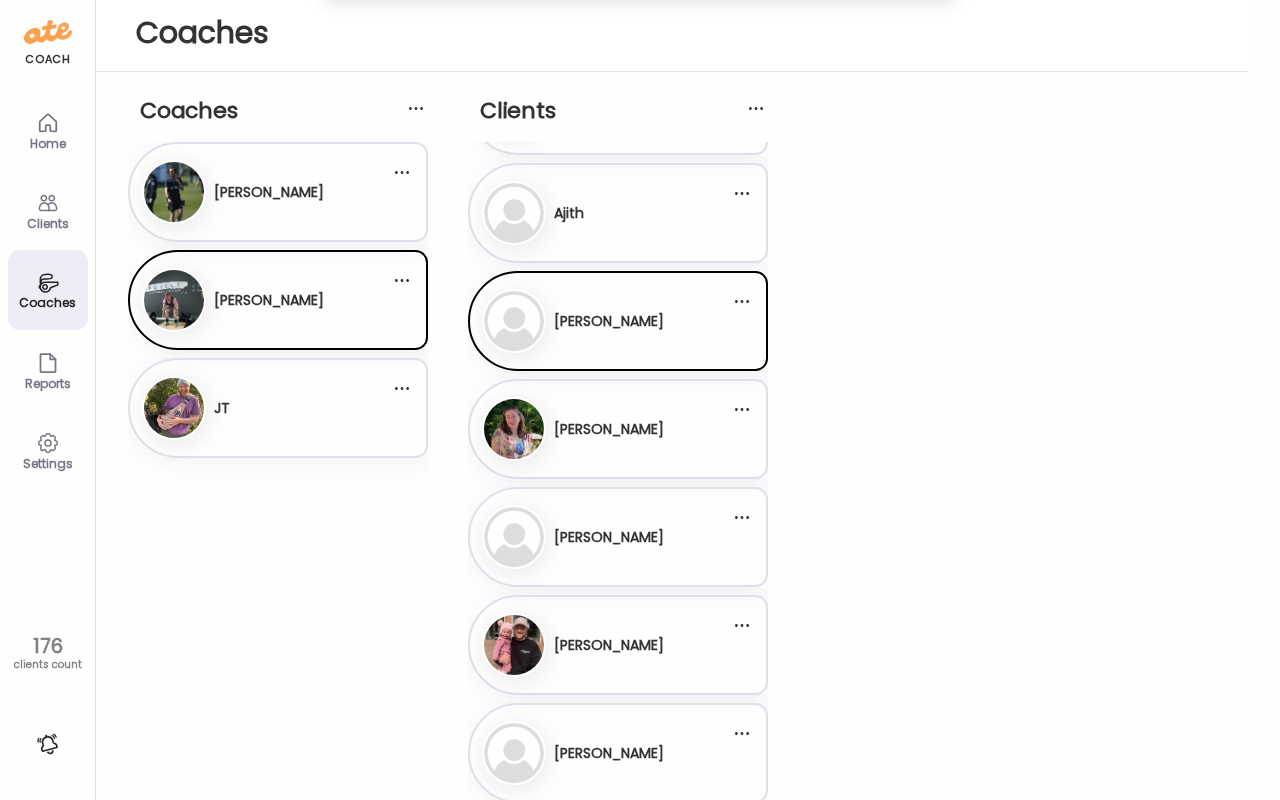 click on "Settings" at bounding box center (48, 450) 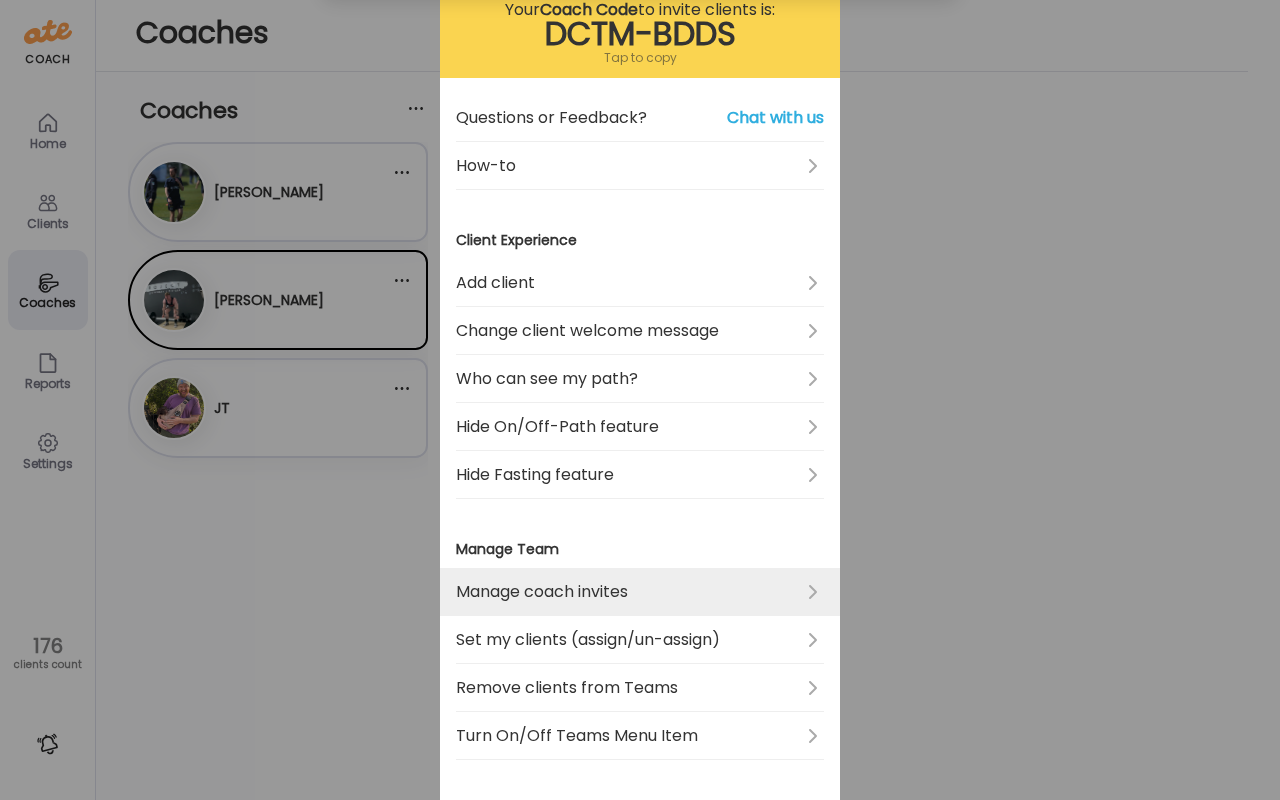 scroll, scrollTop: 139, scrollLeft: 0, axis: vertical 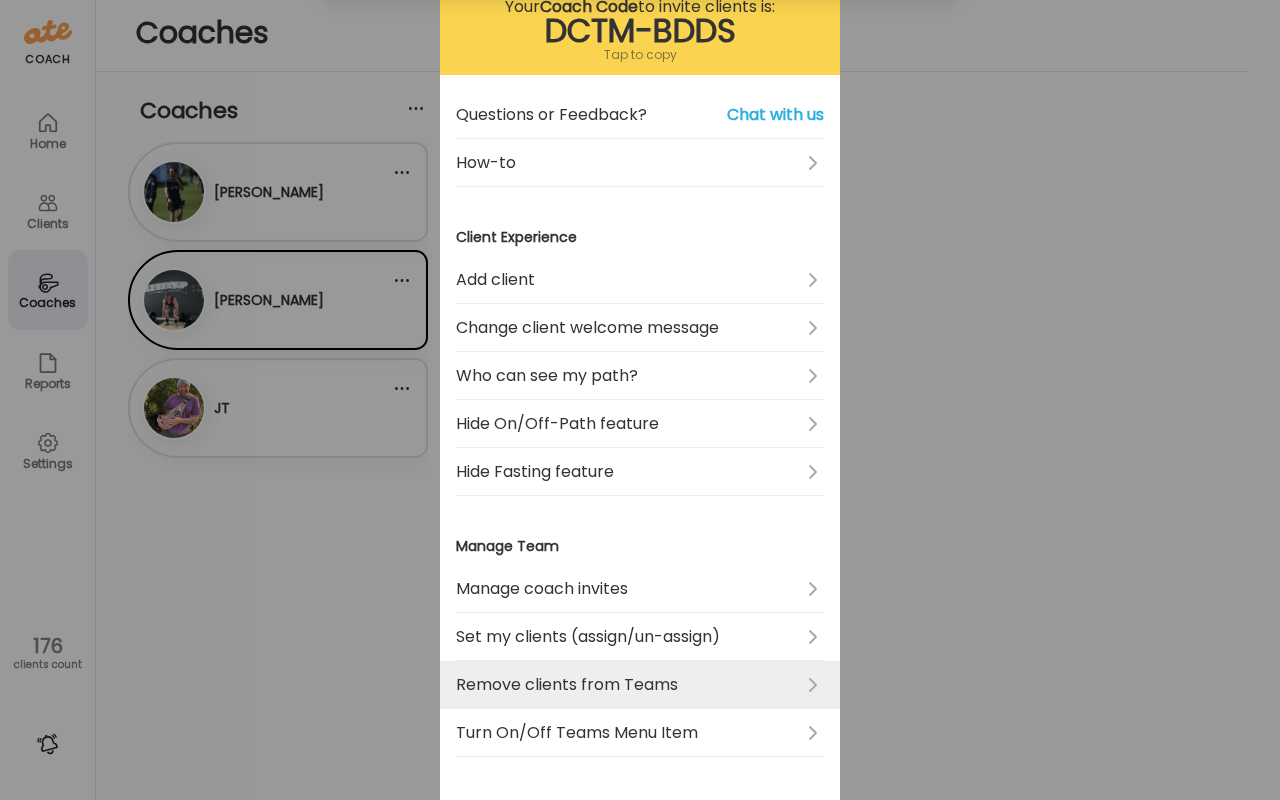 click on "Remove clients from Teams" at bounding box center [640, 685] 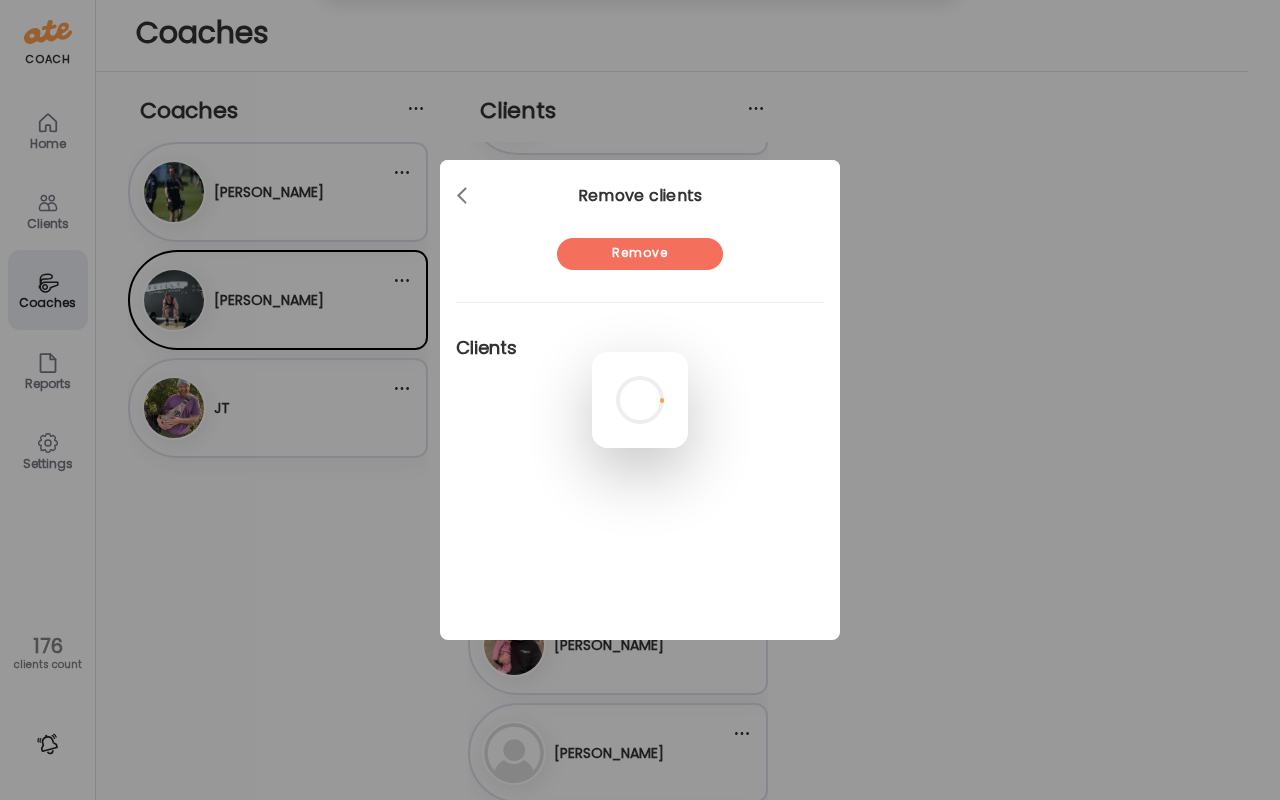 scroll, scrollTop: 0, scrollLeft: 0, axis: both 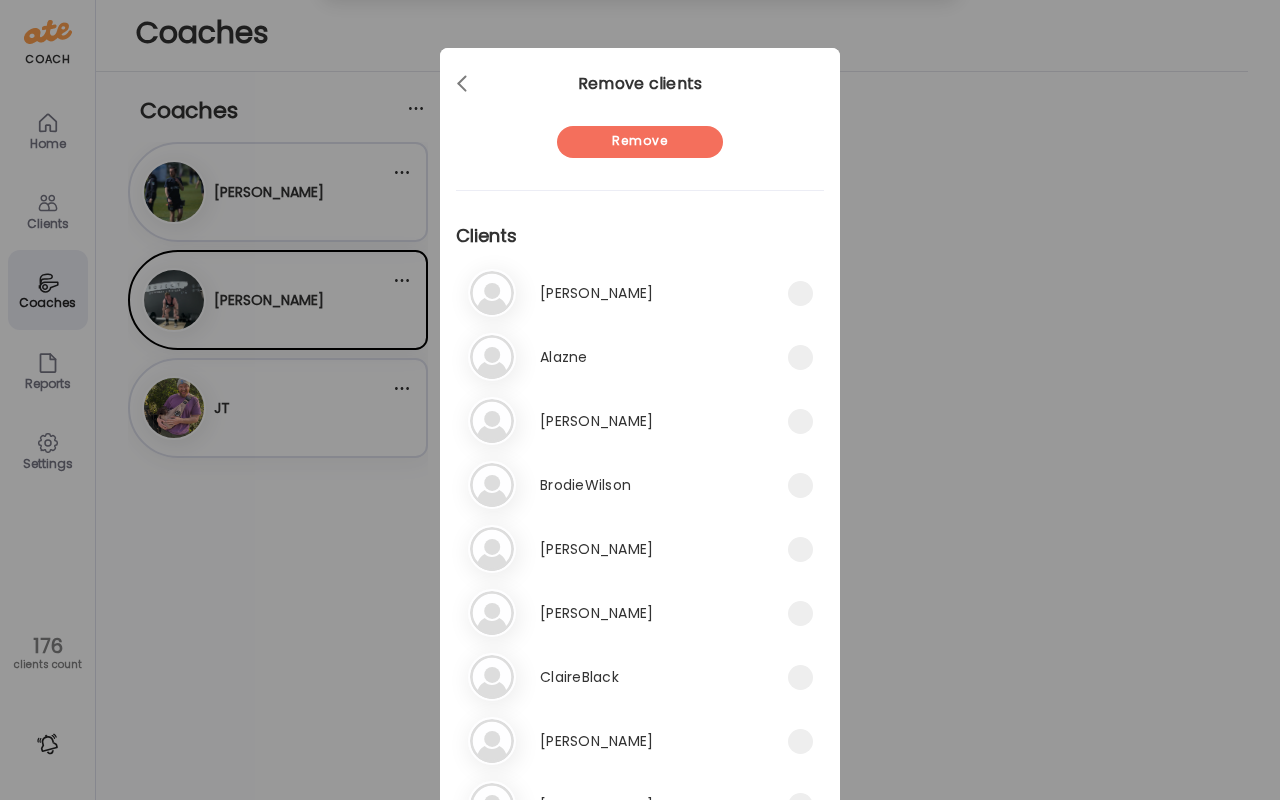 click on "Al
[PERSON_NAME]" at bounding box center [628, 293] 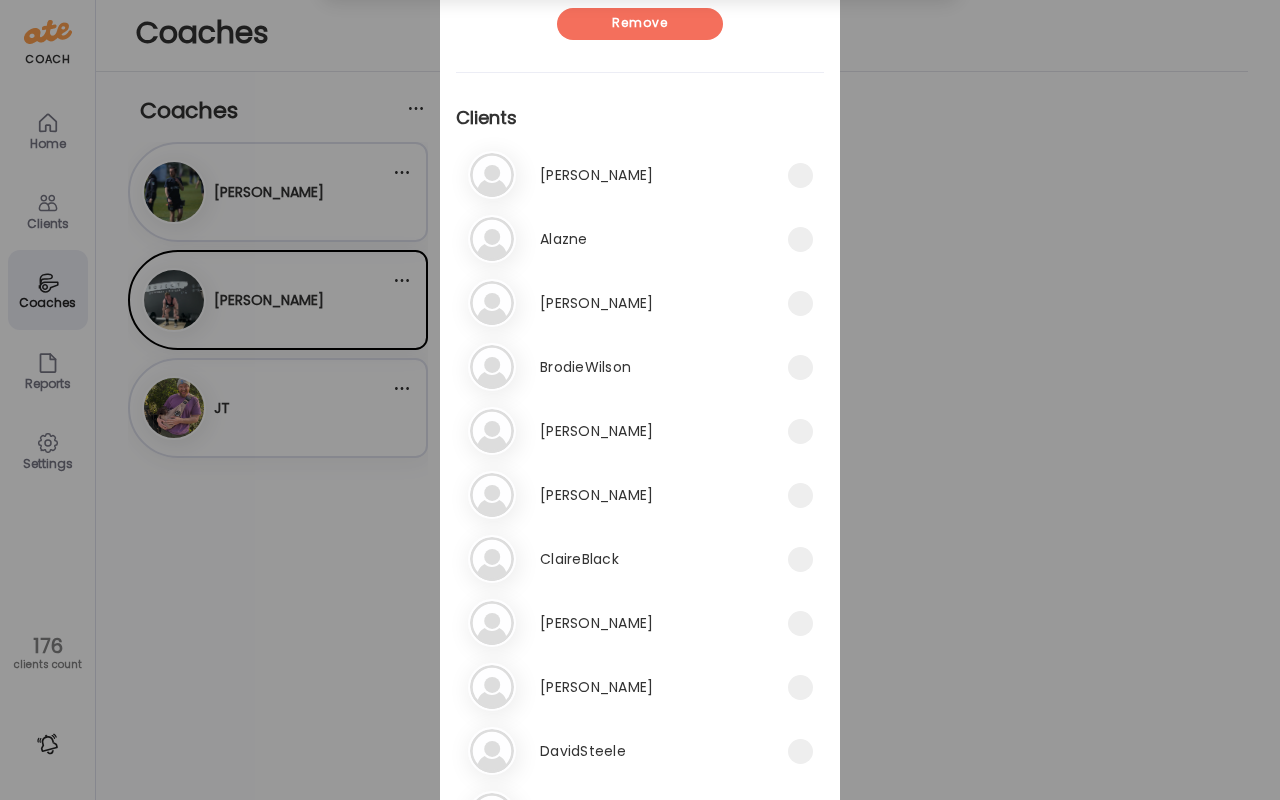 scroll, scrollTop: 122, scrollLeft: 0, axis: vertical 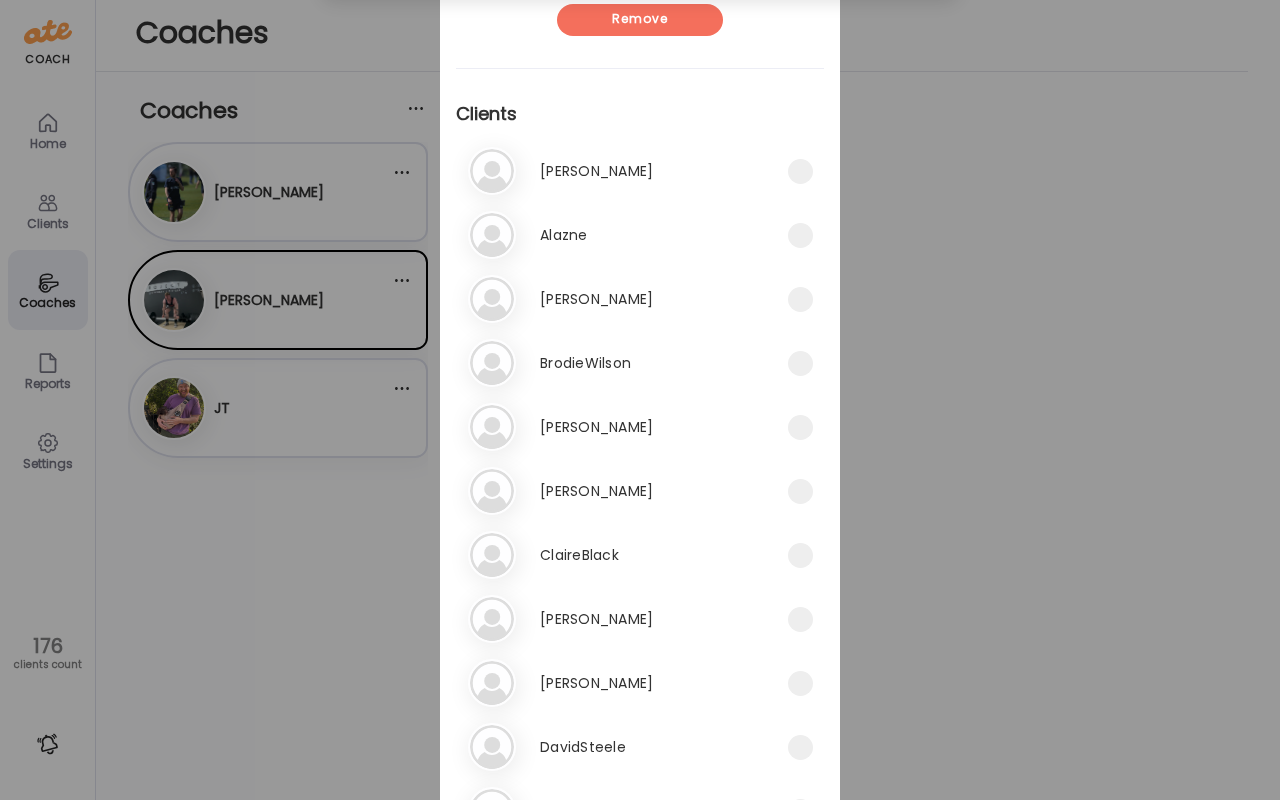 click on "BrodieWilson" at bounding box center [585, 363] 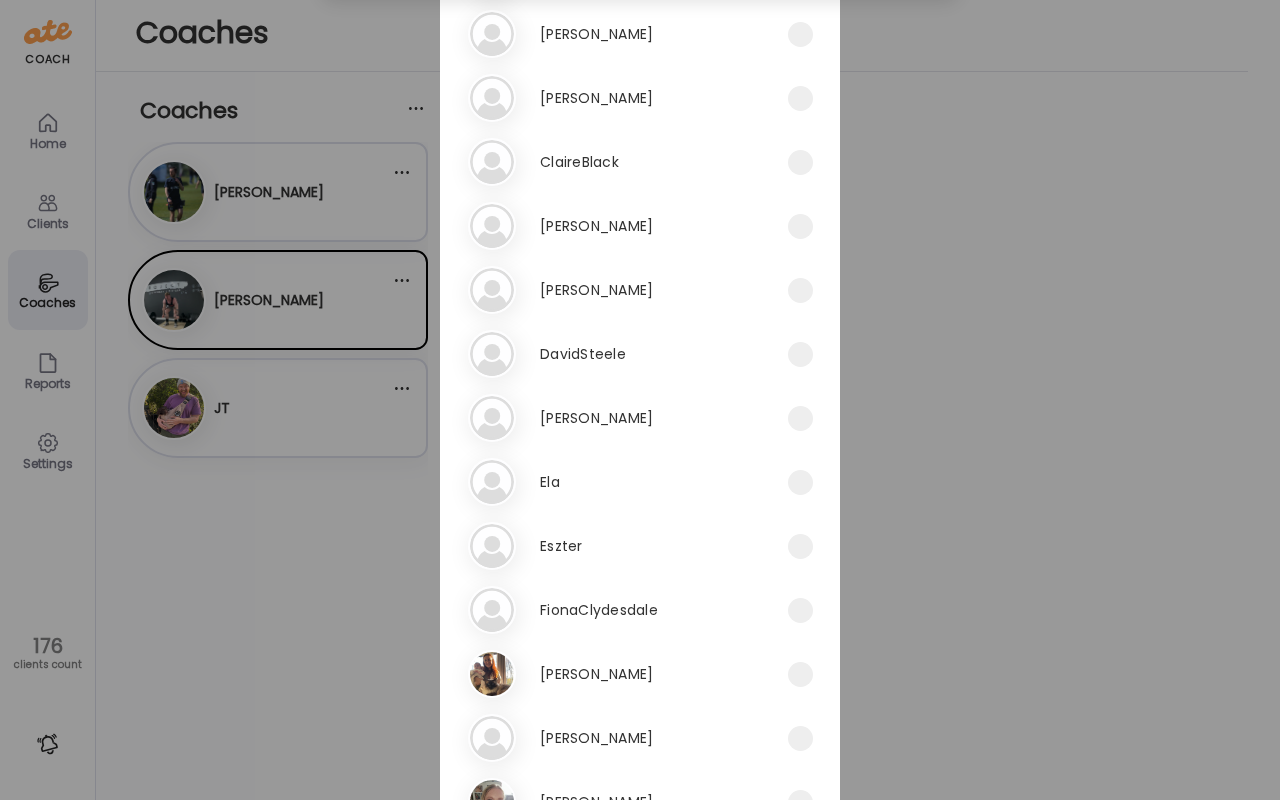 scroll, scrollTop: 516, scrollLeft: 0, axis: vertical 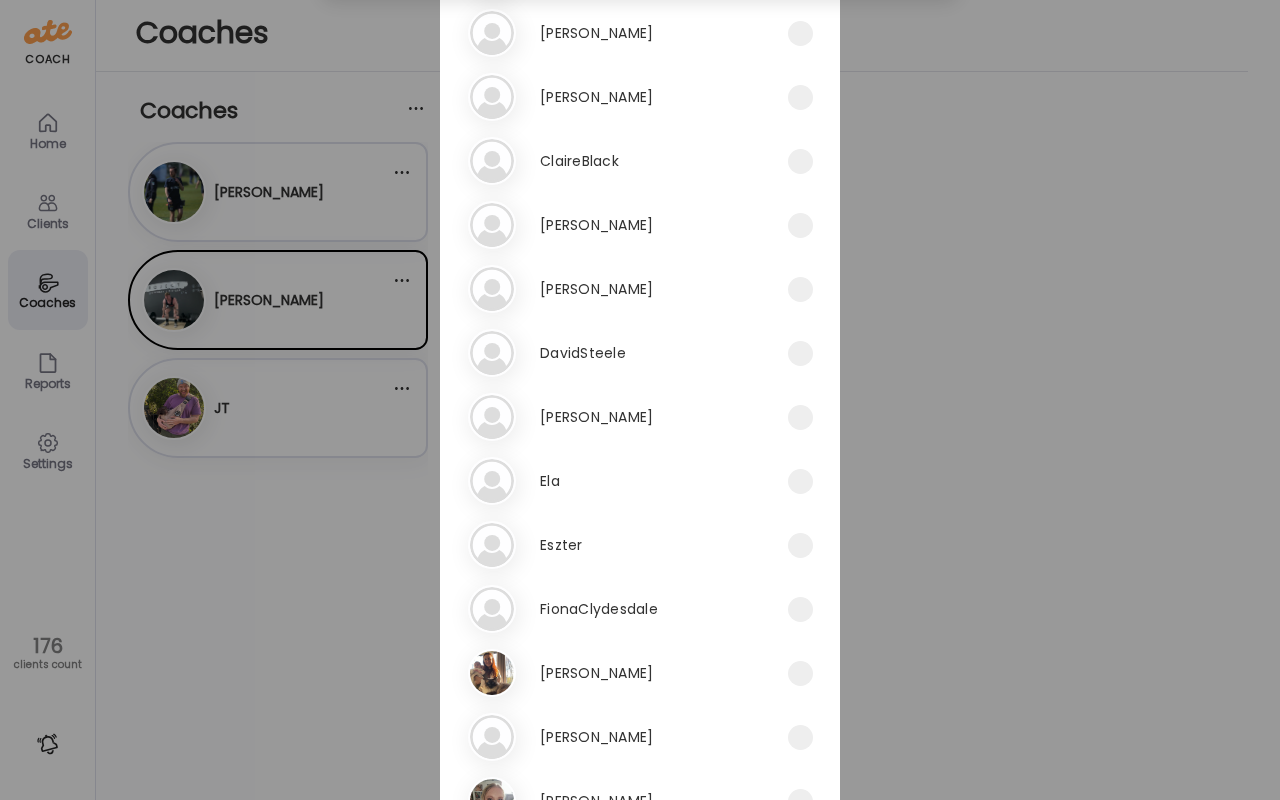 click on "12.
El
Ela" at bounding box center [640, 481] 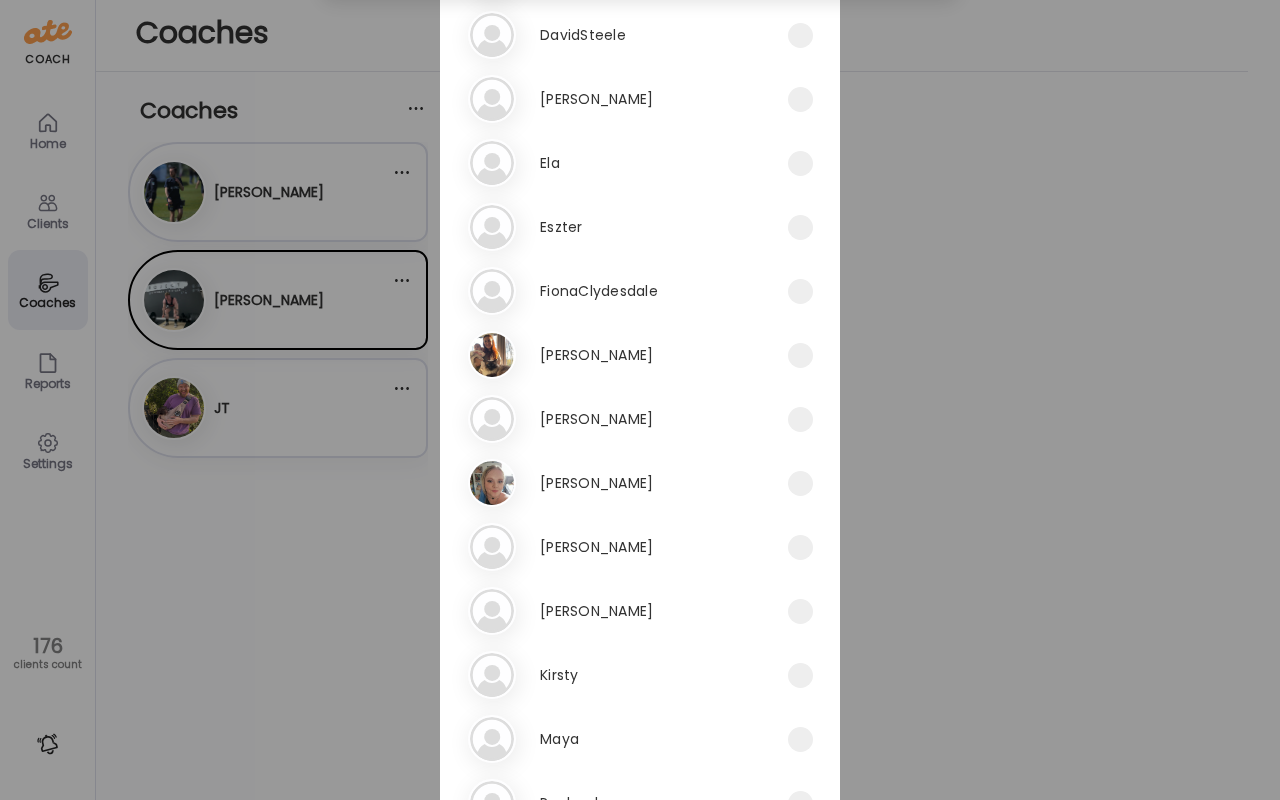 scroll, scrollTop: 838, scrollLeft: 0, axis: vertical 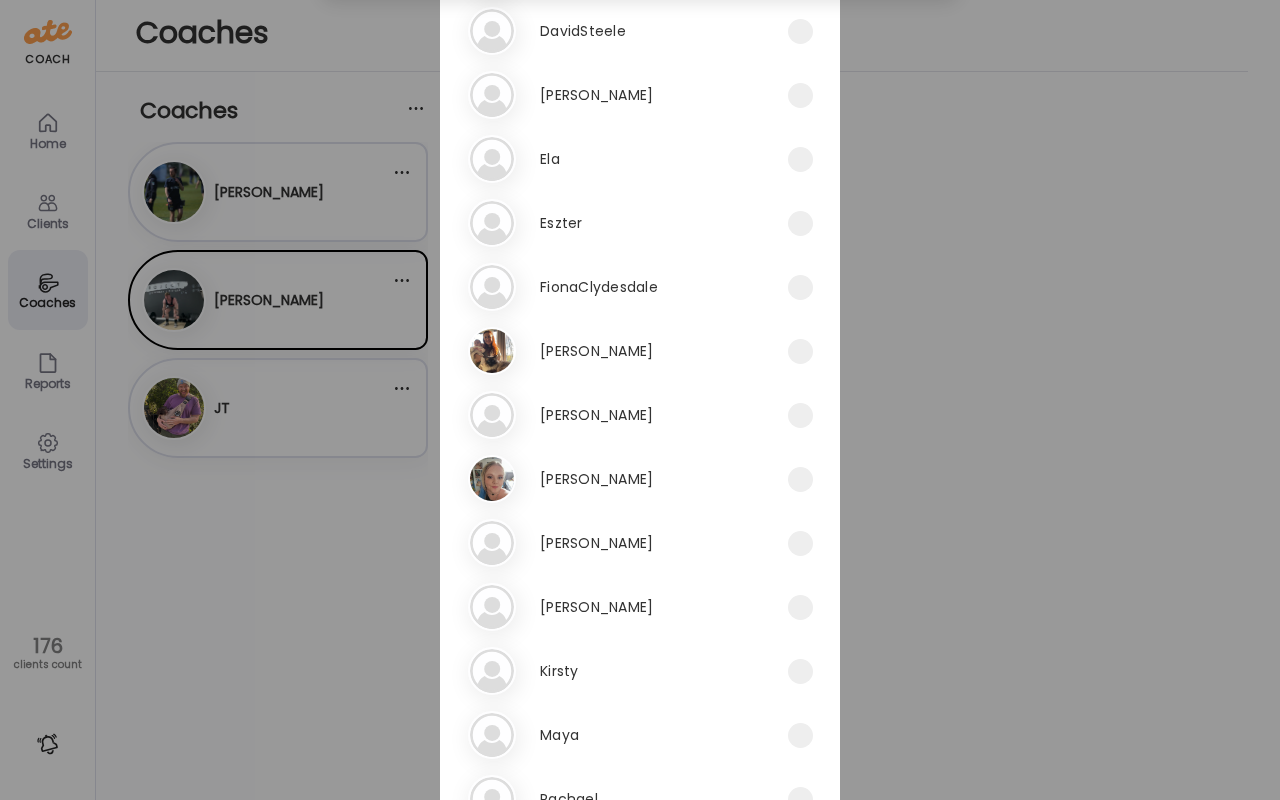 click on "[PERSON_NAME]" at bounding box center (596, 479) 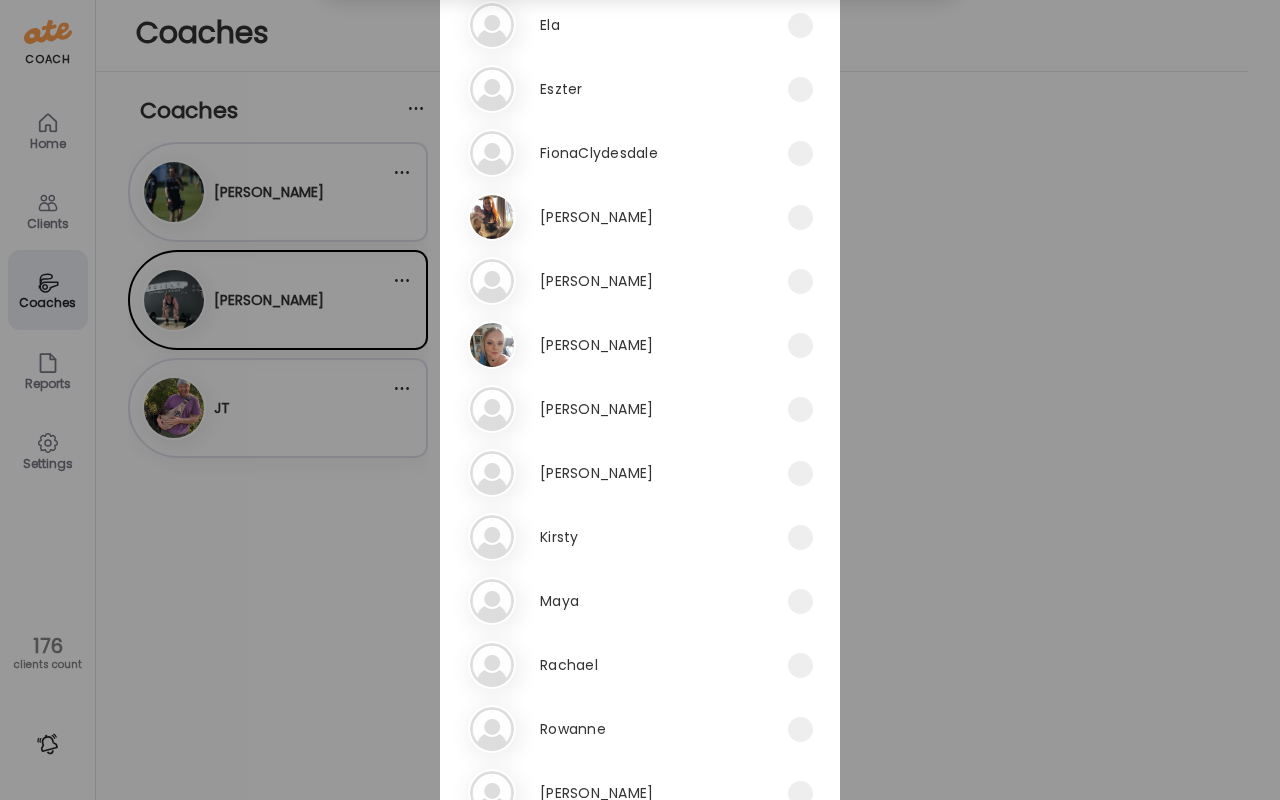 scroll, scrollTop: 974, scrollLeft: 0, axis: vertical 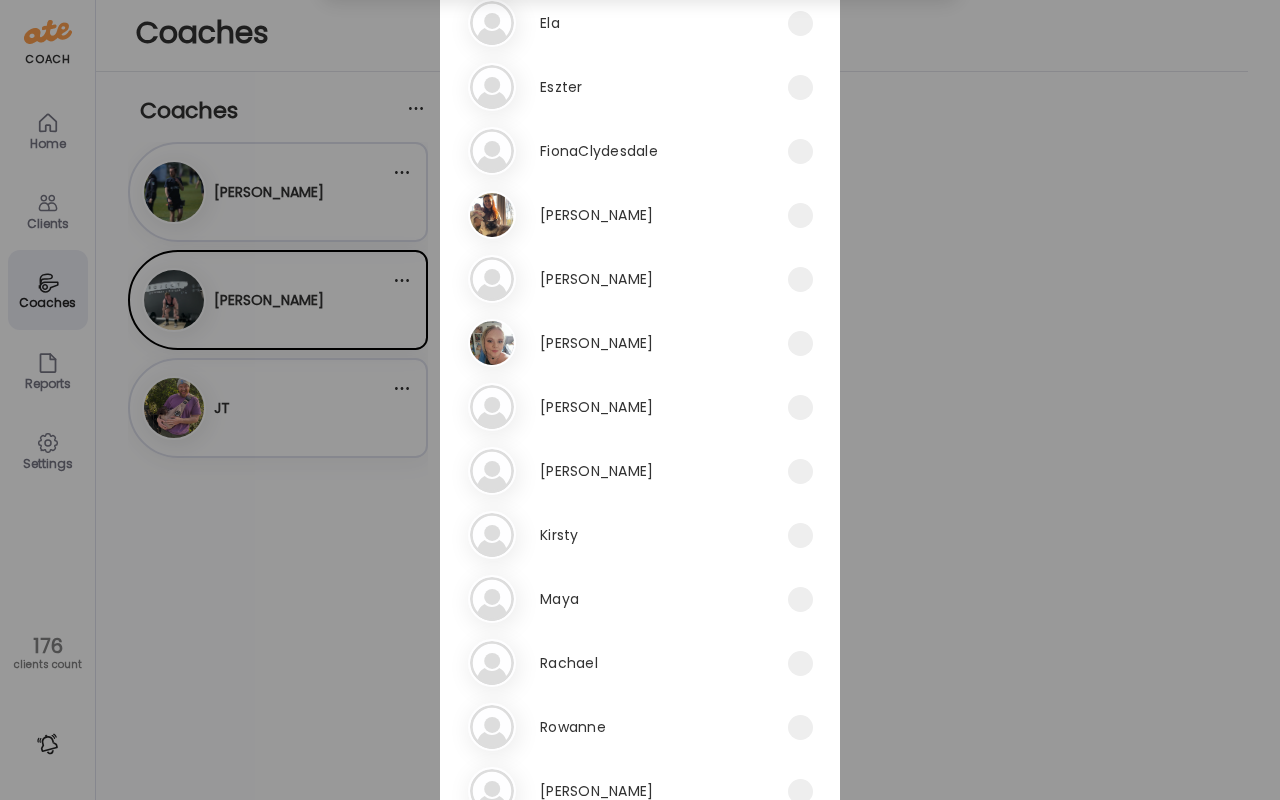 click on "Ki
[GEOGRAPHIC_DATA]" at bounding box center [628, 535] 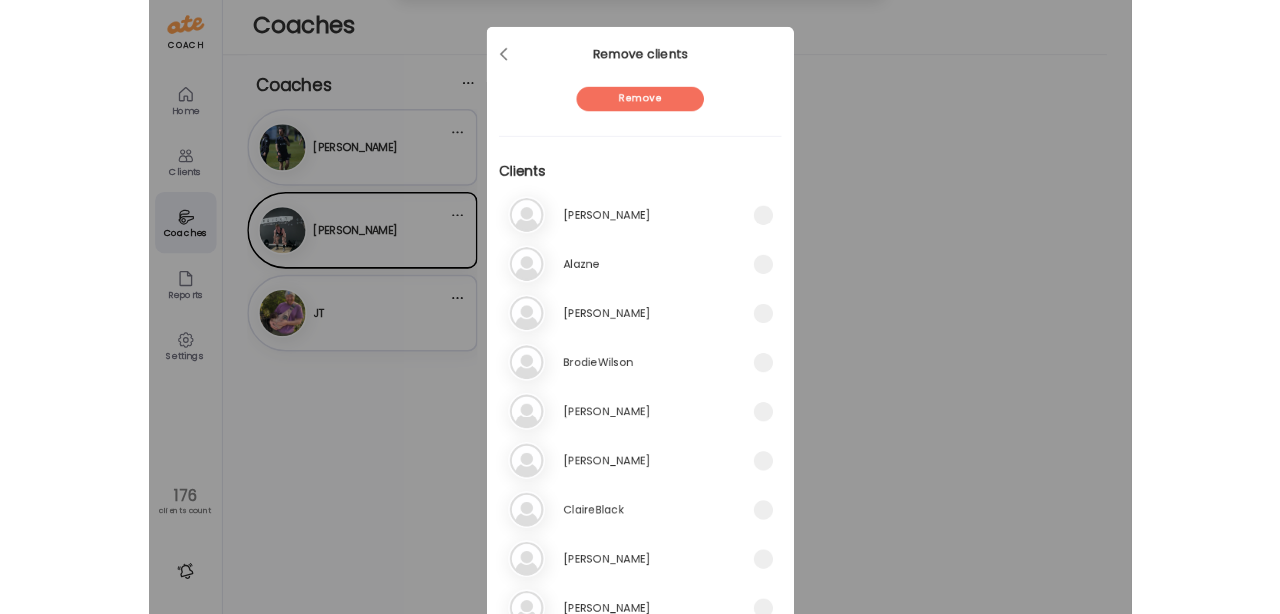 scroll, scrollTop: 0, scrollLeft: 0, axis: both 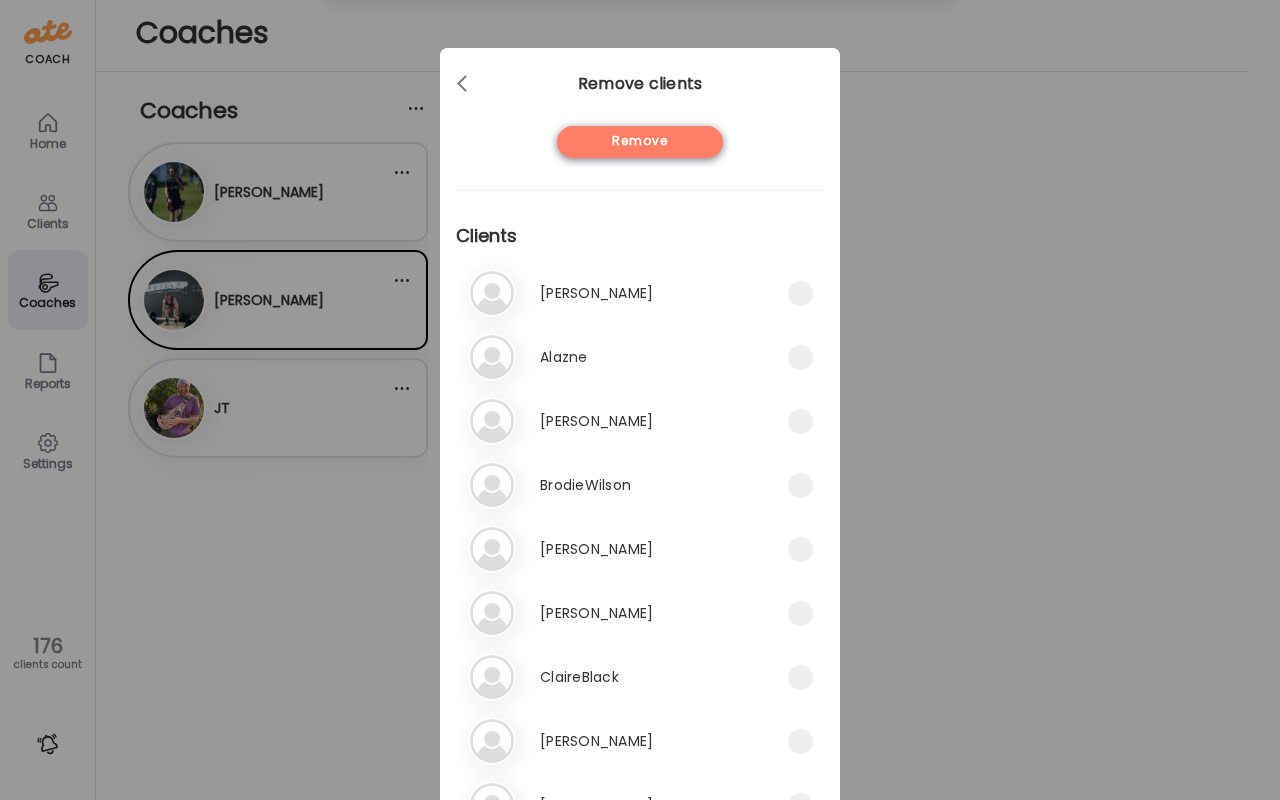 click on "Remove" at bounding box center [640, 142] 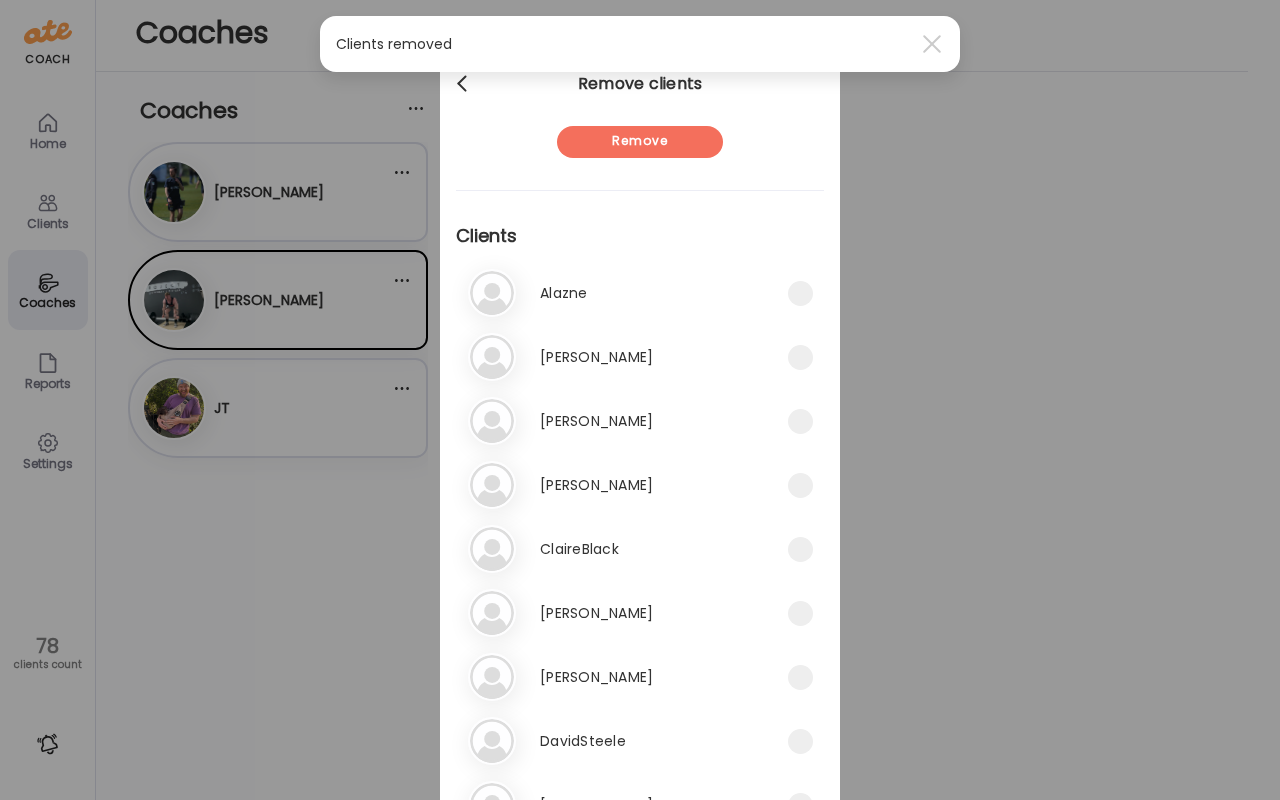 click at bounding box center (464, 84) 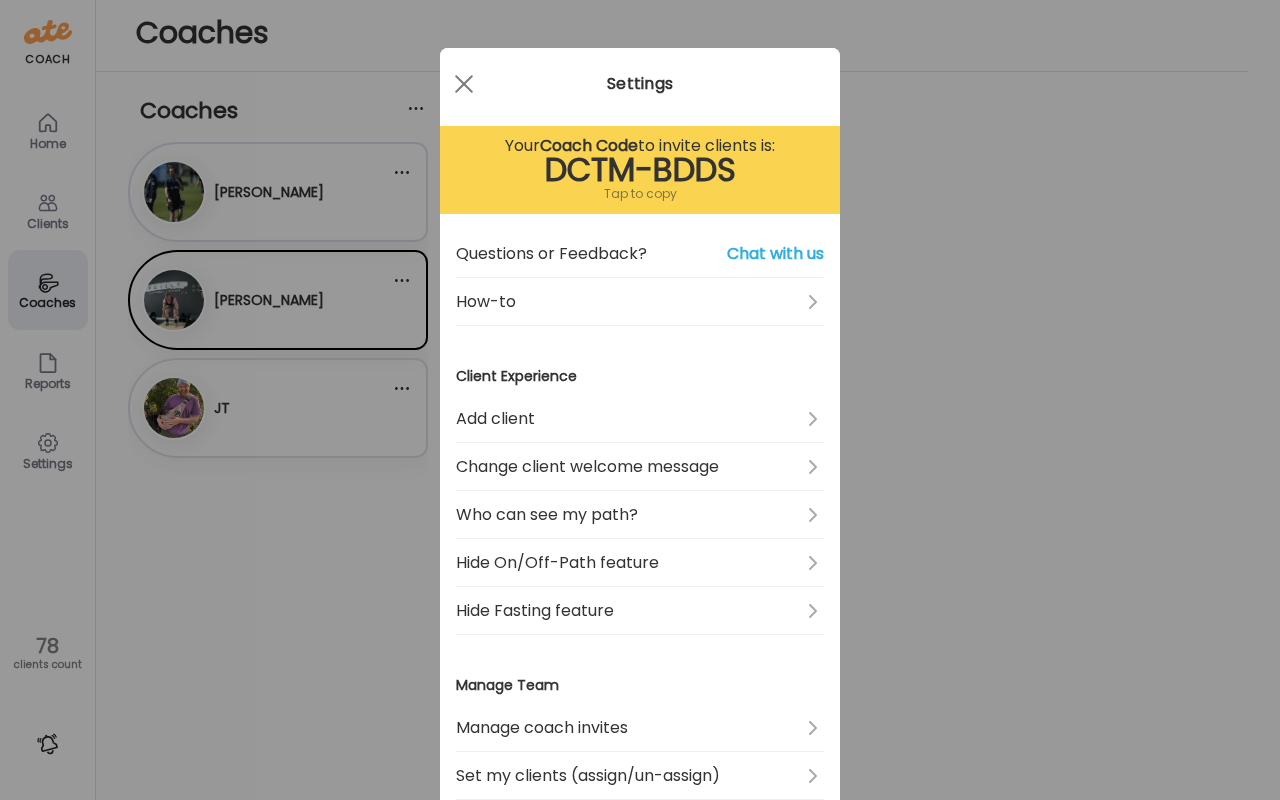 click at bounding box center (464, 84) 